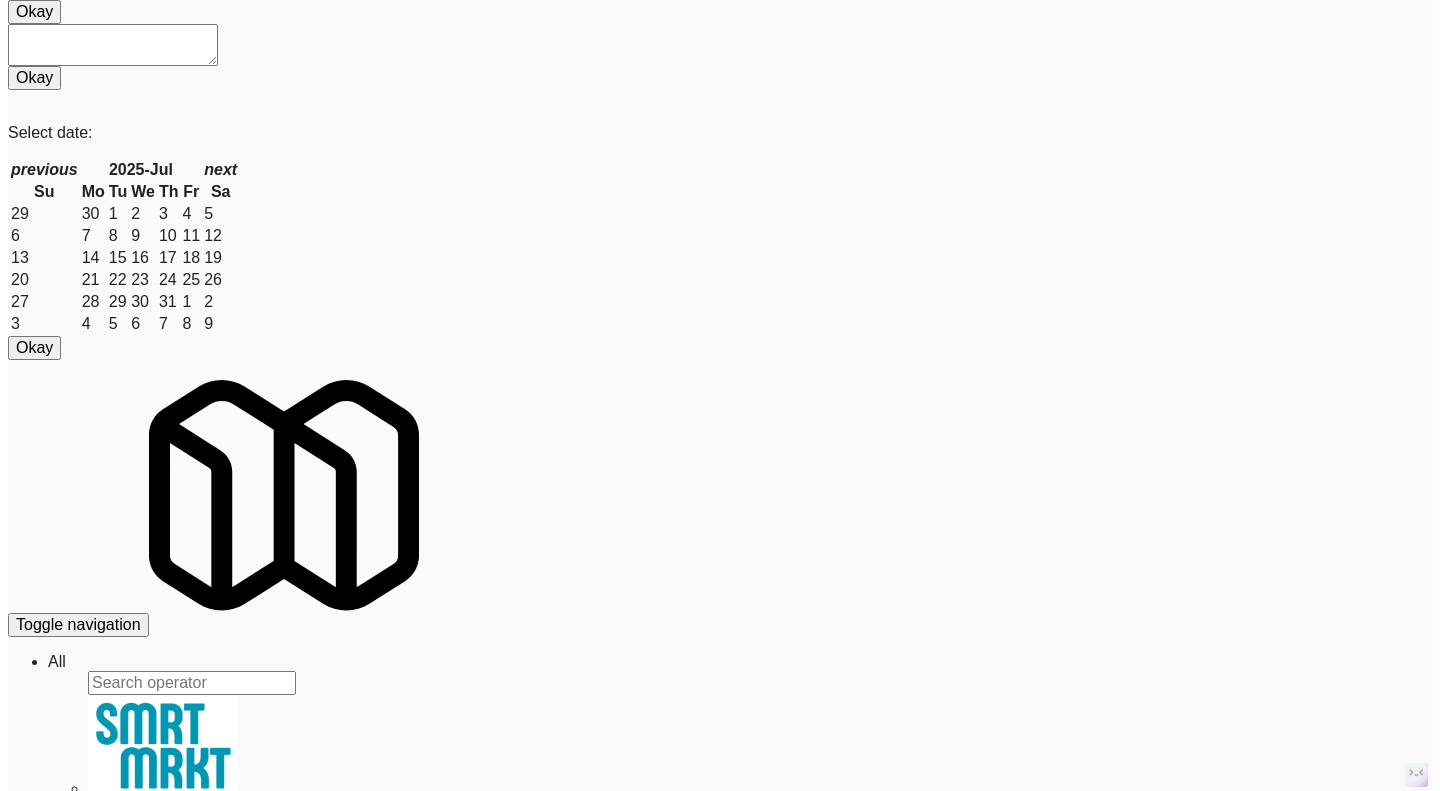scroll, scrollTop: 0, scrollLeft: 0, axis: both 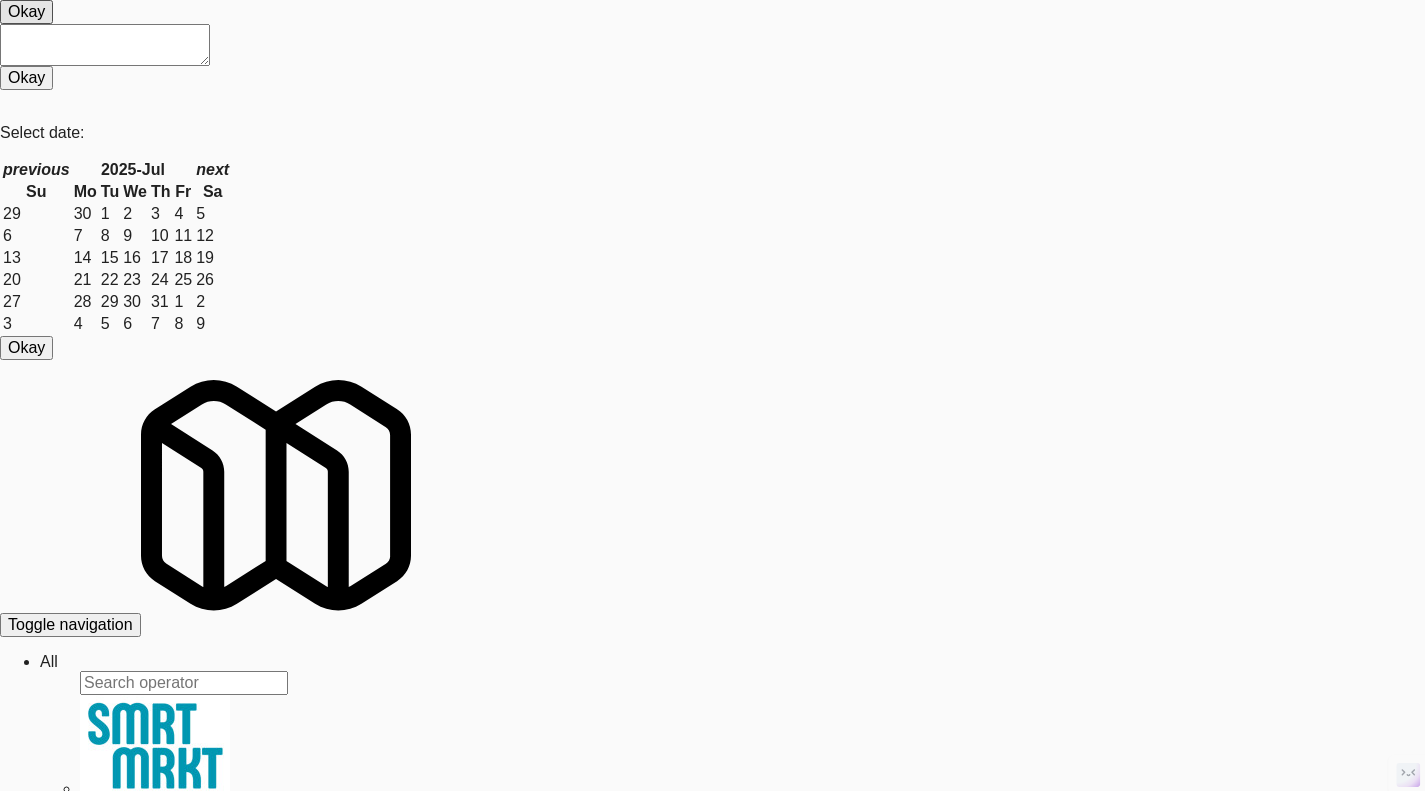 click on "View" at bounding box center [159, 30785] 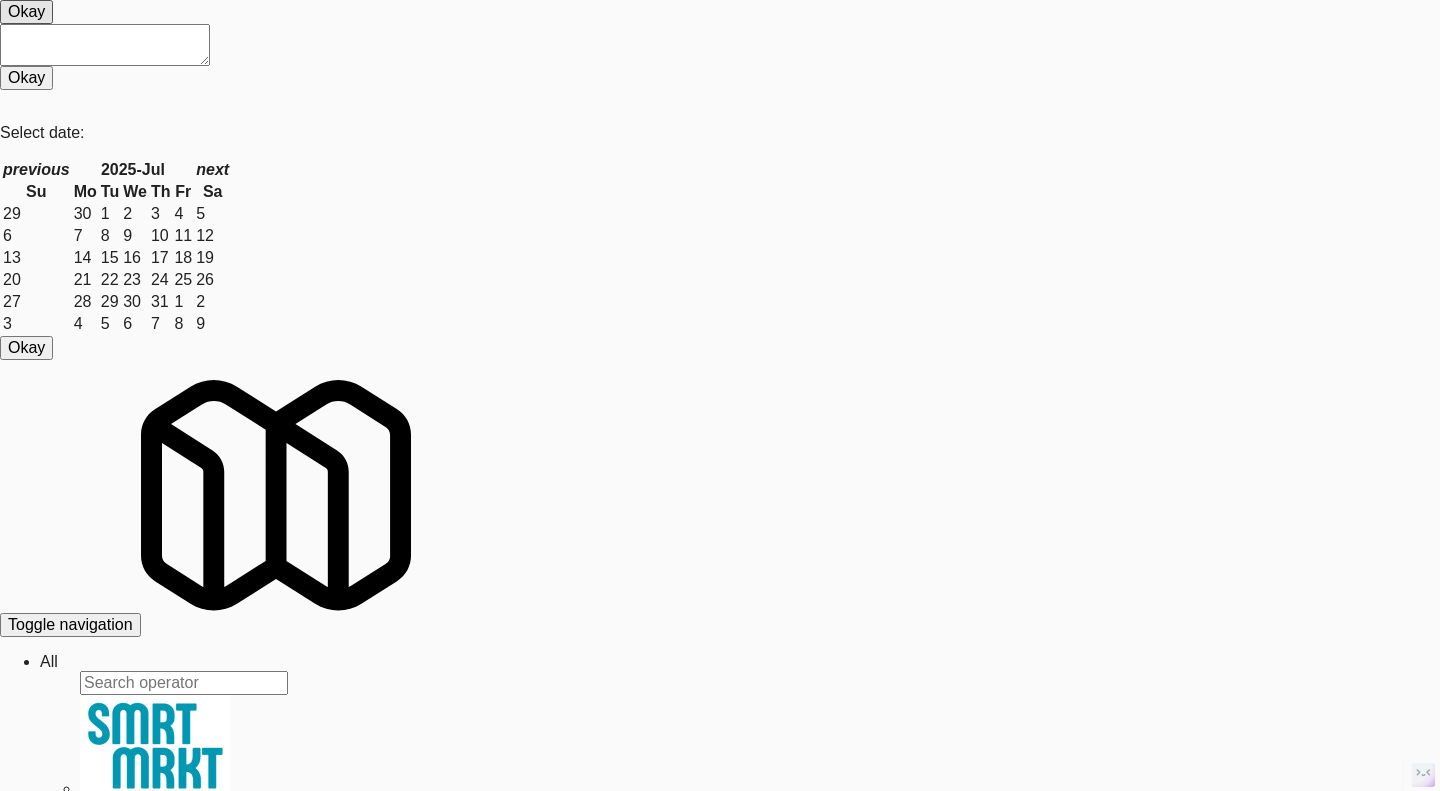 click at bounding box center [720, 31121] 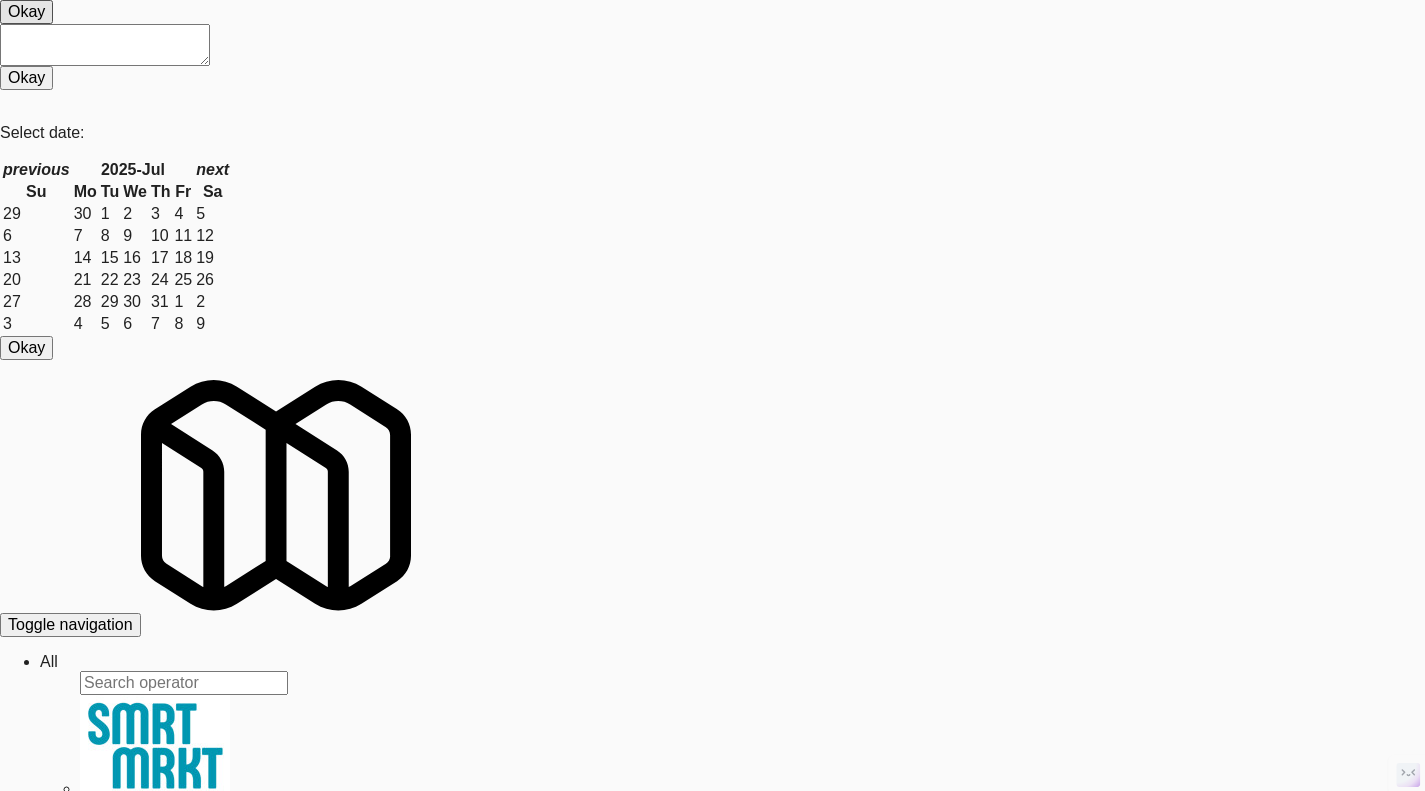 click on "View" at bounding box center (70, 30749) 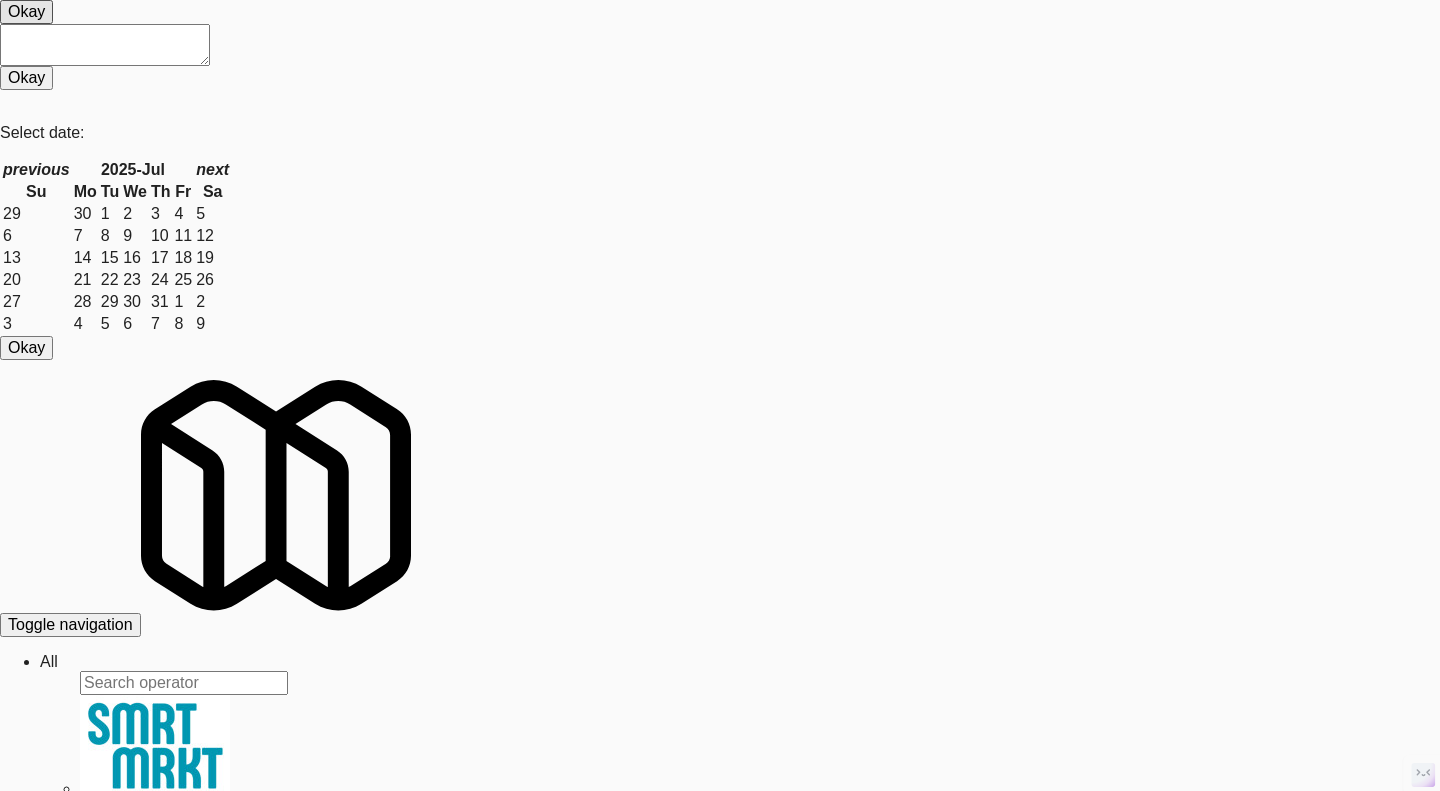 click on "Ping" at bounding box center [190, 31309] 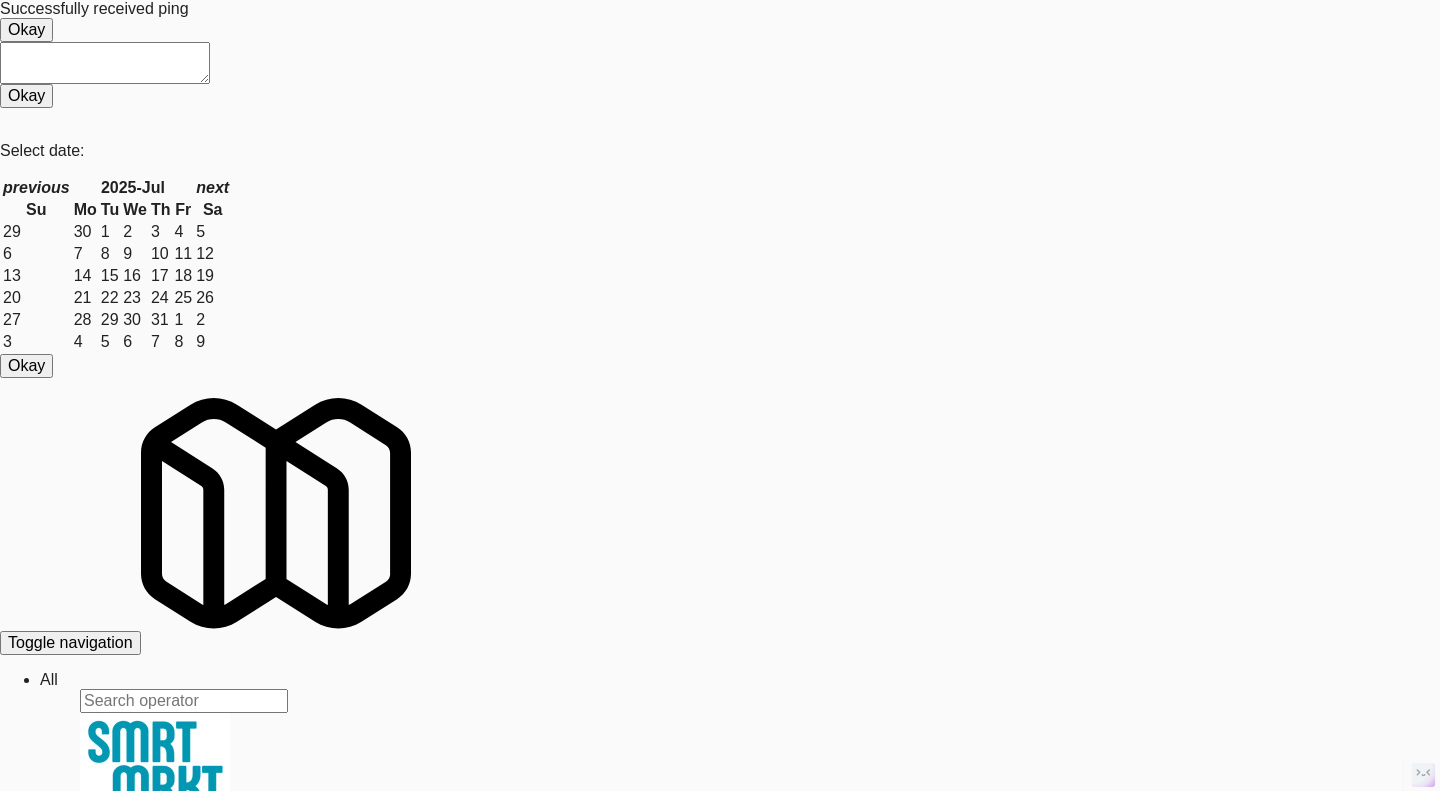 click at bounding box center (720, 31139) 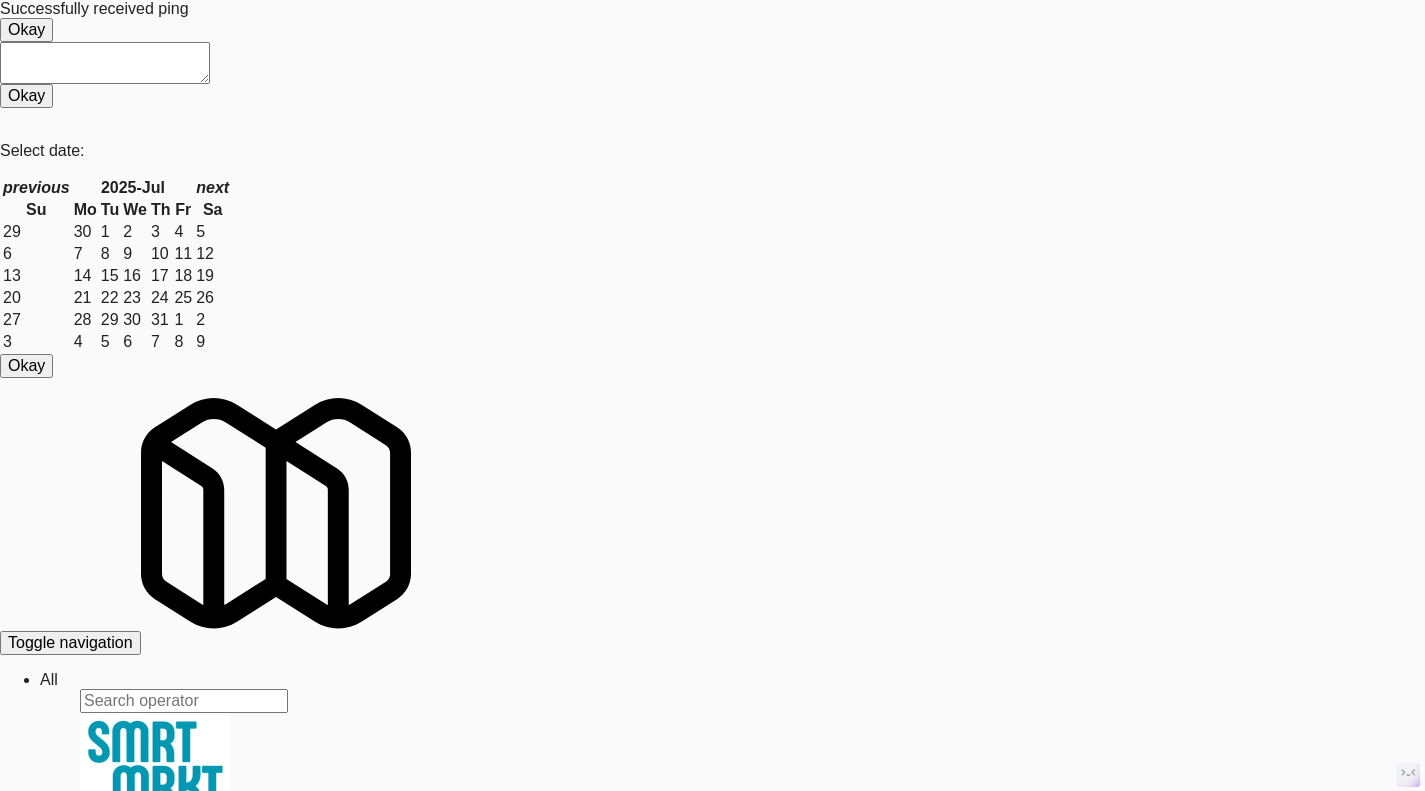 click on "View" at bounding box center (70, 30767) 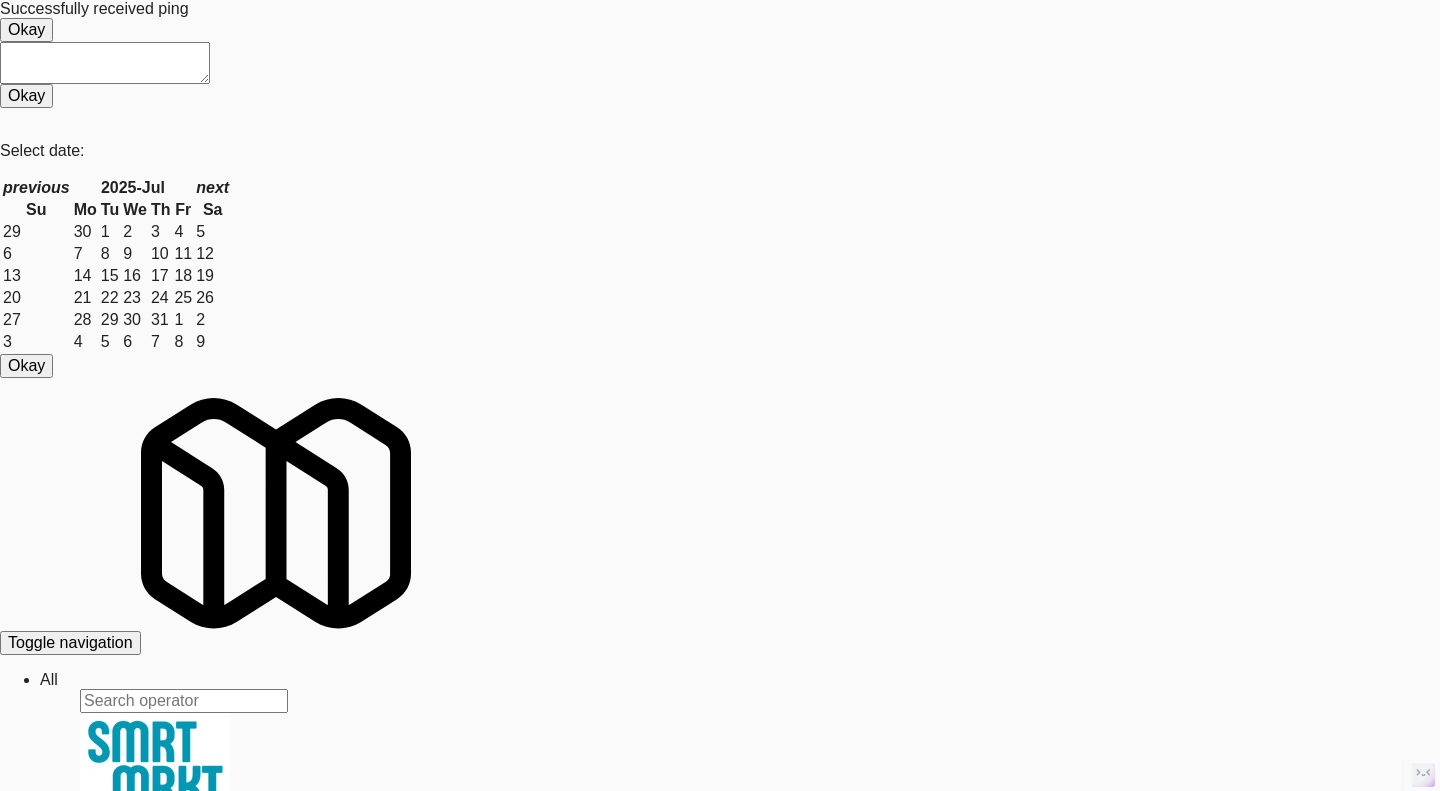 click on "System Check" at bounding box center [53, 31181] 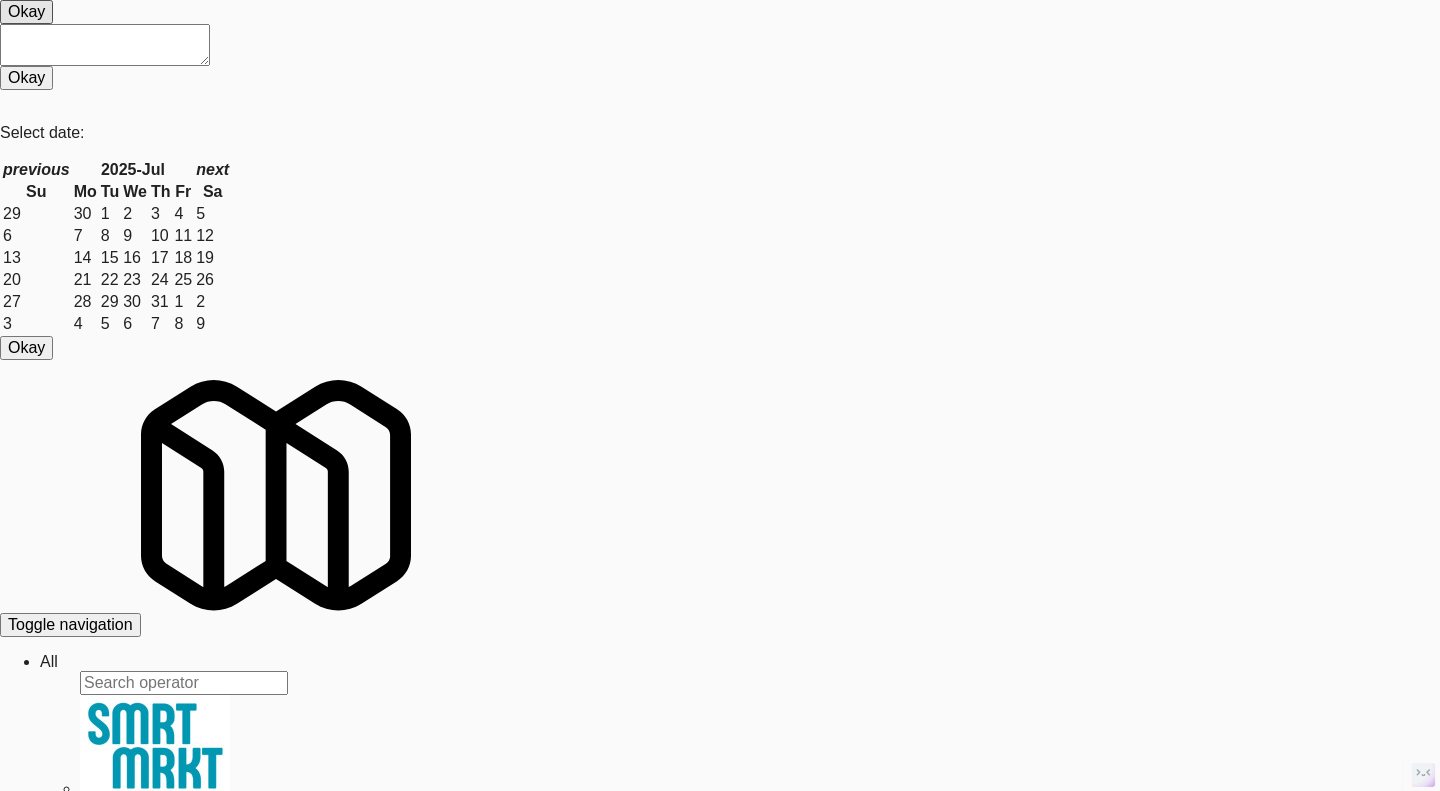 click on "Perform System Check" at bounding box center (90, 31291) 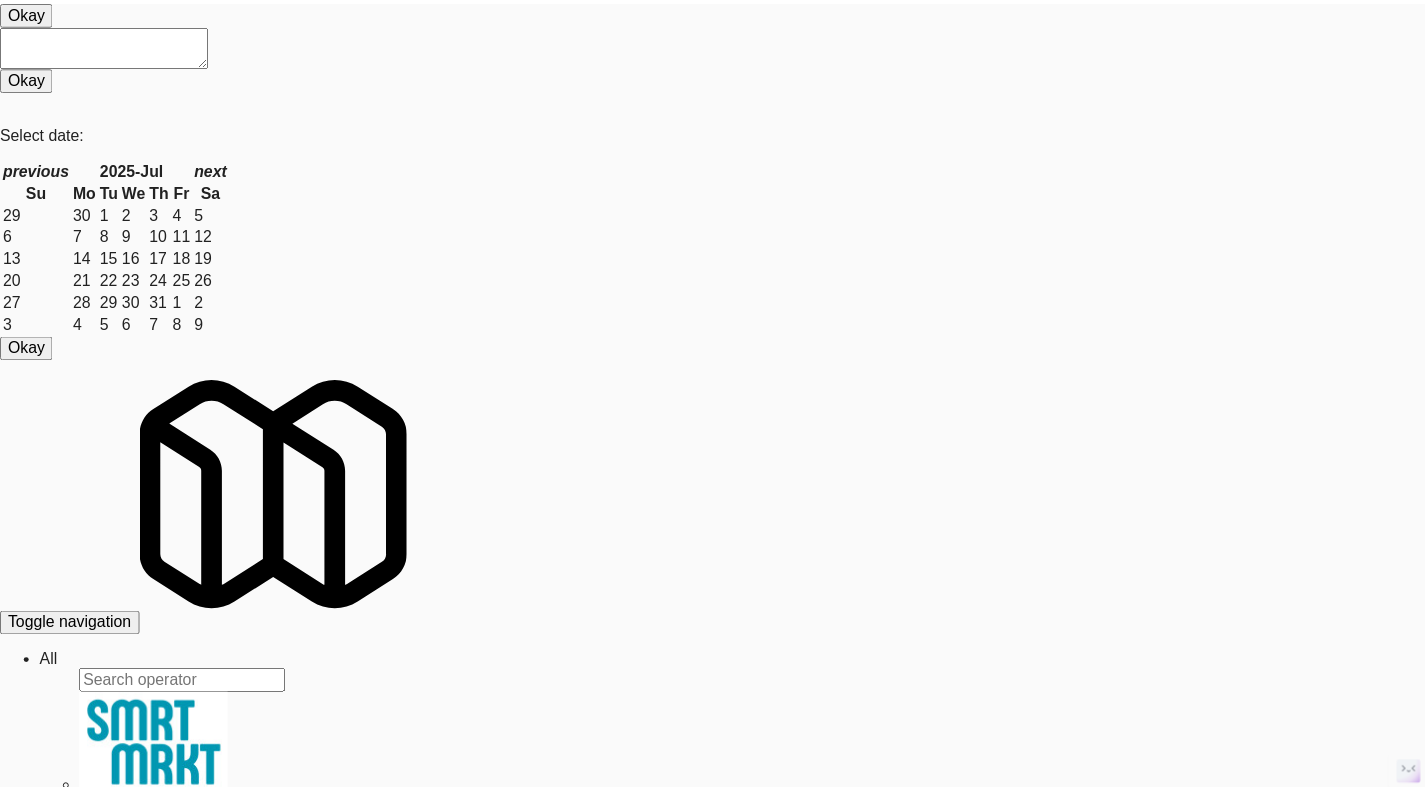 scroll, scrollTop: 1648, scrollLeft: 0, axis: vertical 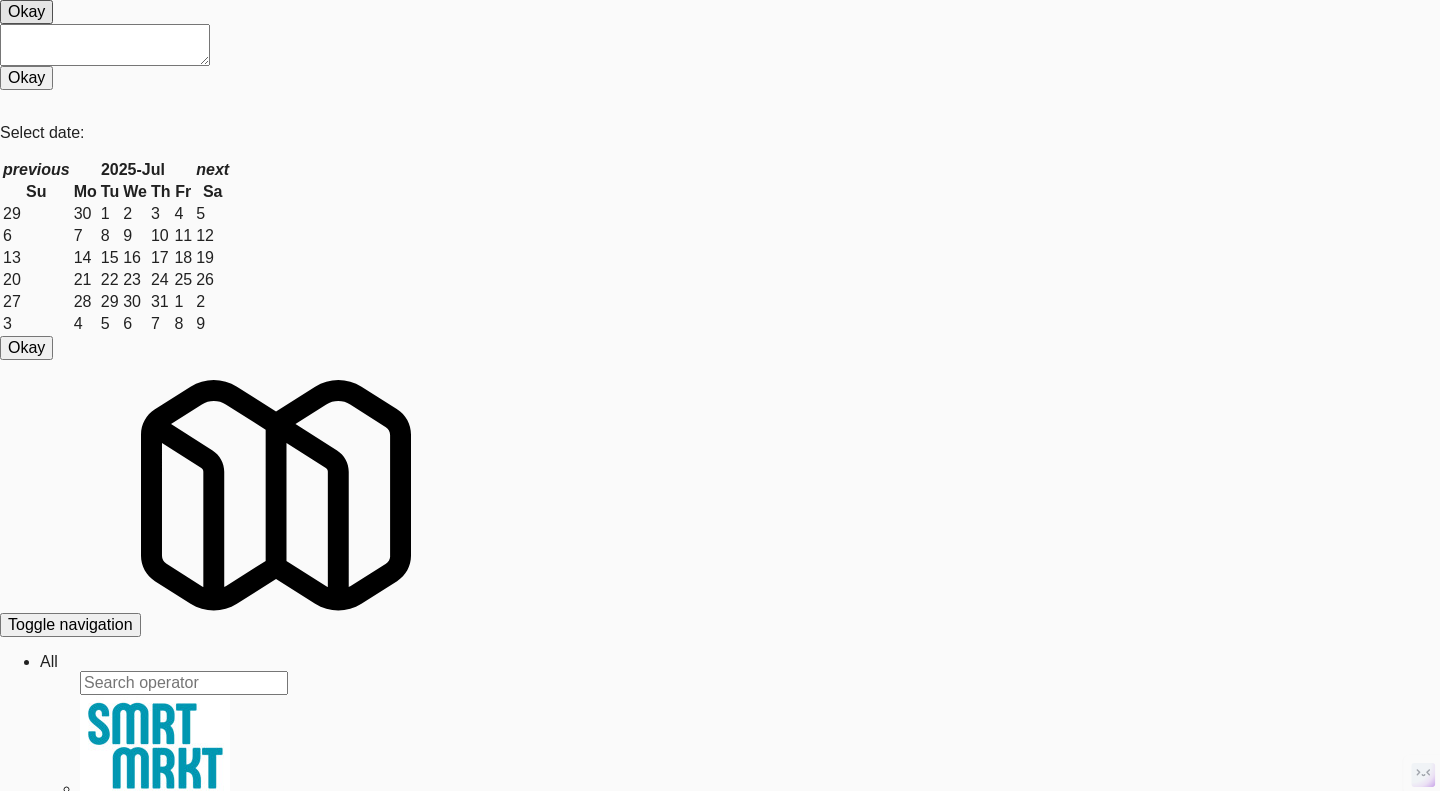 click at bounding box center (720, 31121) 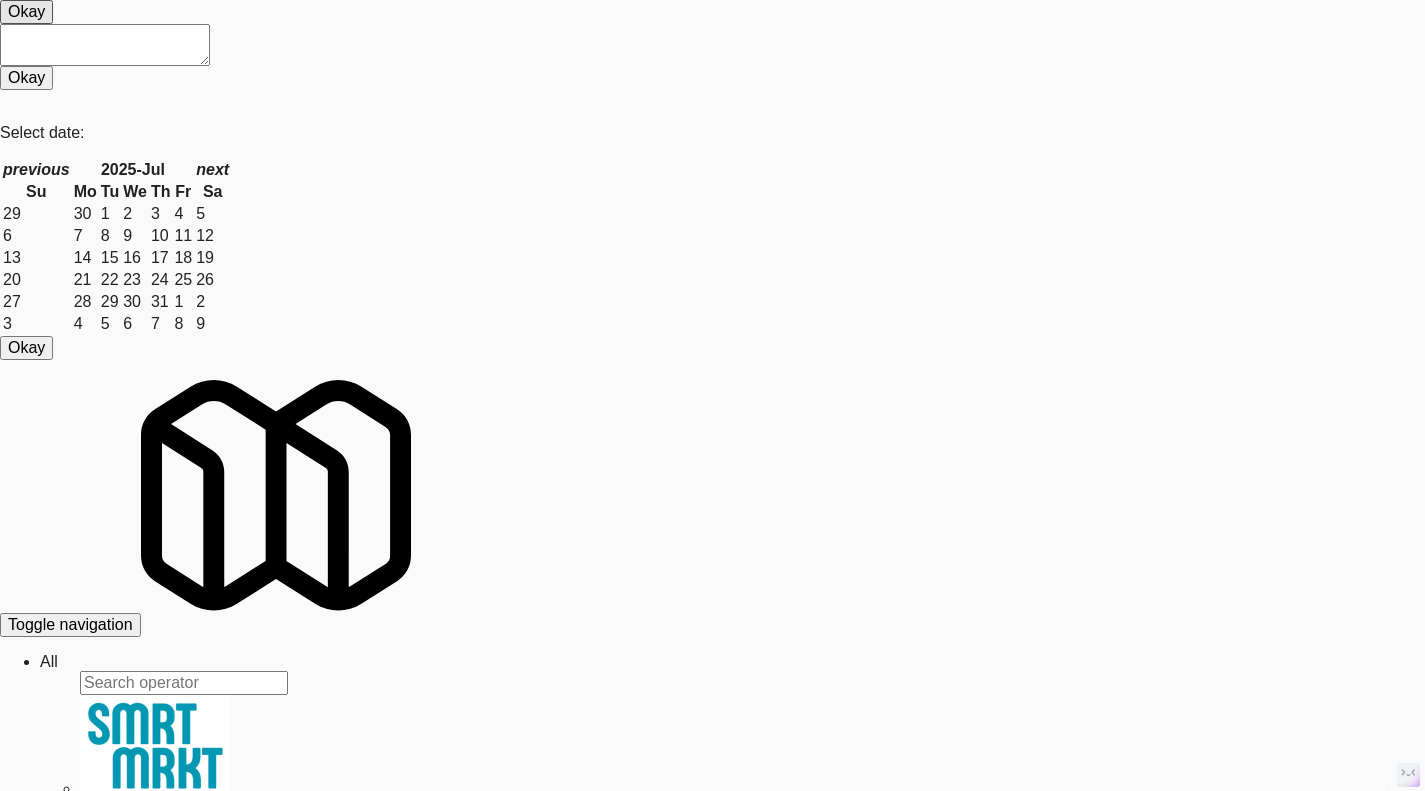 drag, startPoint x: 587, startPoint y: 301, endPoint x: 467, endPoint y: 294, distance: 120.203995 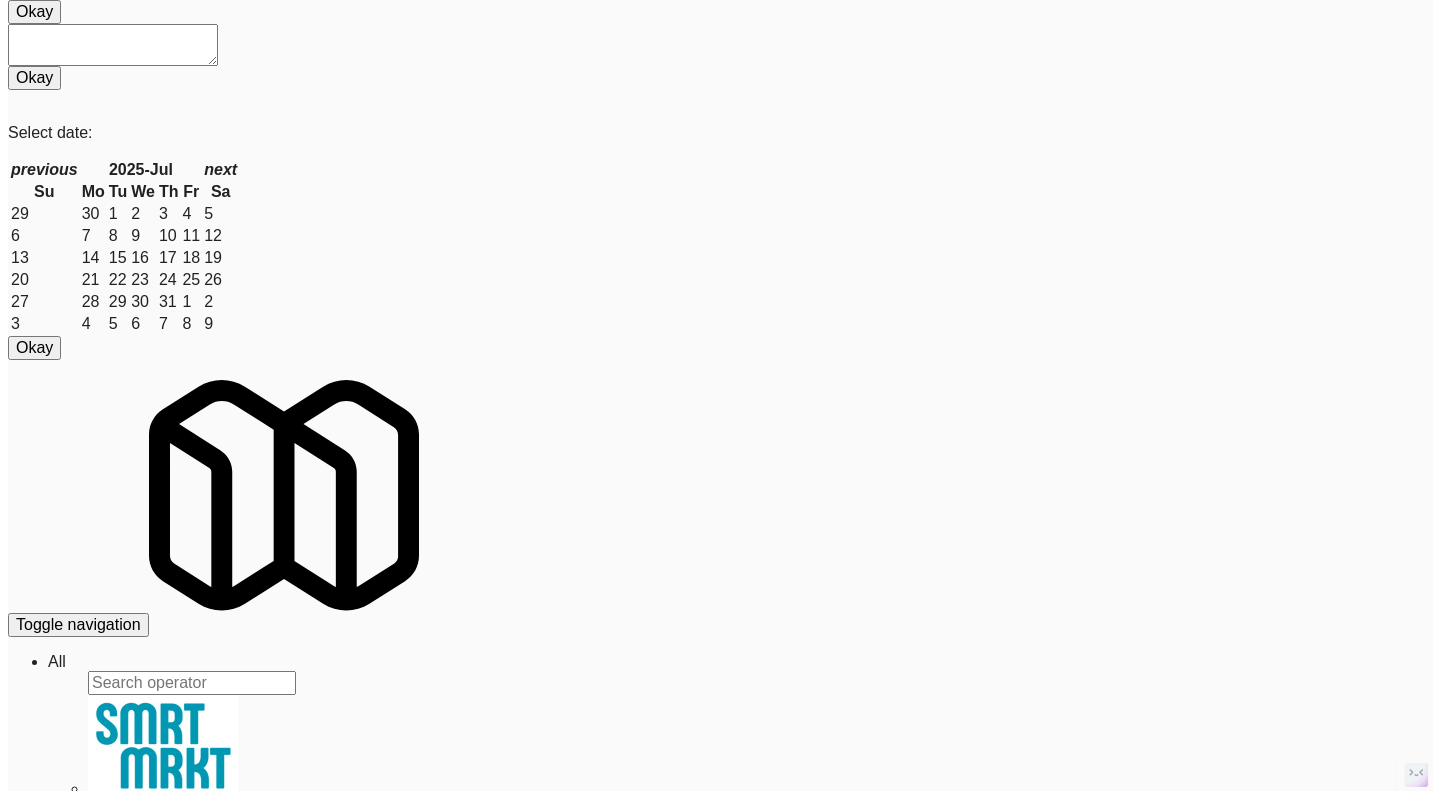 scroll, scrollTop: 0, scrollLeft: 0, axis: both 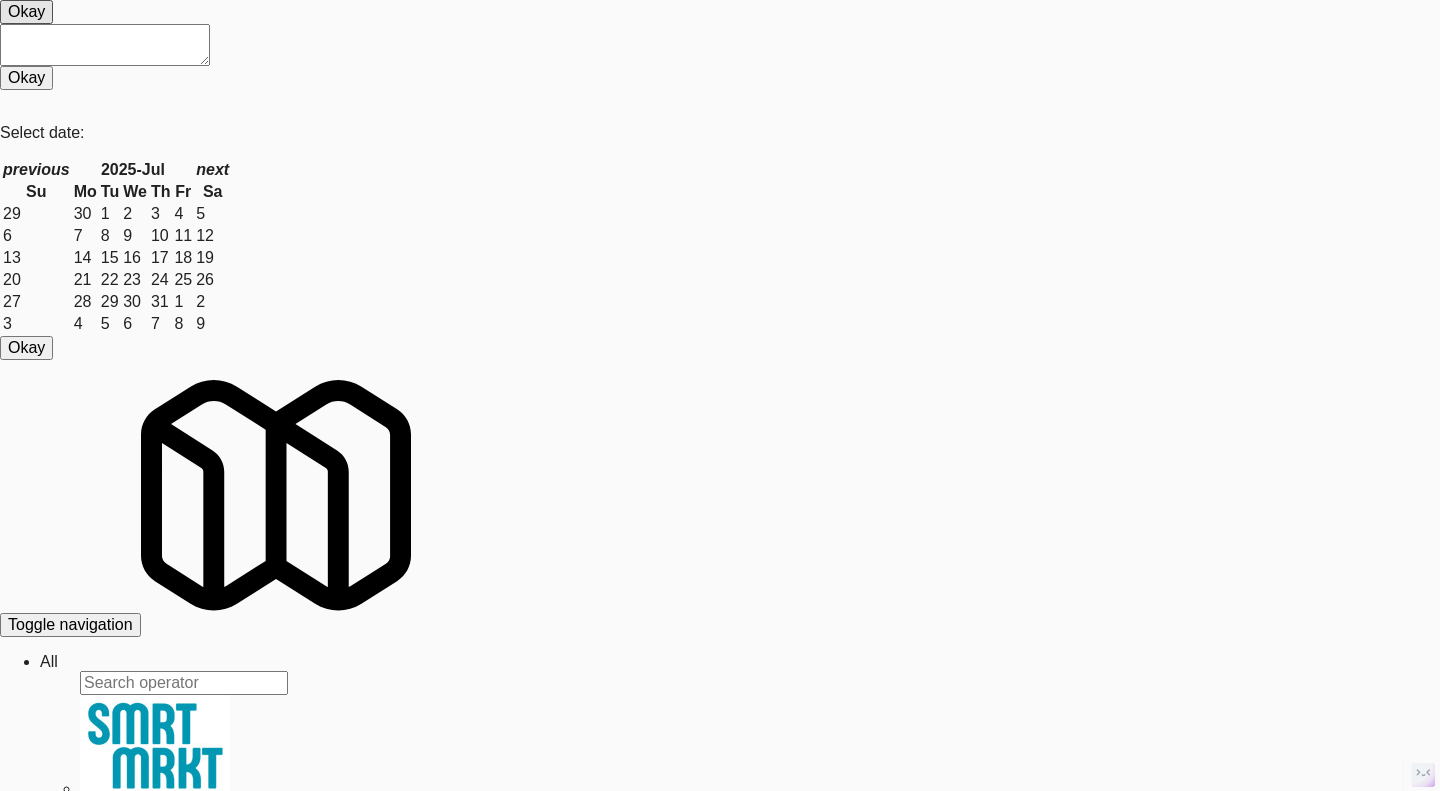 click on "Ping" at bounding box center [190, 31309] 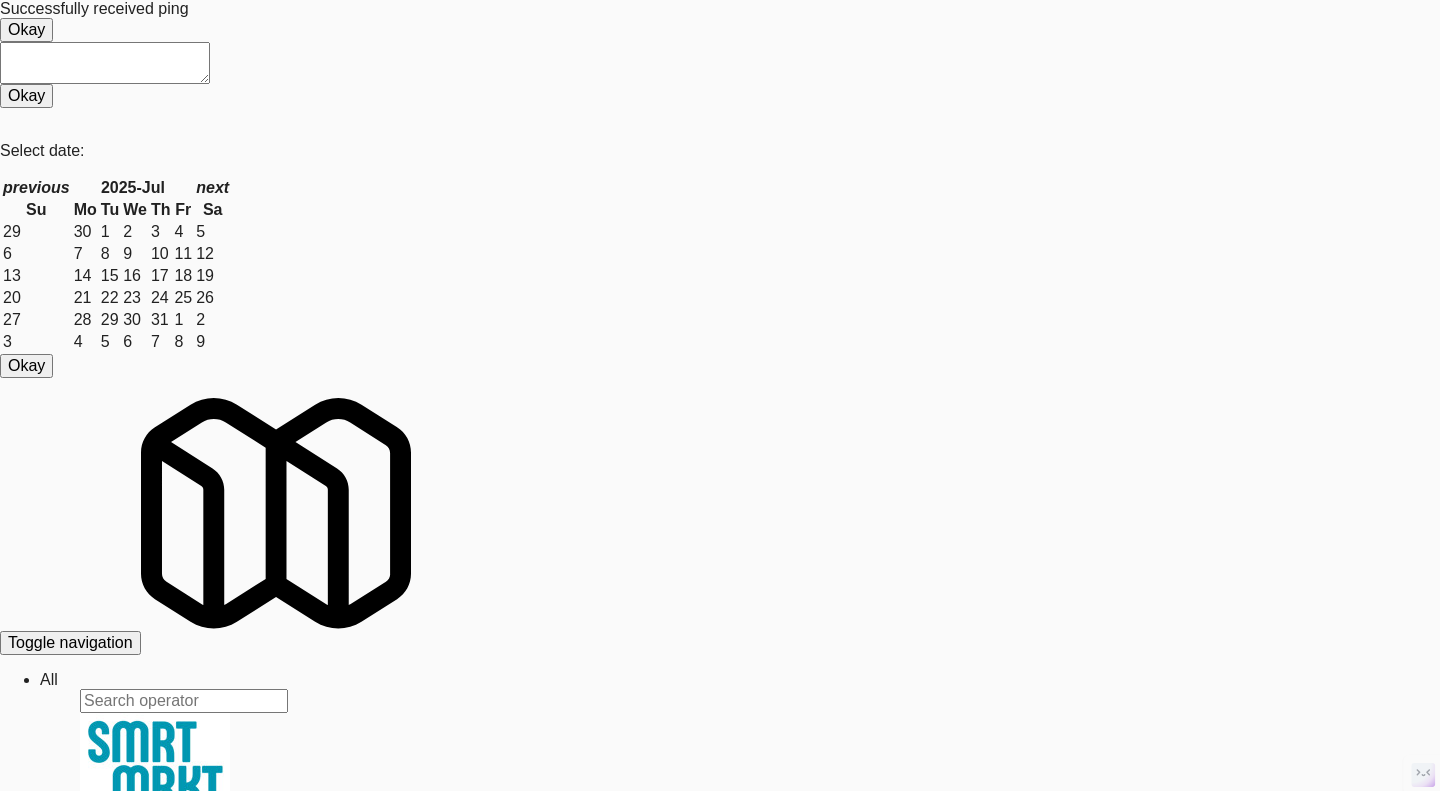 click at bounding box center [720, 31139] 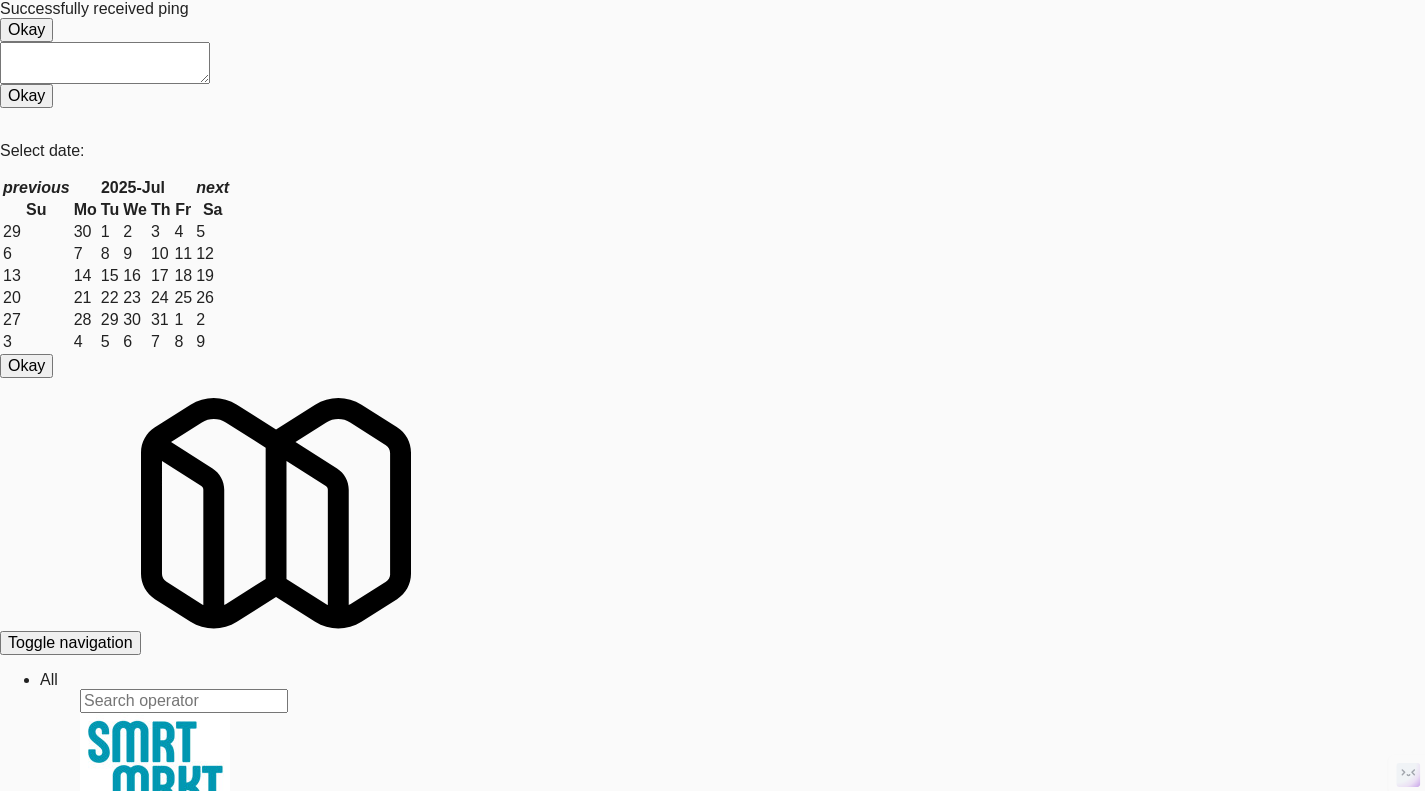 click on "View" at bounding box center (70, 30767) 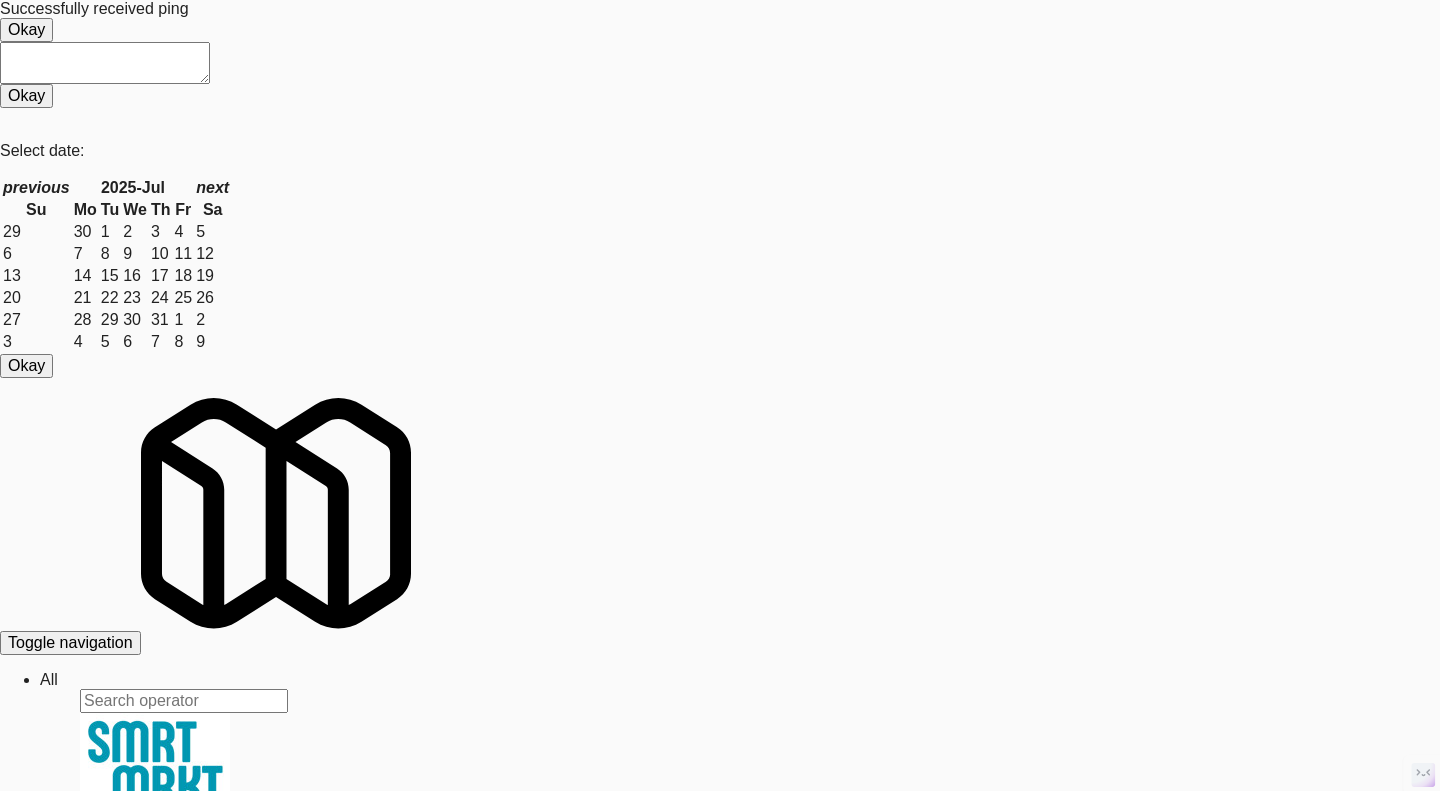 click on "System Check" at bounding box center (53, 31181) 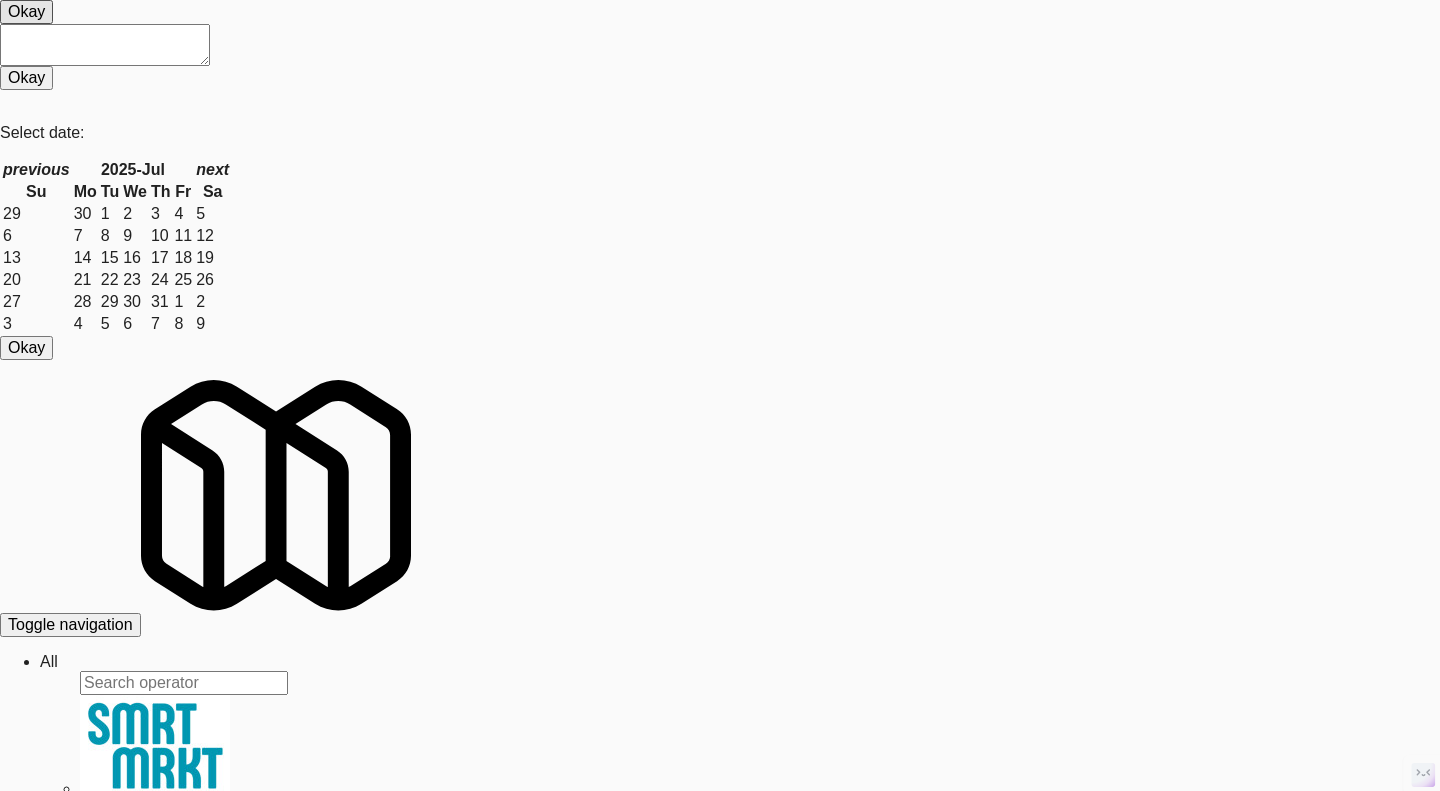 click on "Perform System Check" at bounding box center [90, 31291] 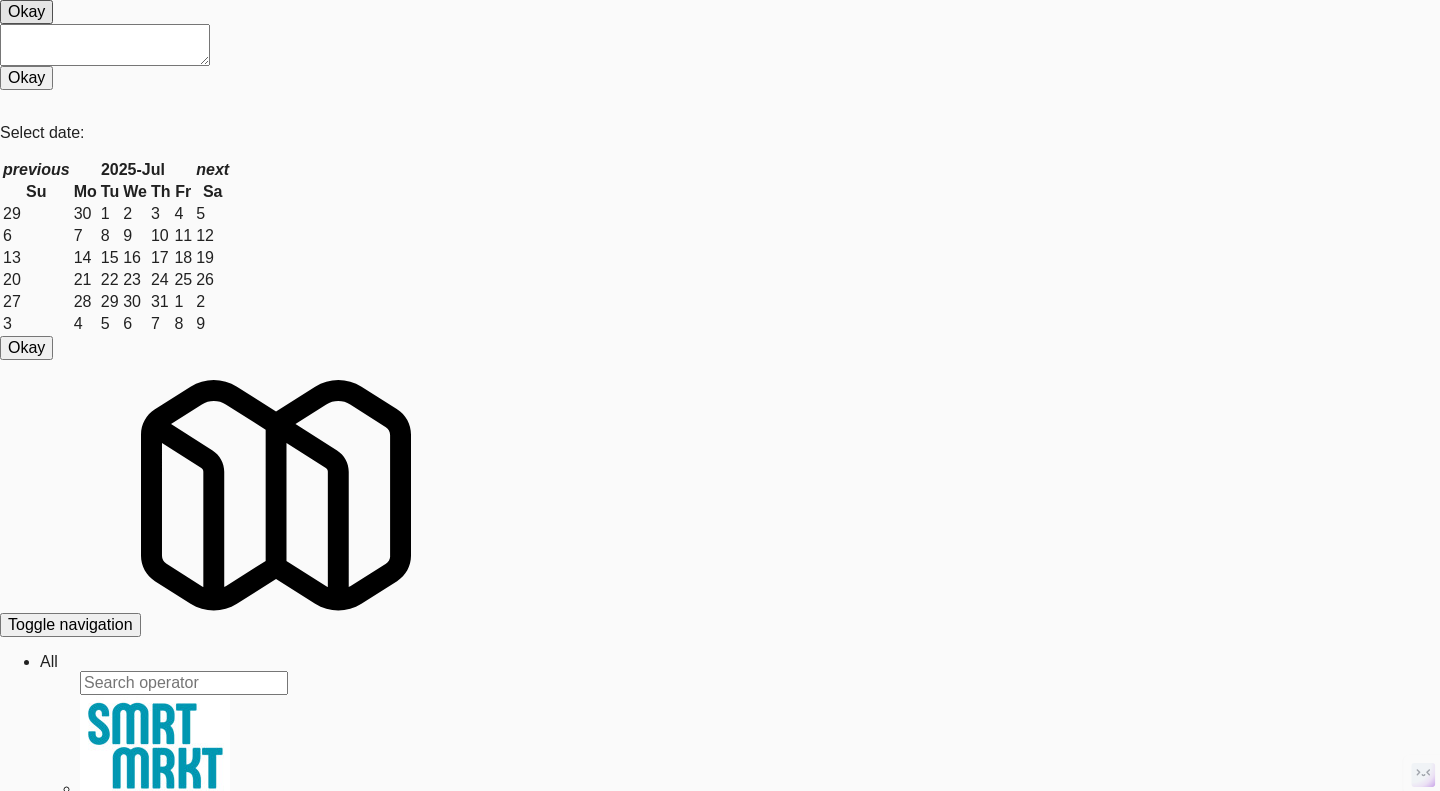 scroll, scrollTop: 400, scrollLeft: 0, axis: vertical 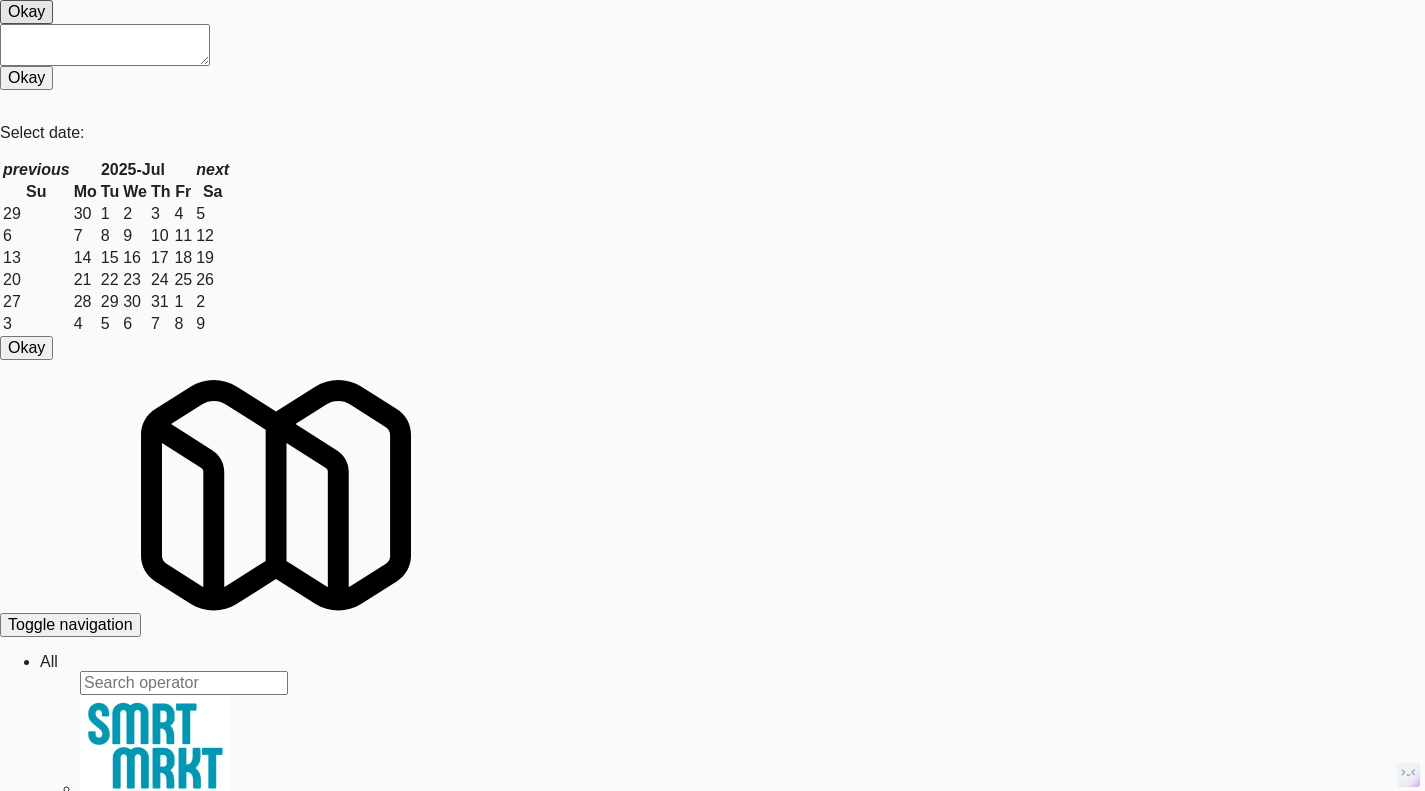 click on "View" at bounding box center [159, 30785] 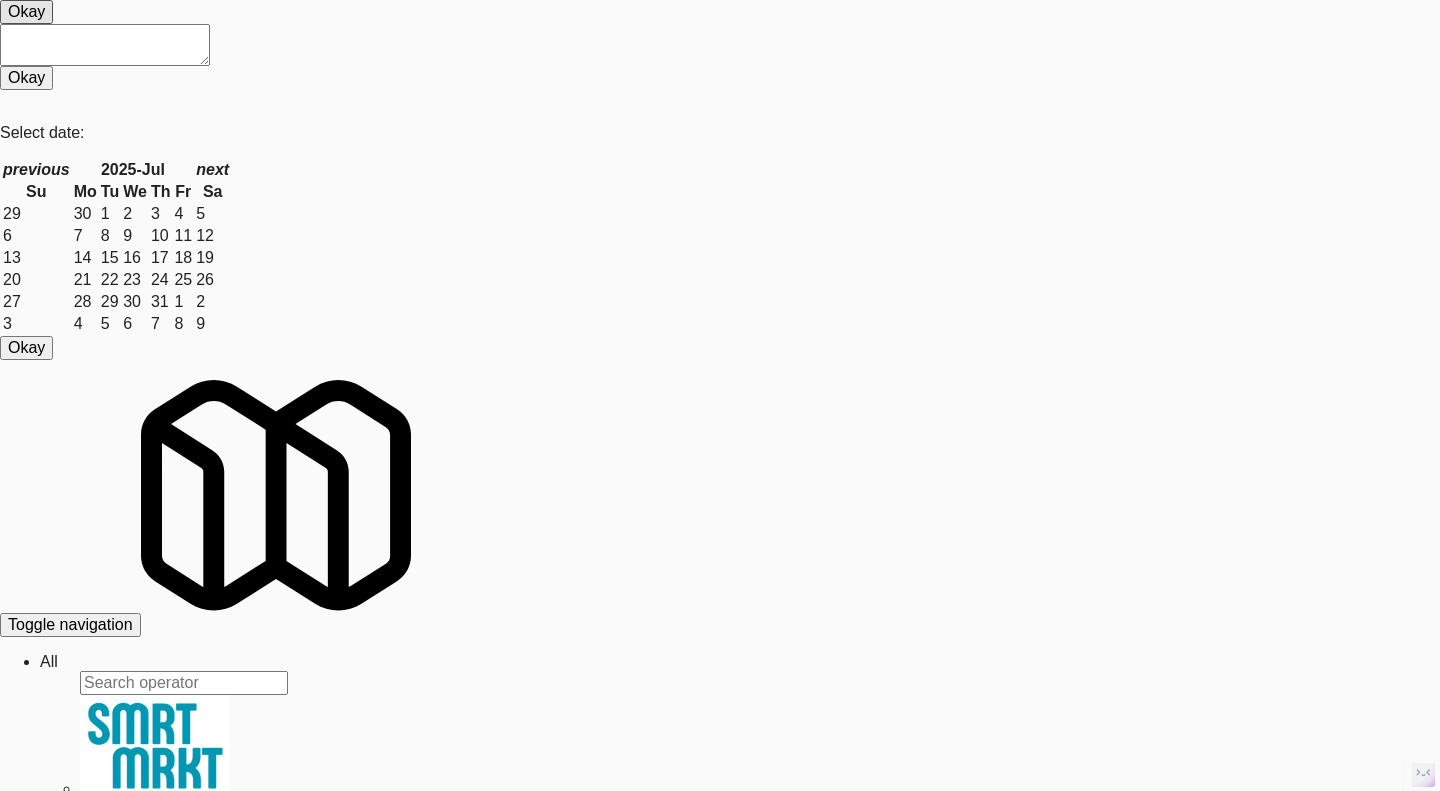 scroll, scrollTop: 0, scrollLeft: 0, axis: both 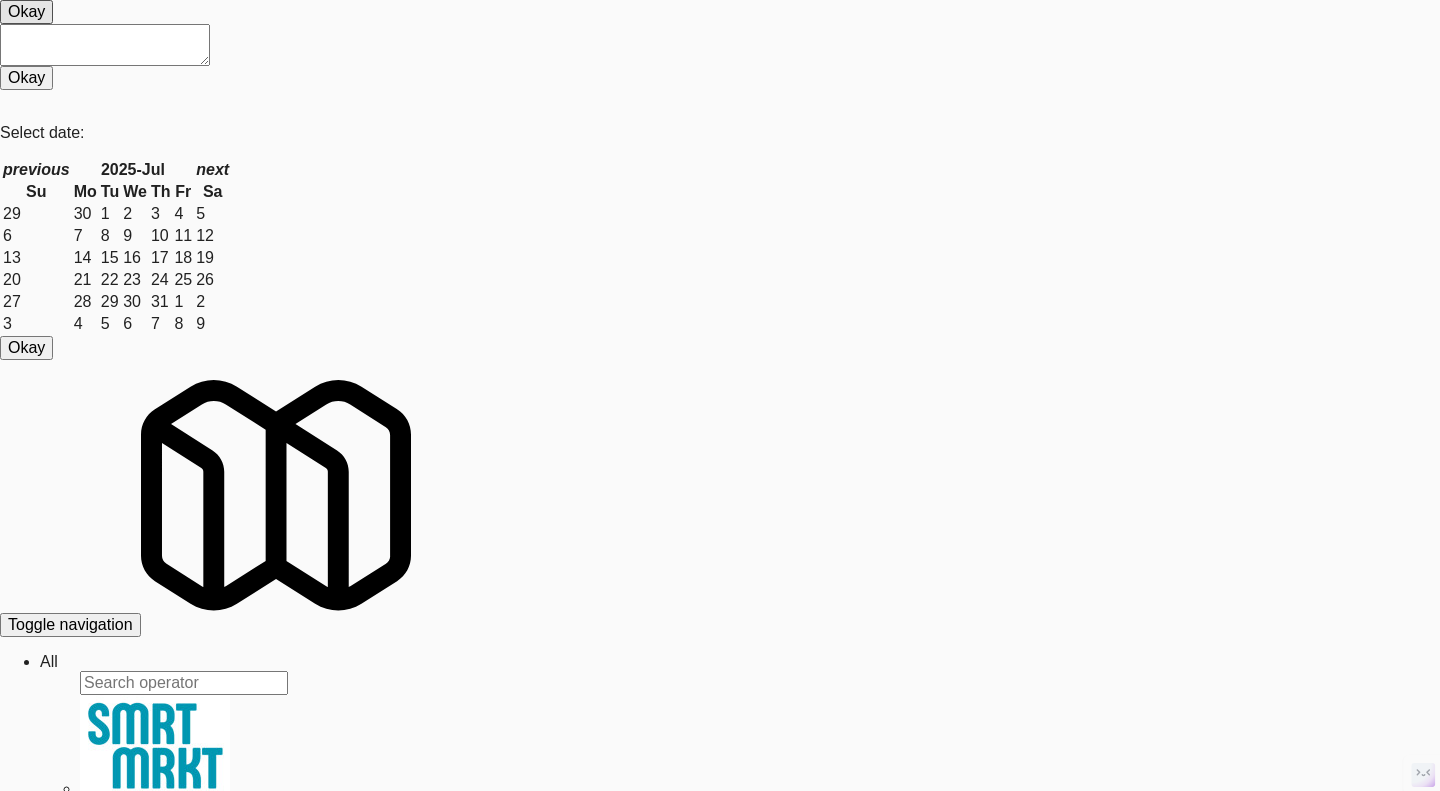 click on "Reload App" at bounding box center [117, 31309] 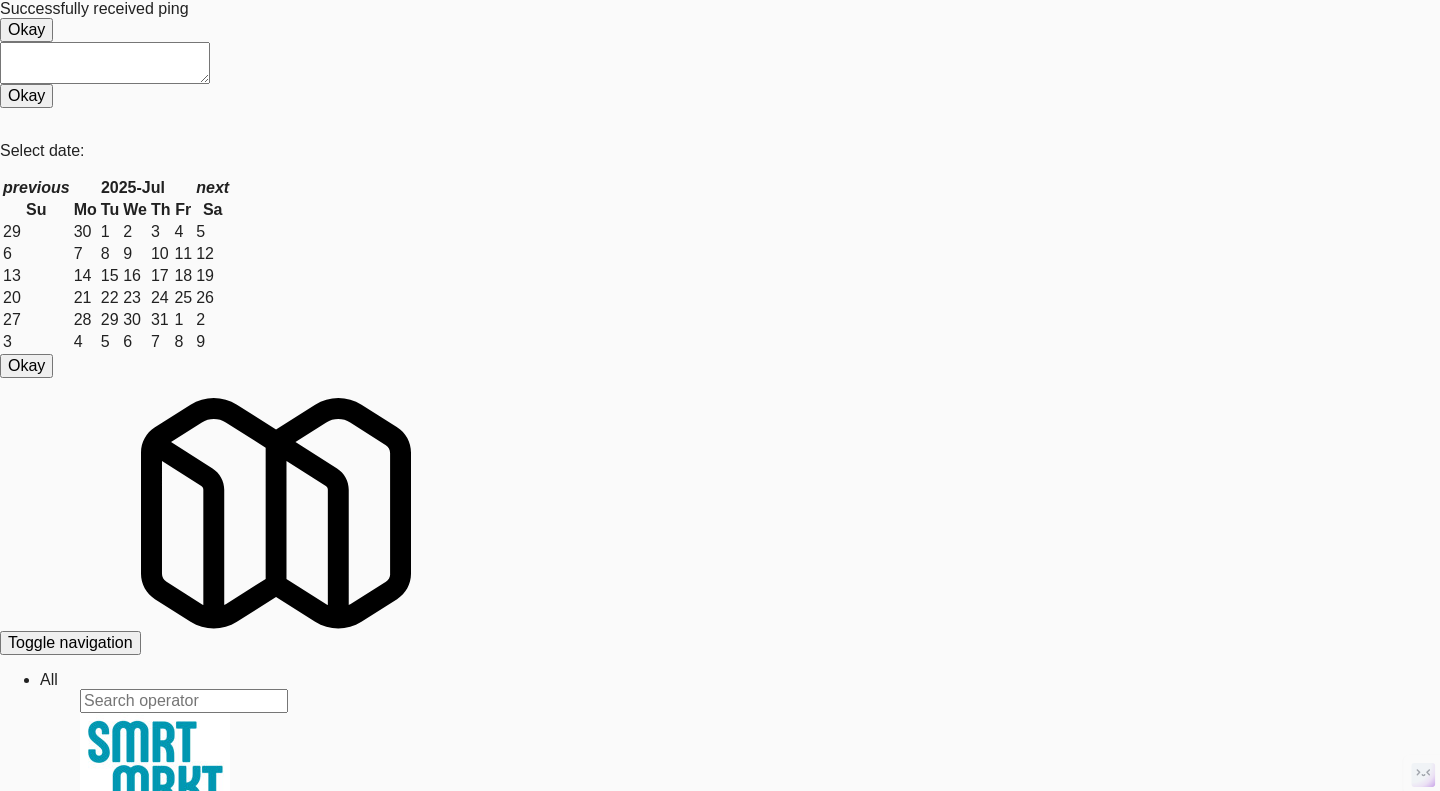 click on "System Check" at bounding box center [53, 31181] 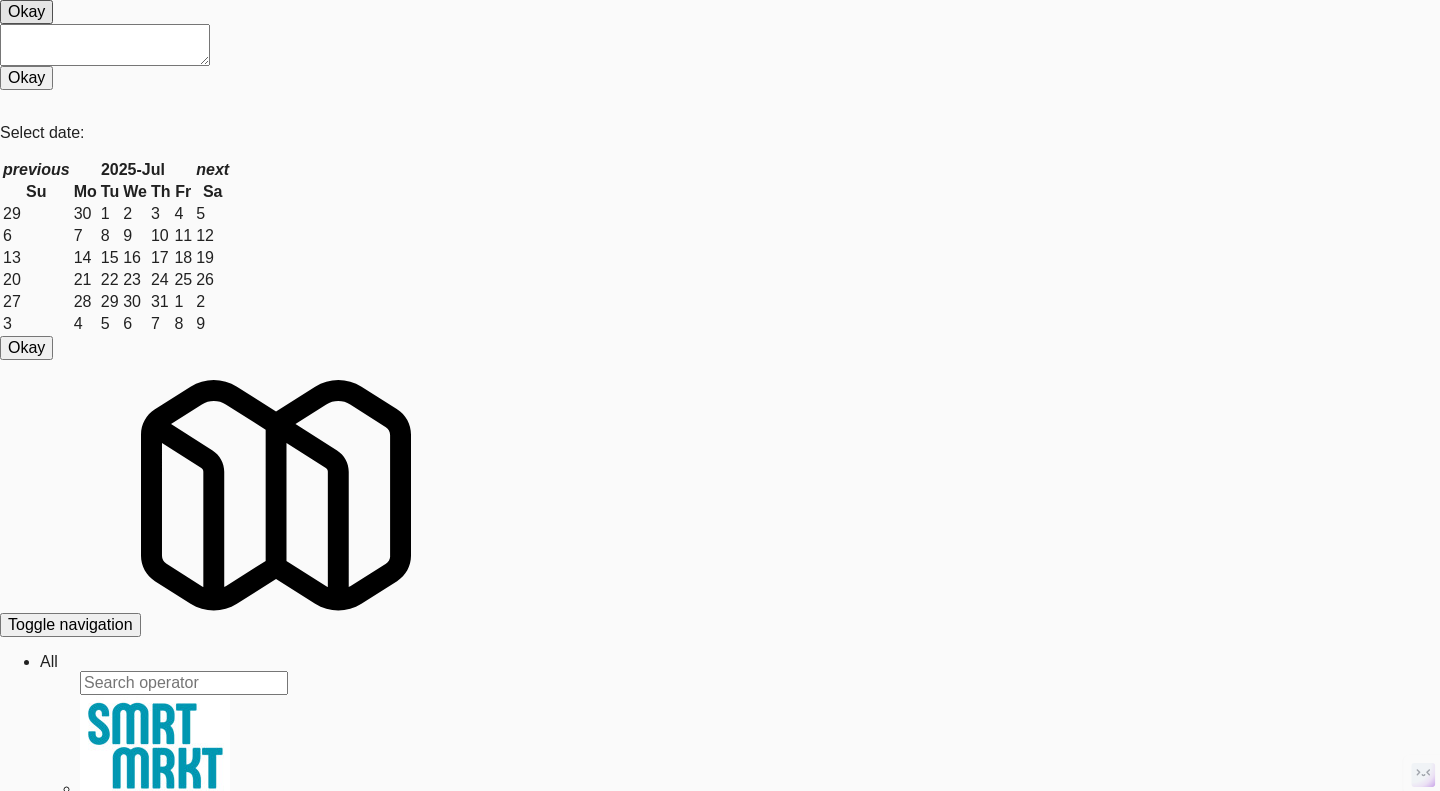 click on "Perform System Check" at bounding box center [90, 31291] 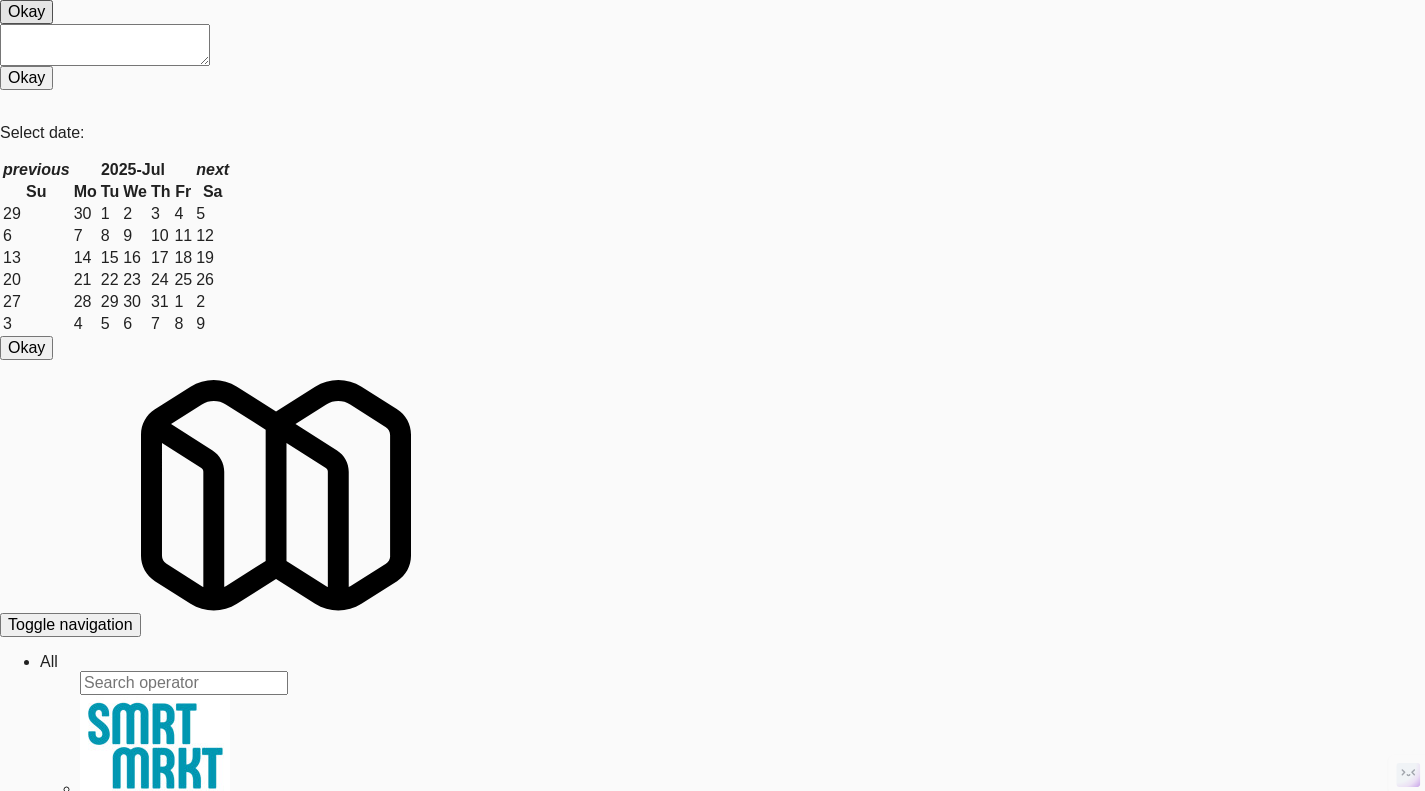 click on "View" at bounding box center (159, 30785) 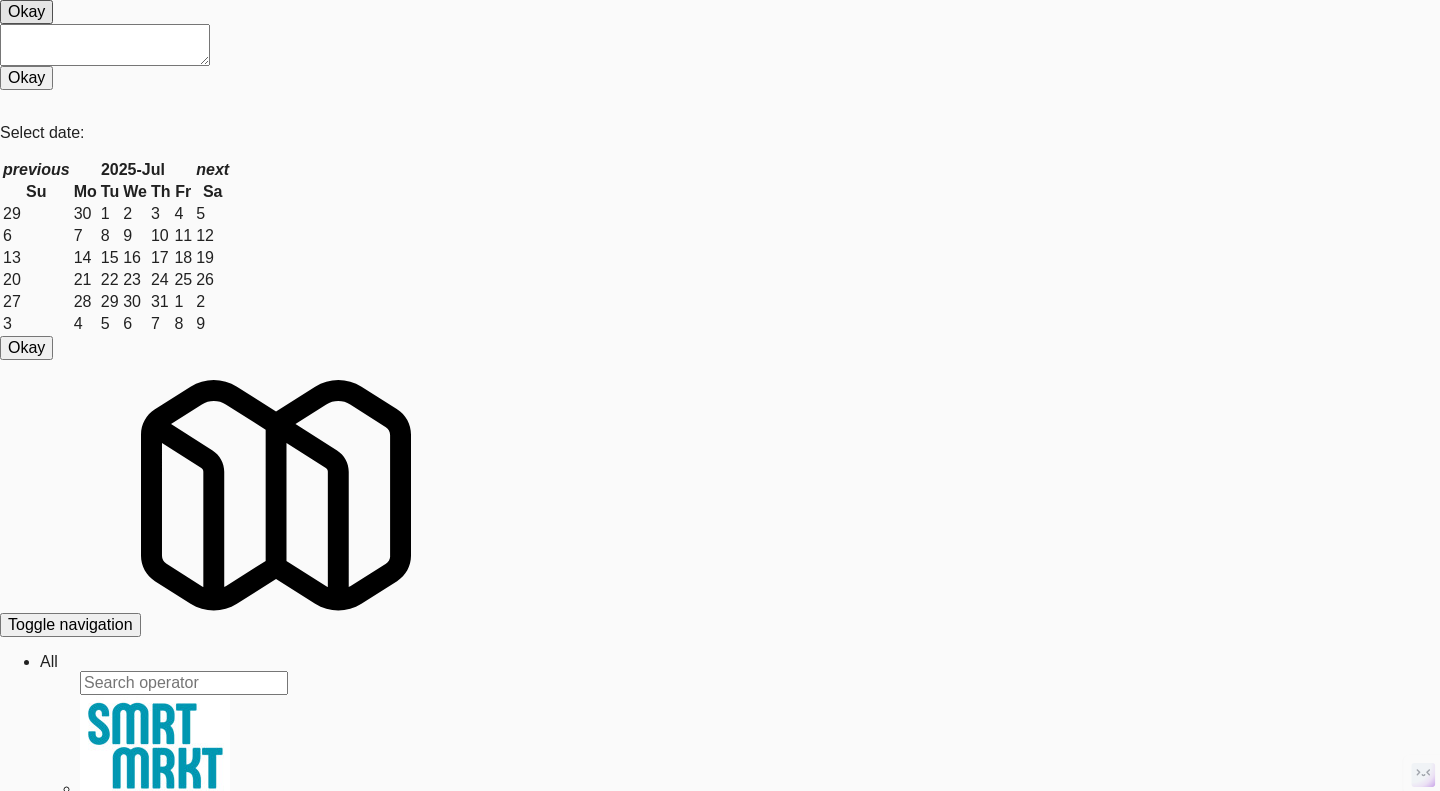 click at bounding box center [174, 31308] 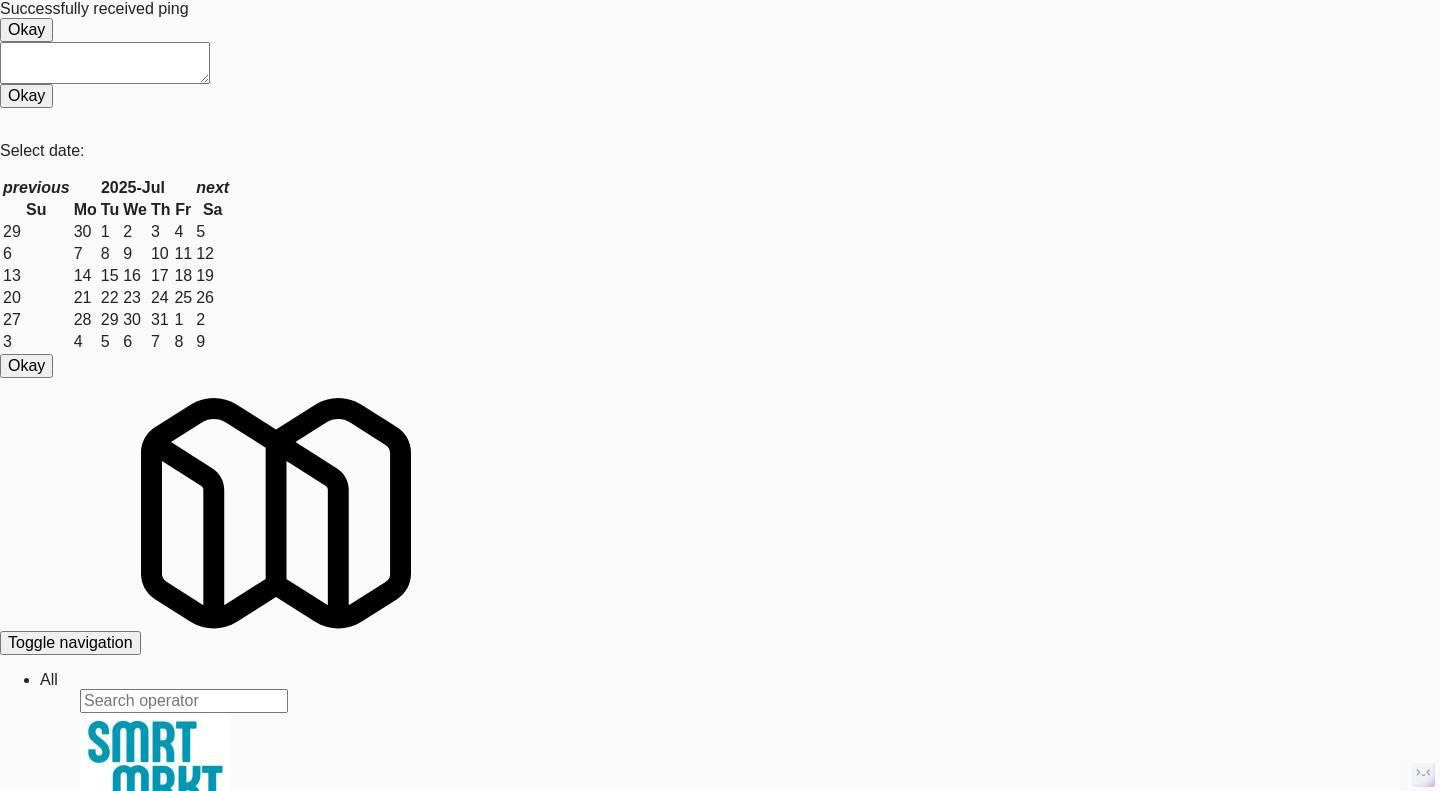 click at bounding box center [720, 31139] 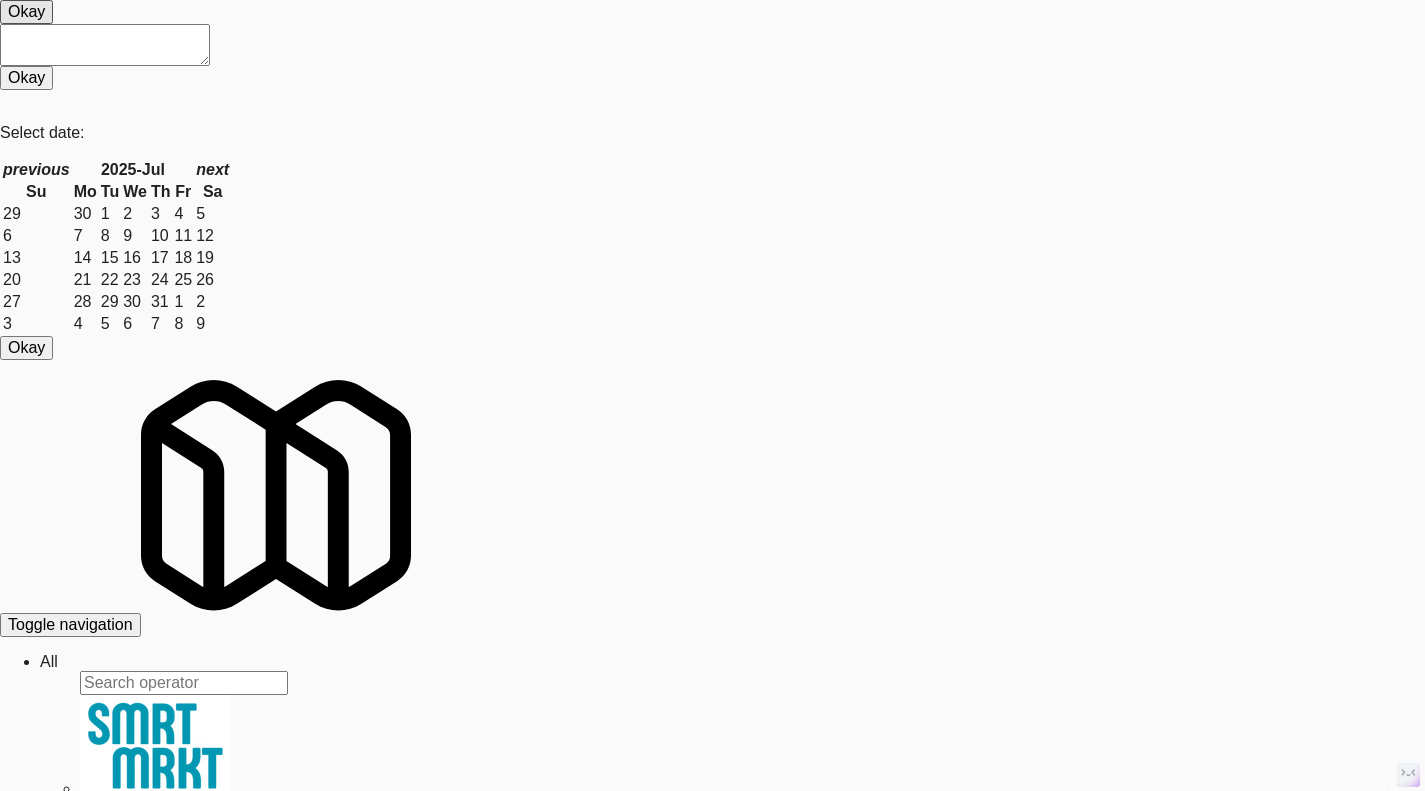click on "View" at bounding box center (159, 30785) 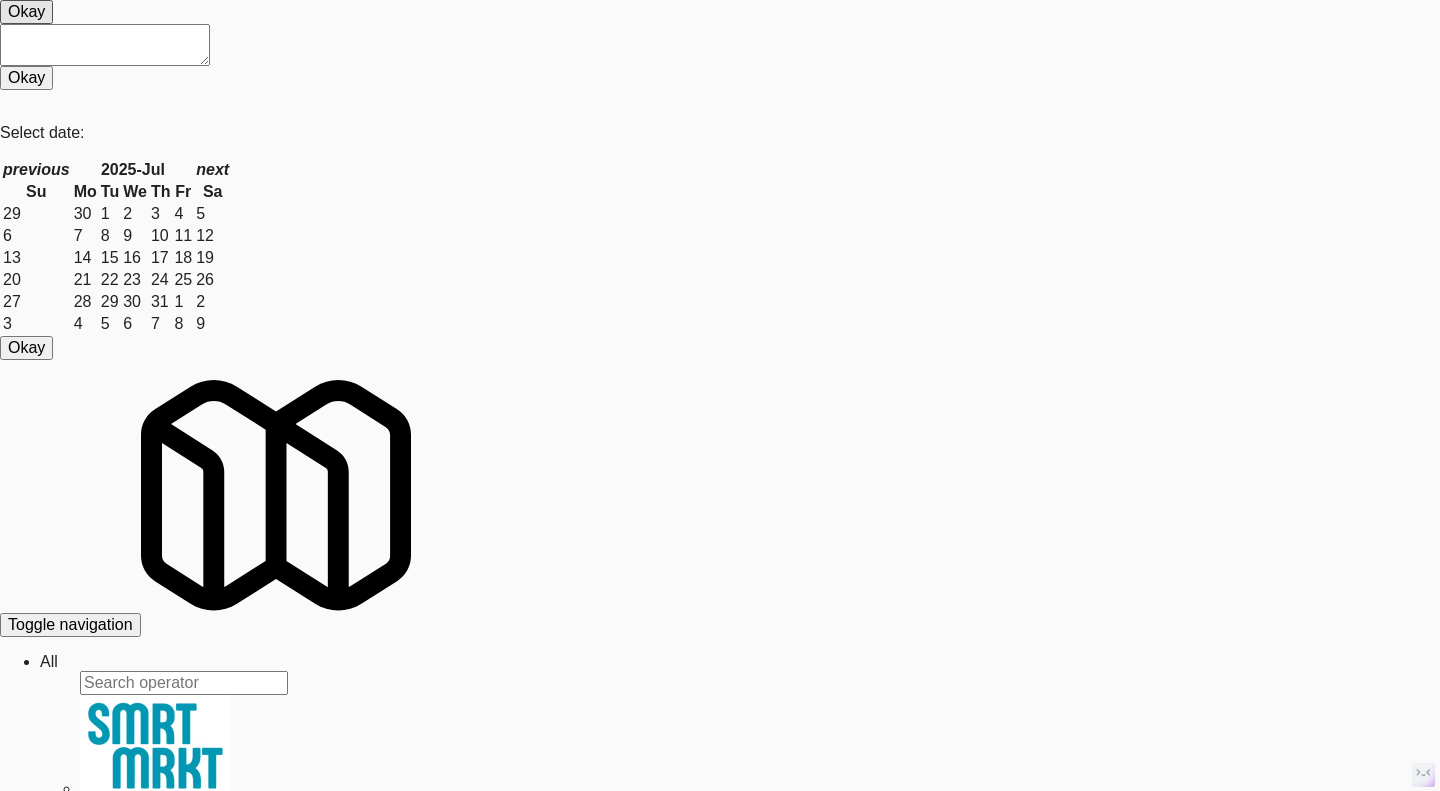 click on "Ping" at bounding box center (190, 31309) 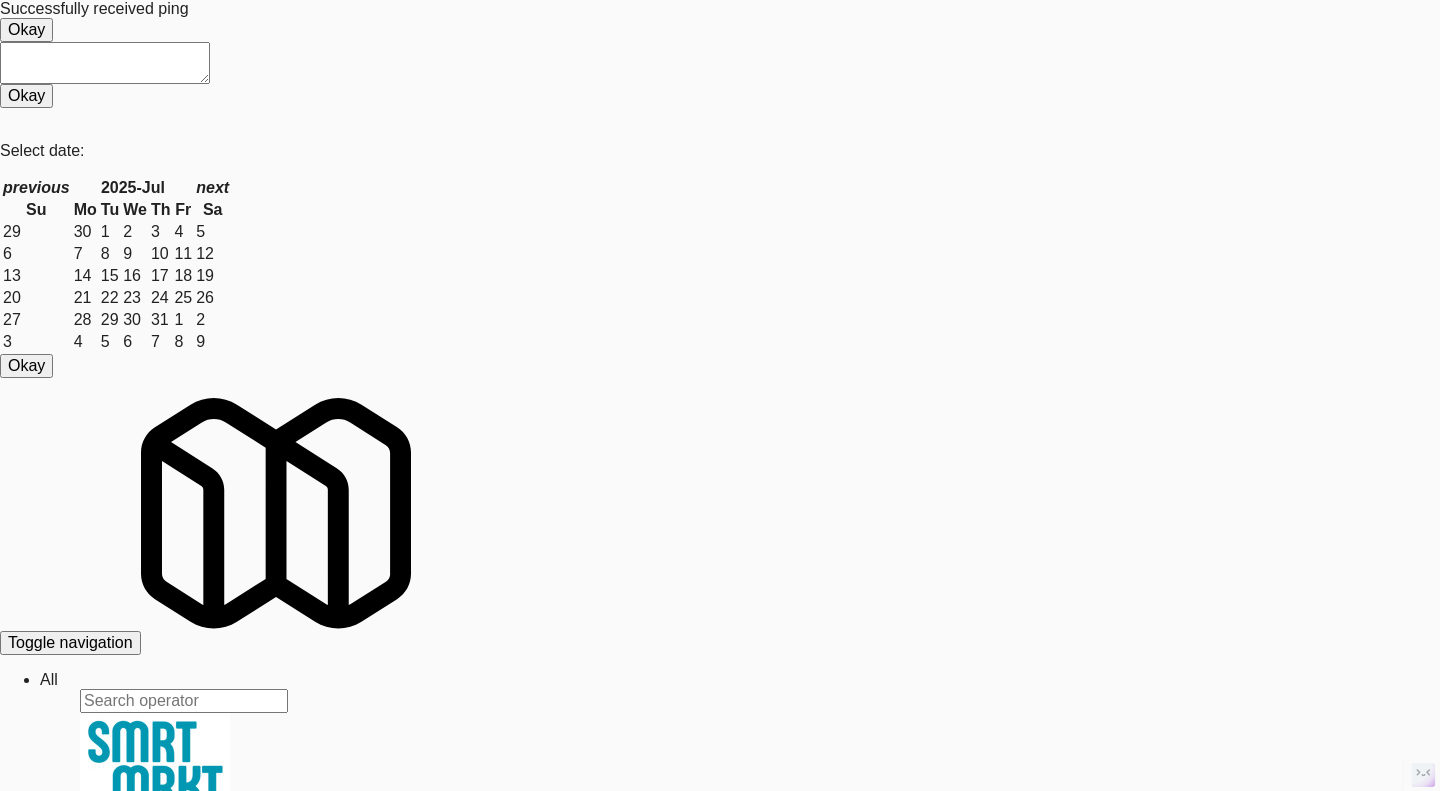 click on "System Check" at bounding box center [53, 31181] 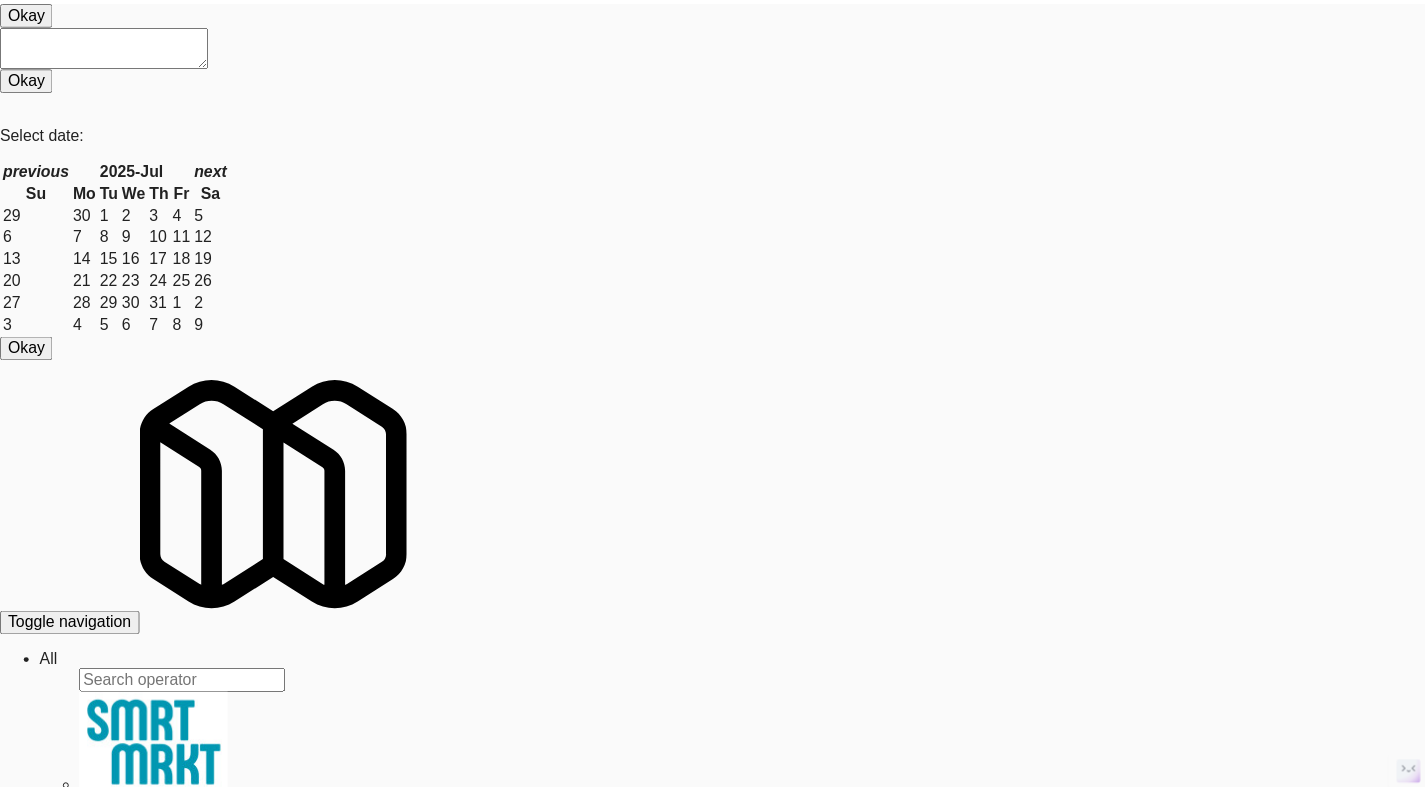 scroll, scrollTop: 762, scrollLeft: 0, axis: vertical 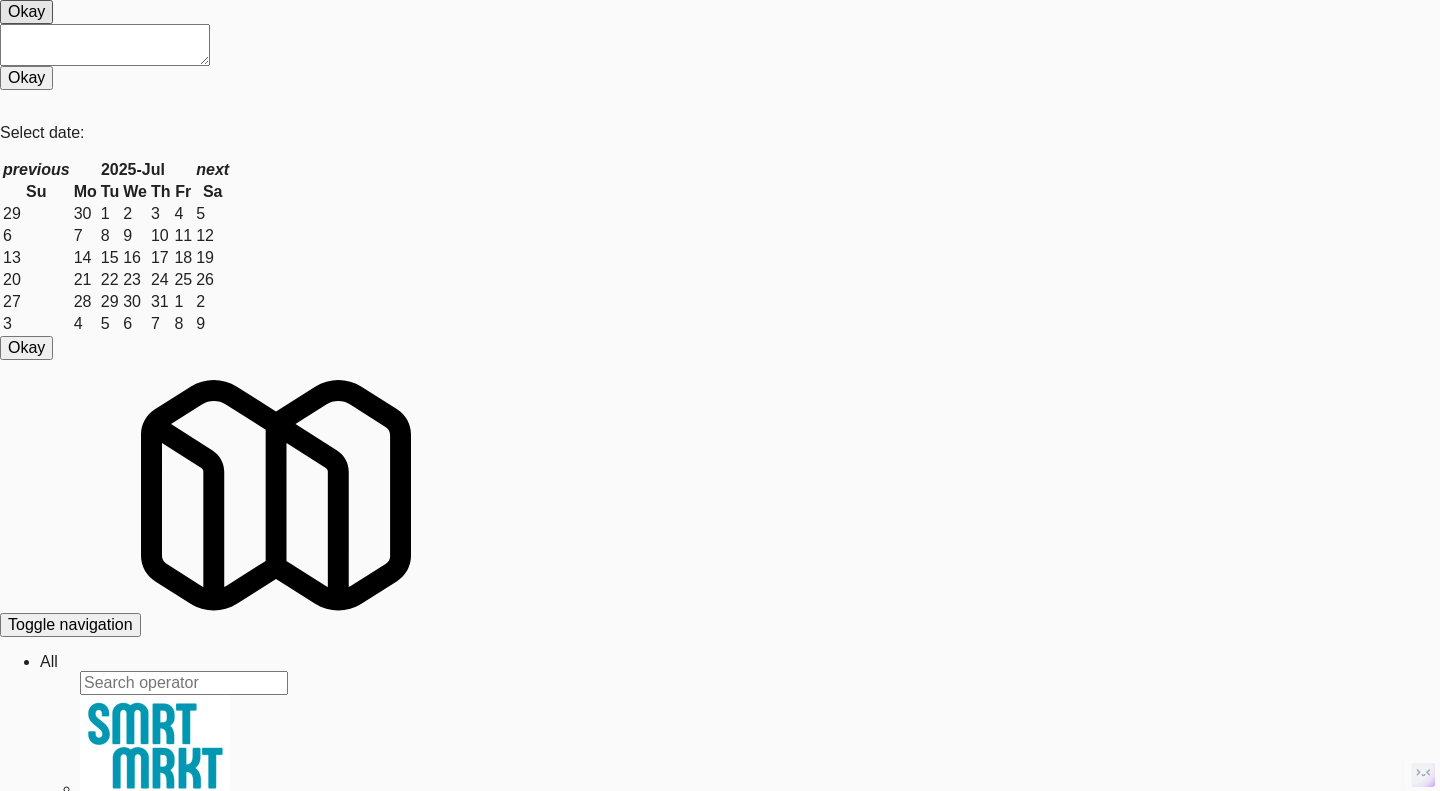 click at bounding box center [720, 31121] 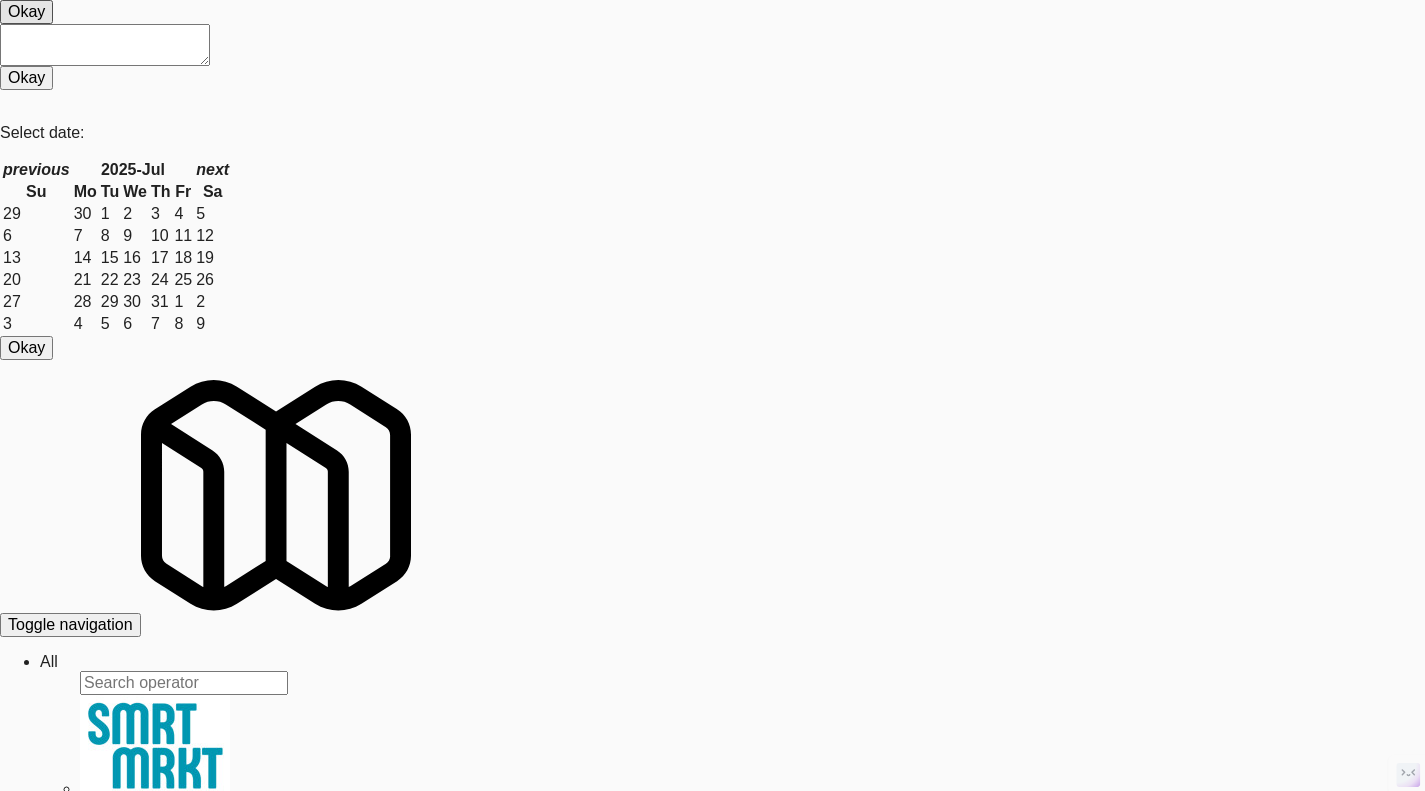 scroll, scrollTop: 0, scrollLeft: 0, axis: both 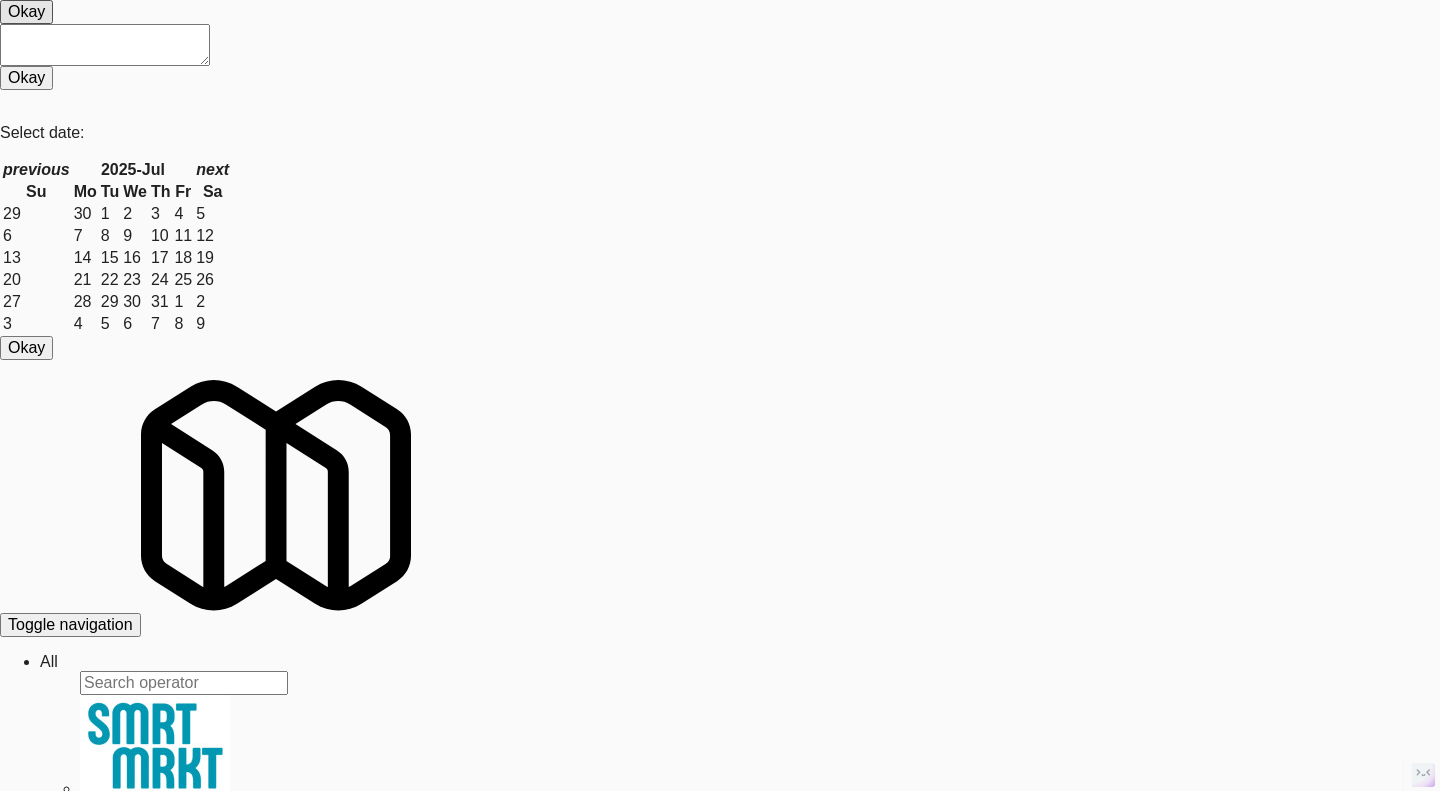click on "Snapshot" at bounding box center [53, 31091] 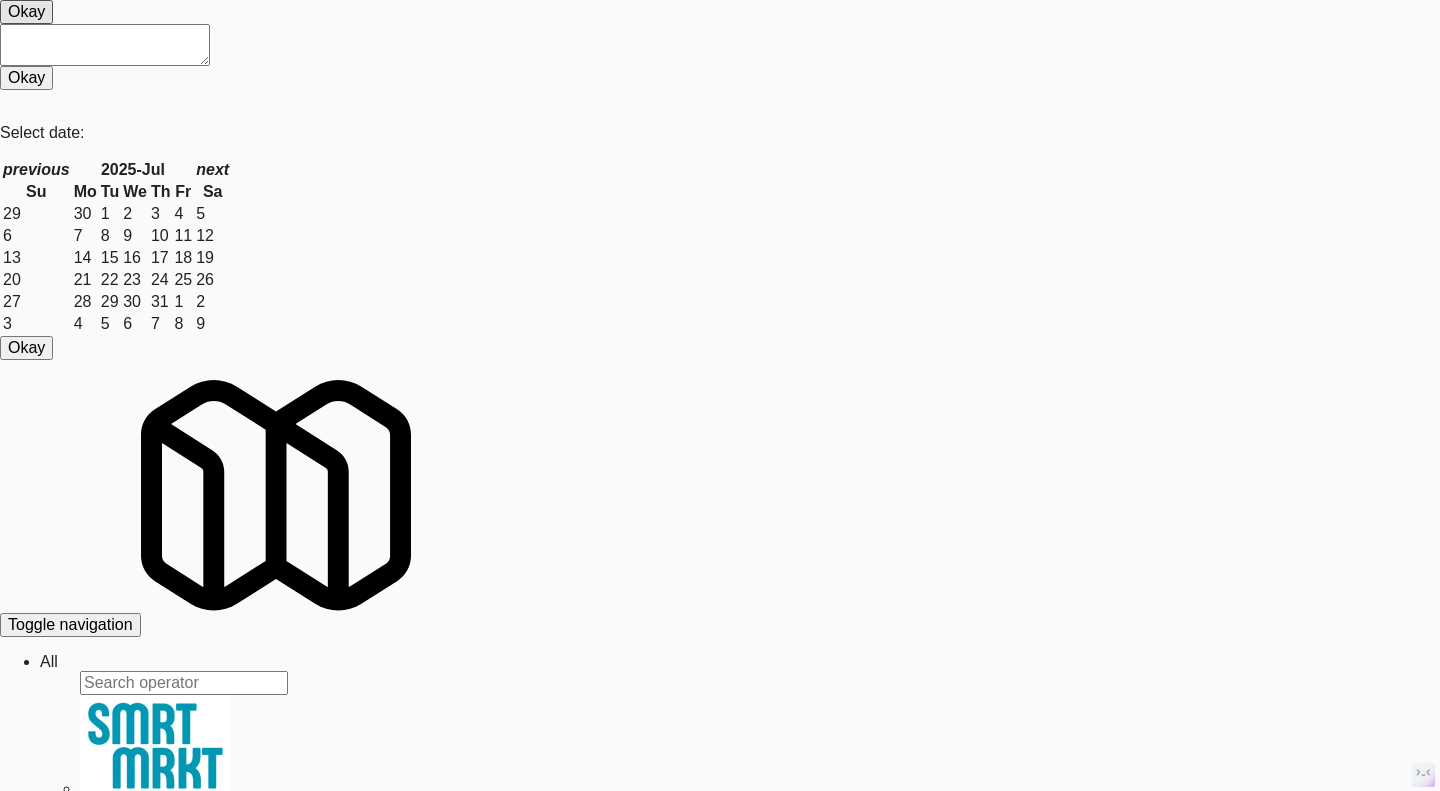click on "System Check" at bounding box center (53, 31091) 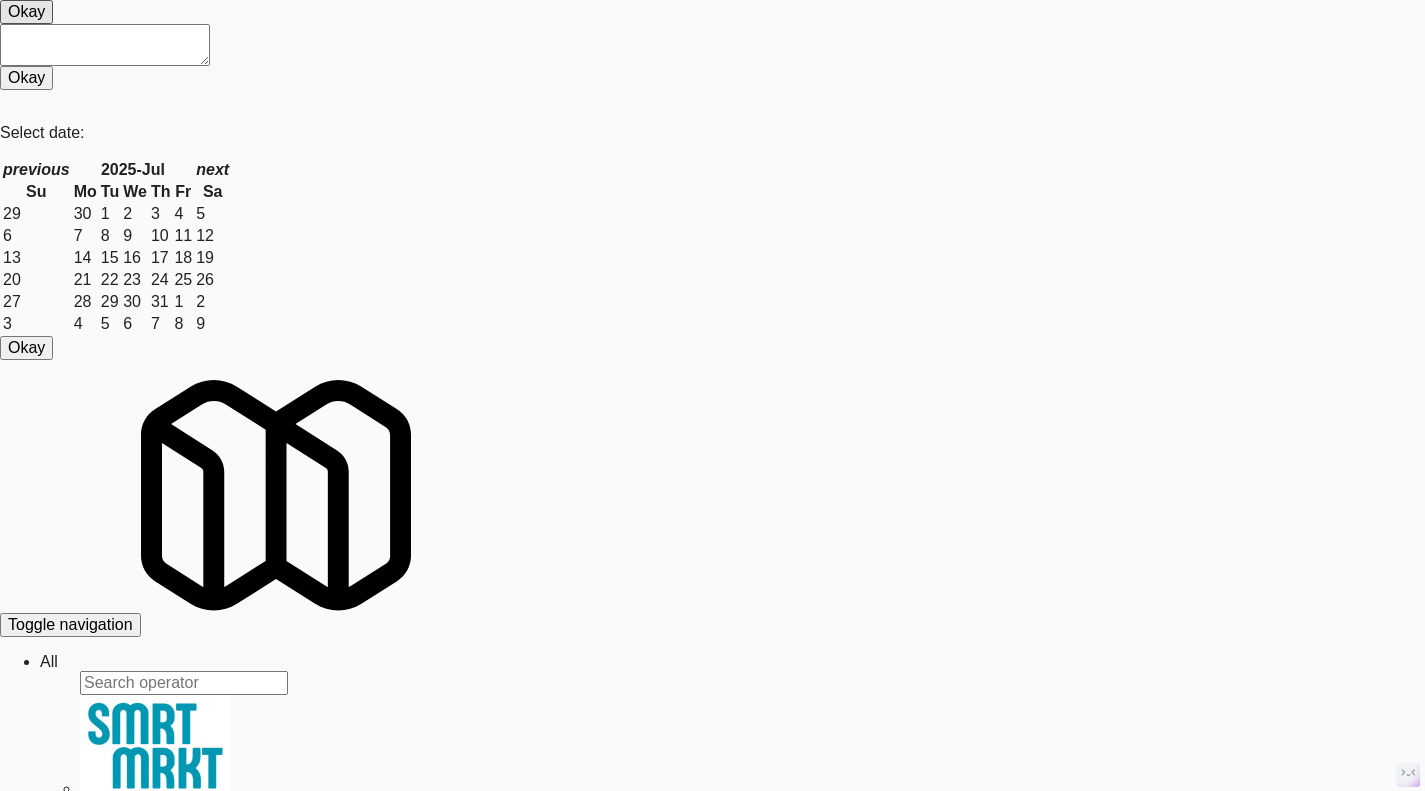 drag, startPoint x: 505, startPoint y: 176, endPoint x: 402, endPoint y: 176, distance: 103 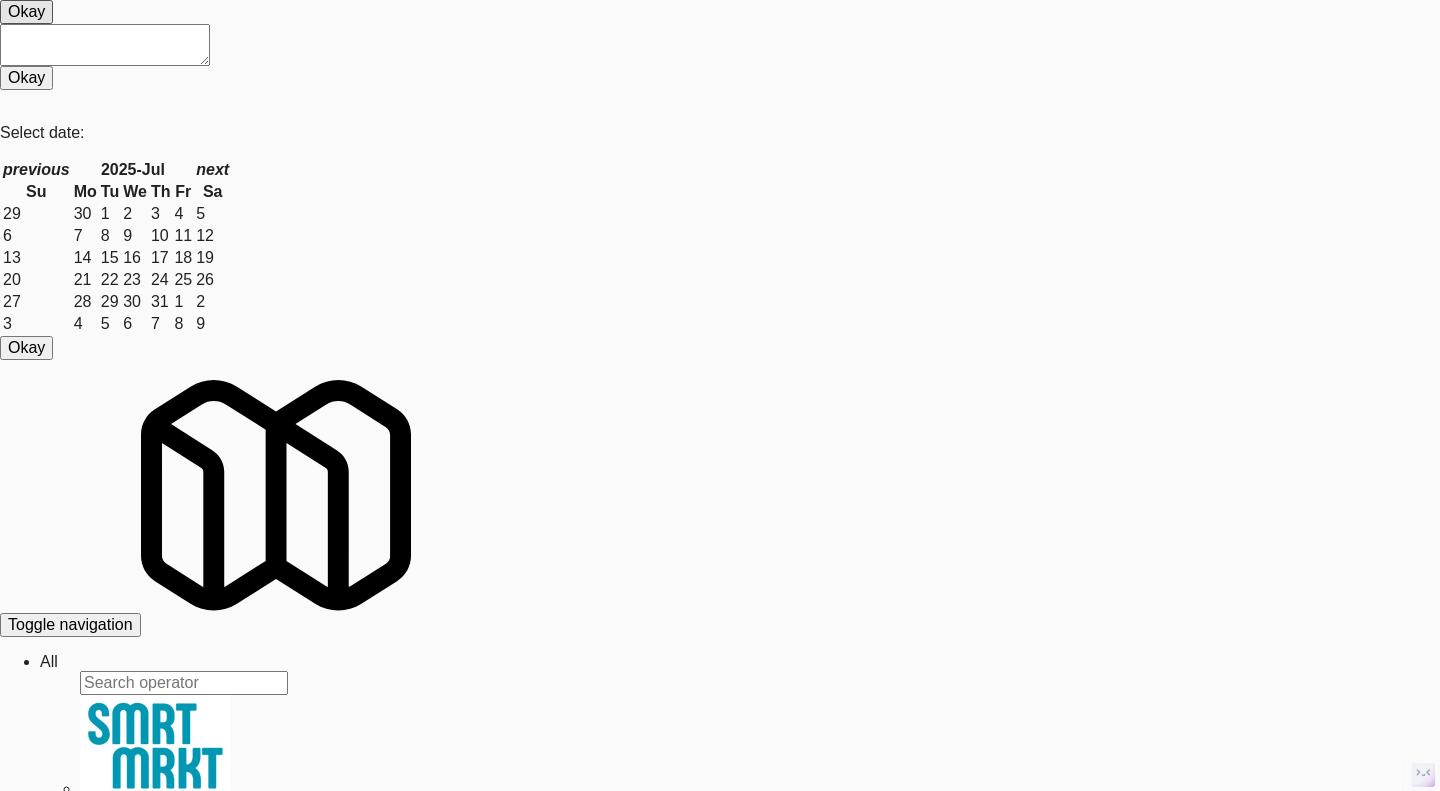 click on "Snapshot" at bounding box center (53, 31091) 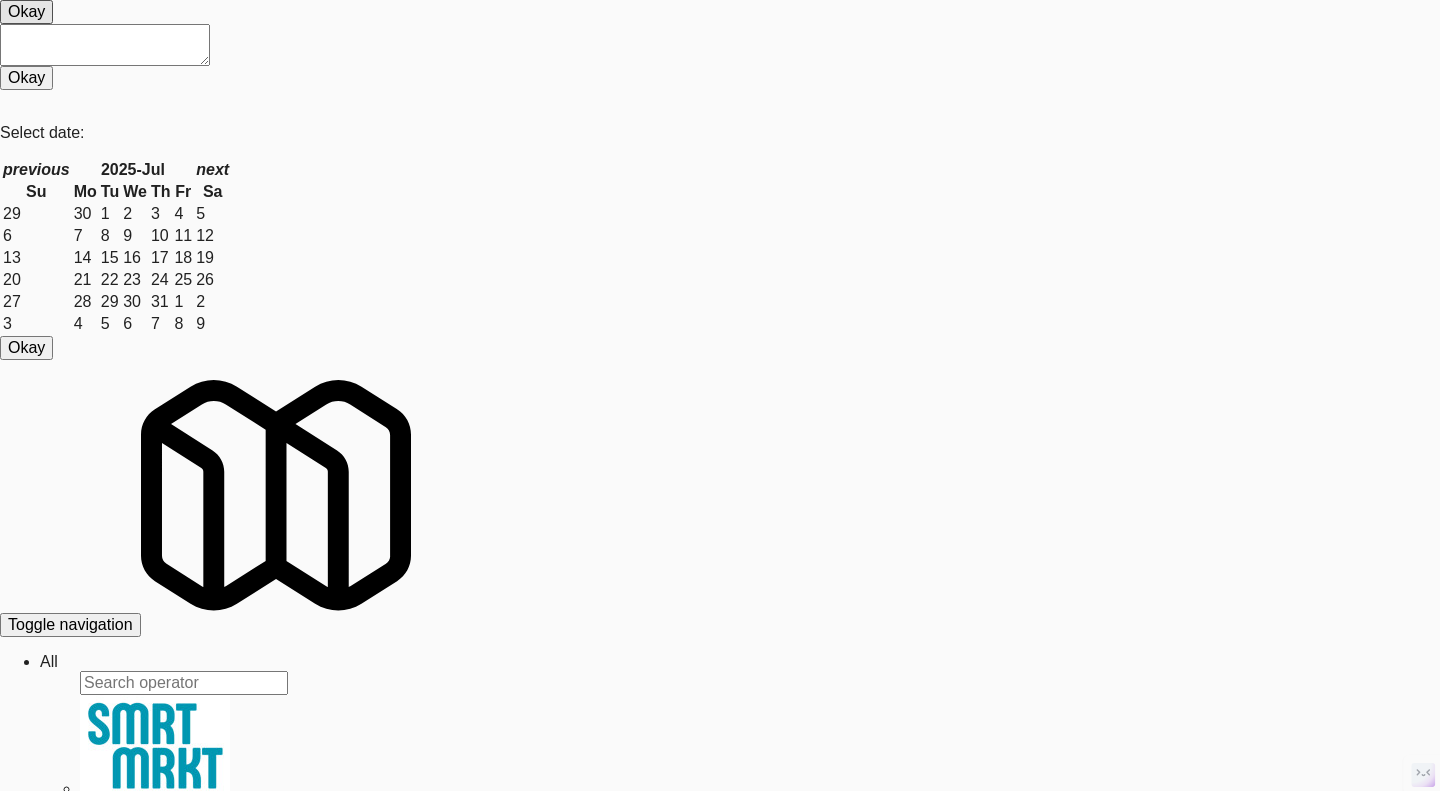 click on "System Check" at bounding box center [53, 31091] 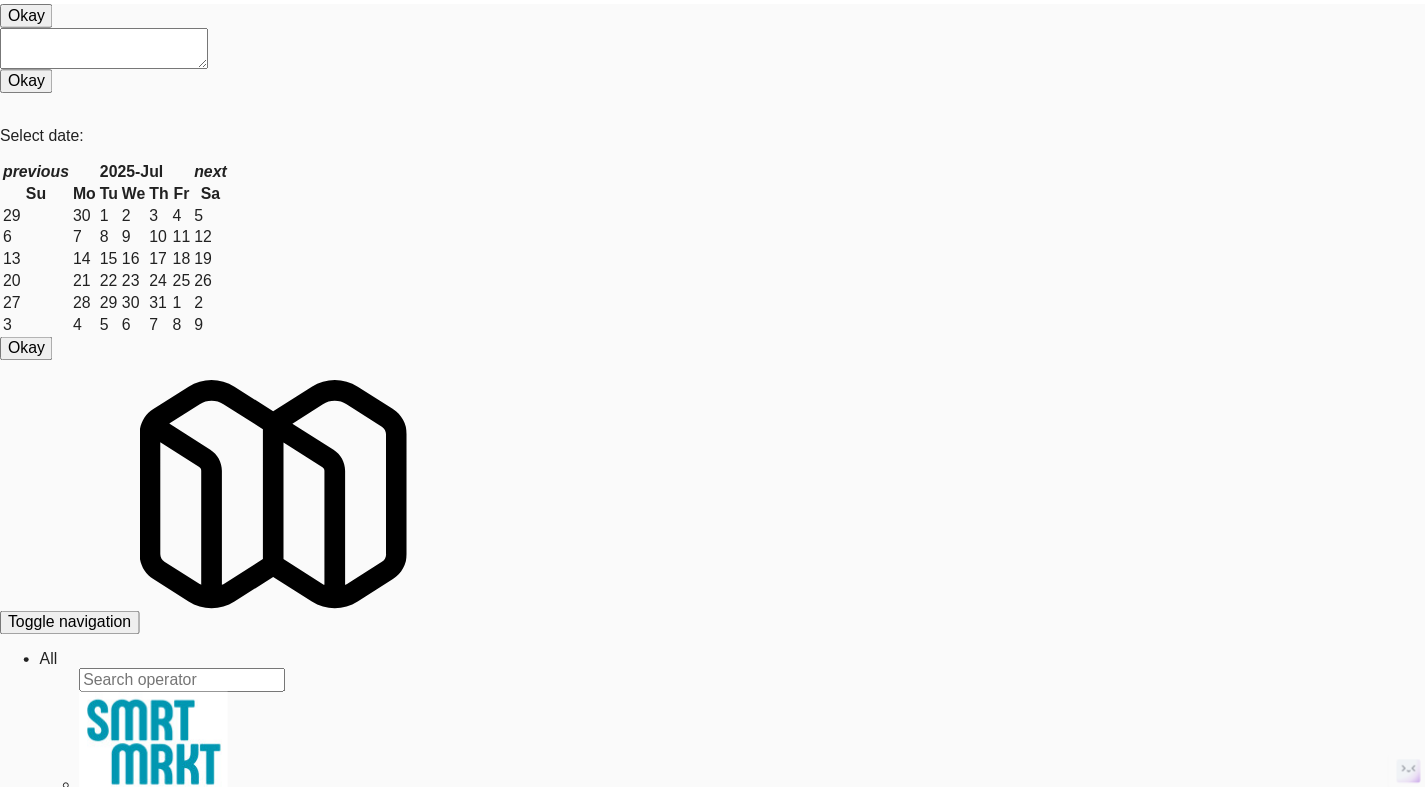 scroll, scrollTop: 1677, scrollLeft: 0, axis: vertical 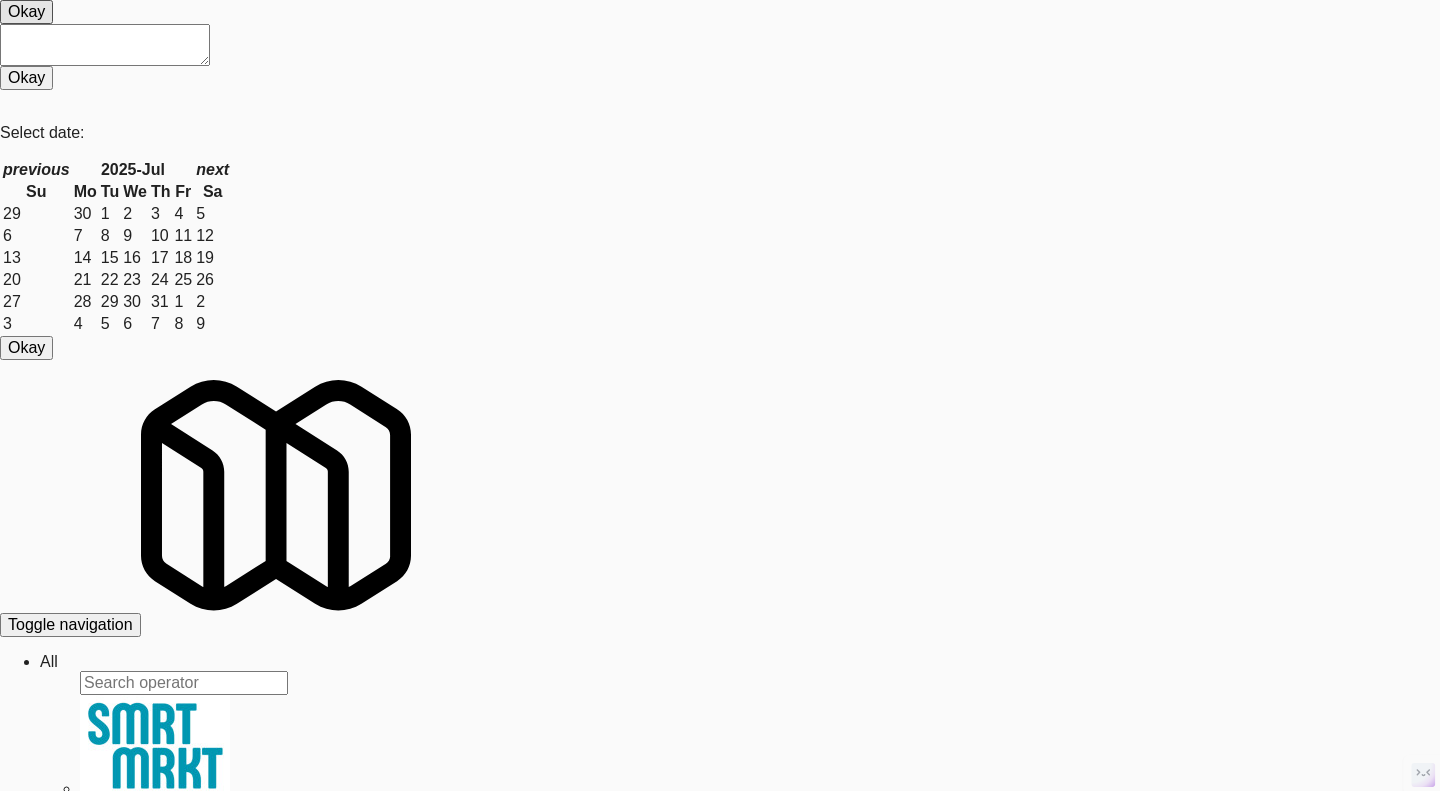 drag, startPoint x: 1157, startPoint y: 483, endPoint x: 1023, endPoint y: 382, distance: 167.80048 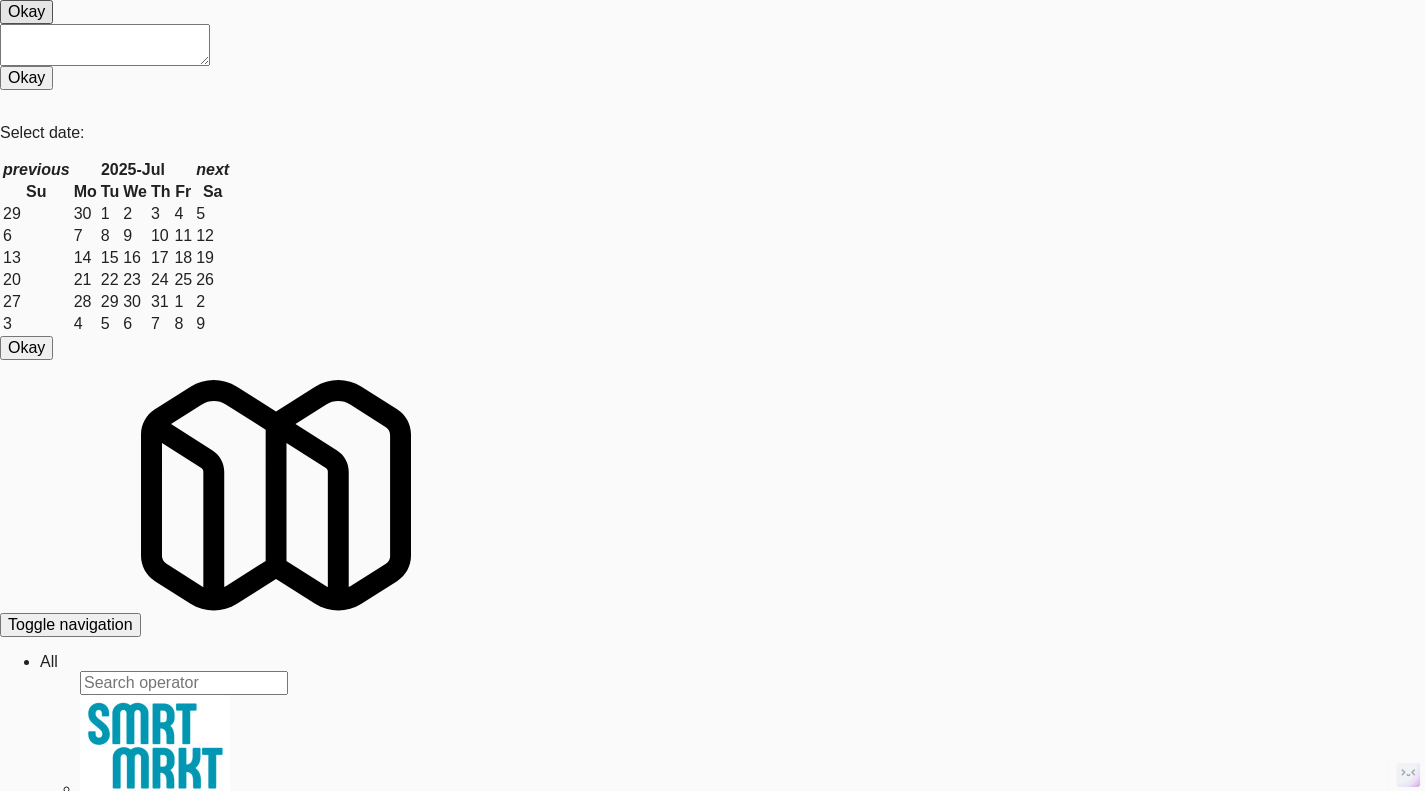 click on "Balena" at bounding box center (327, 30677) 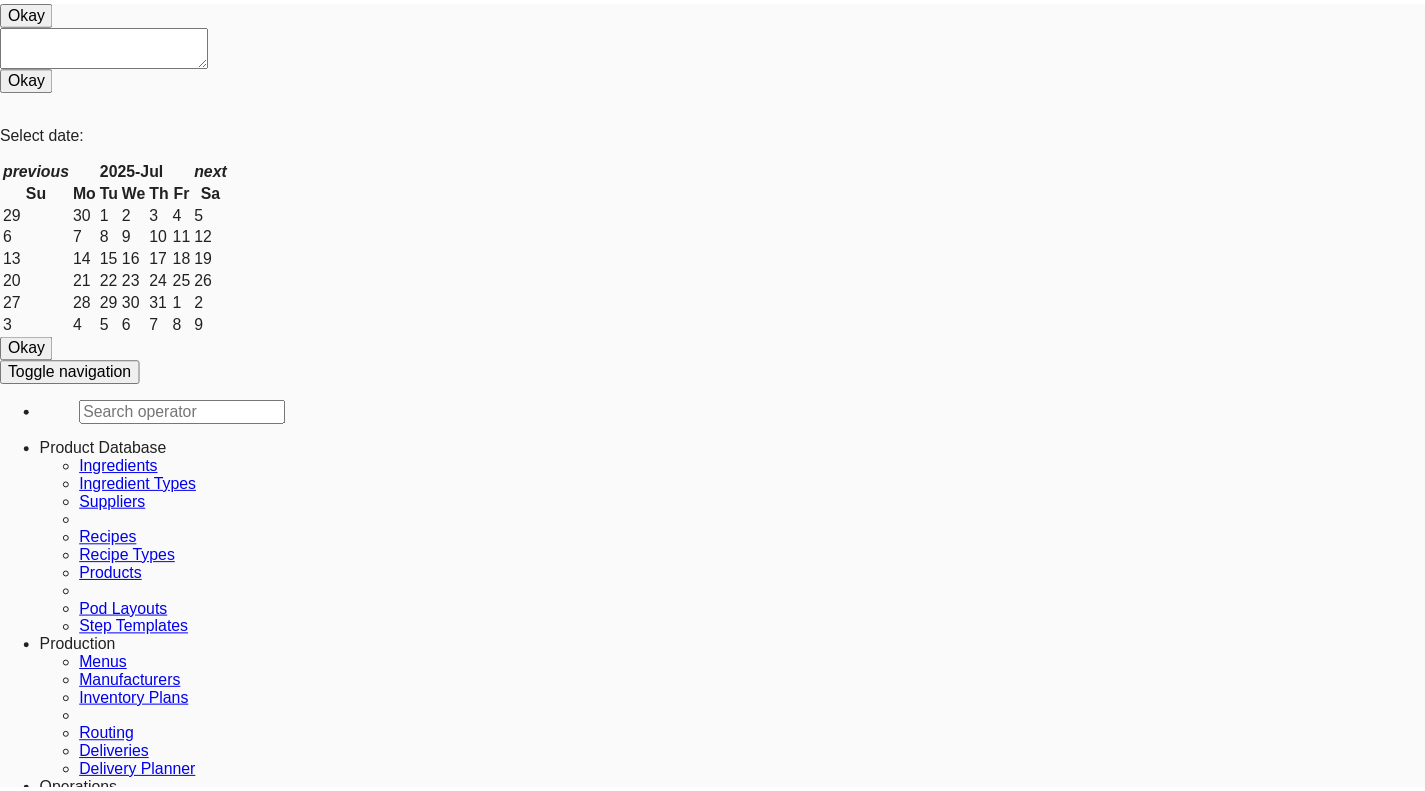 scroll, scrollTop: 0, scrollLeft: 0, axis: both 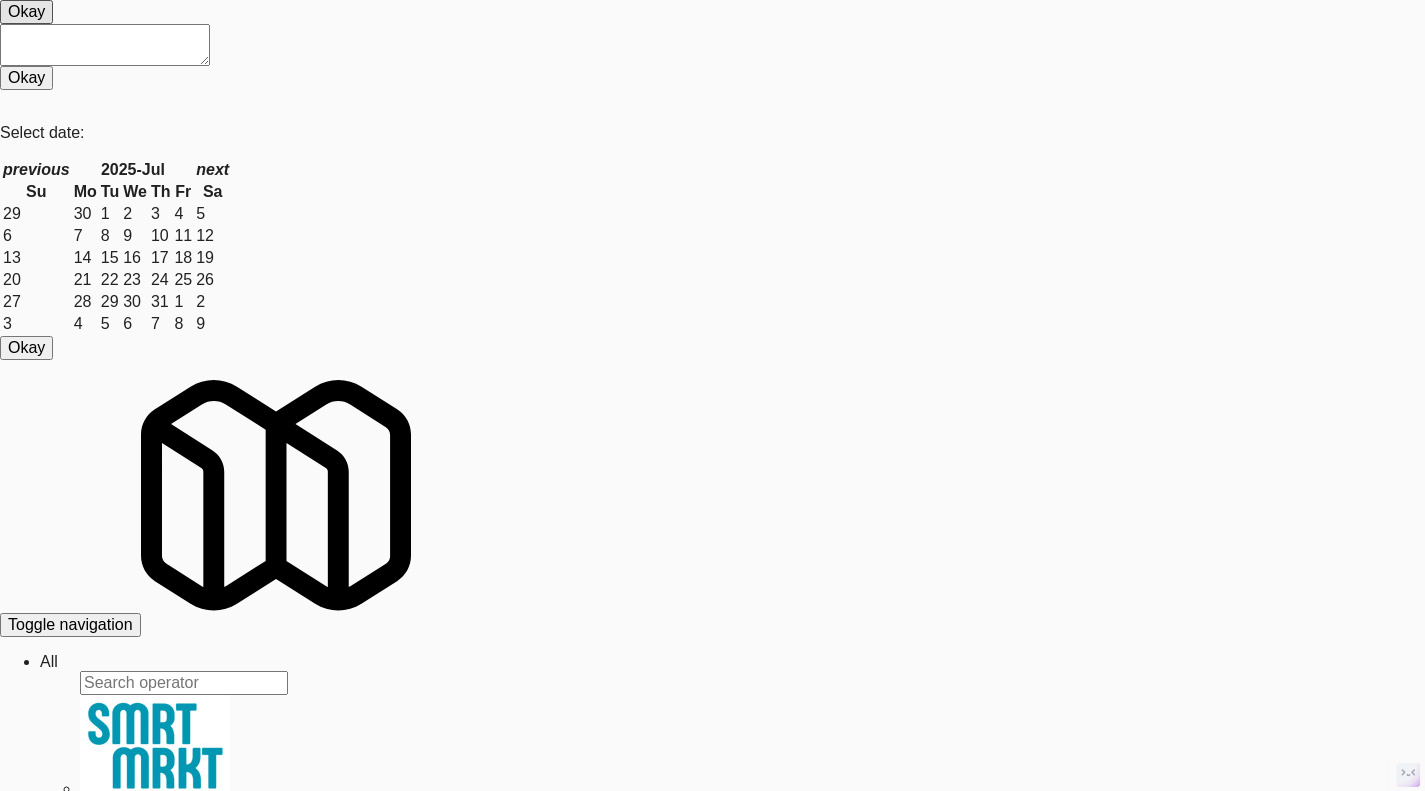 click on "https://res.cloudinary.com/kitchenmate/video/upload/v1747363805/tnvv1qxgwmy7mr2tdxs2.mp4" at bounding box center (340, 30767) 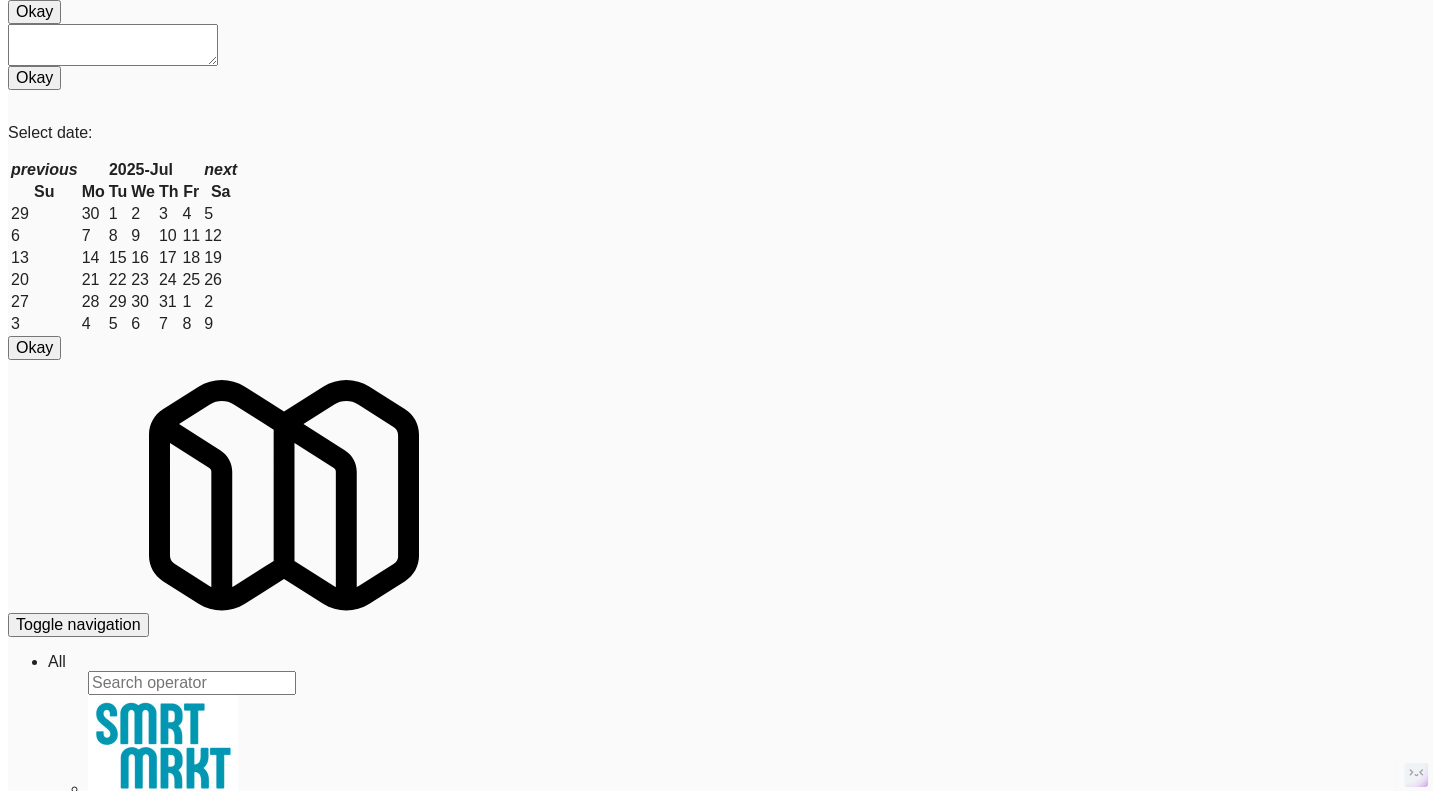 scroll, scrollTop: 0, scrollLeft: 0, axis: both 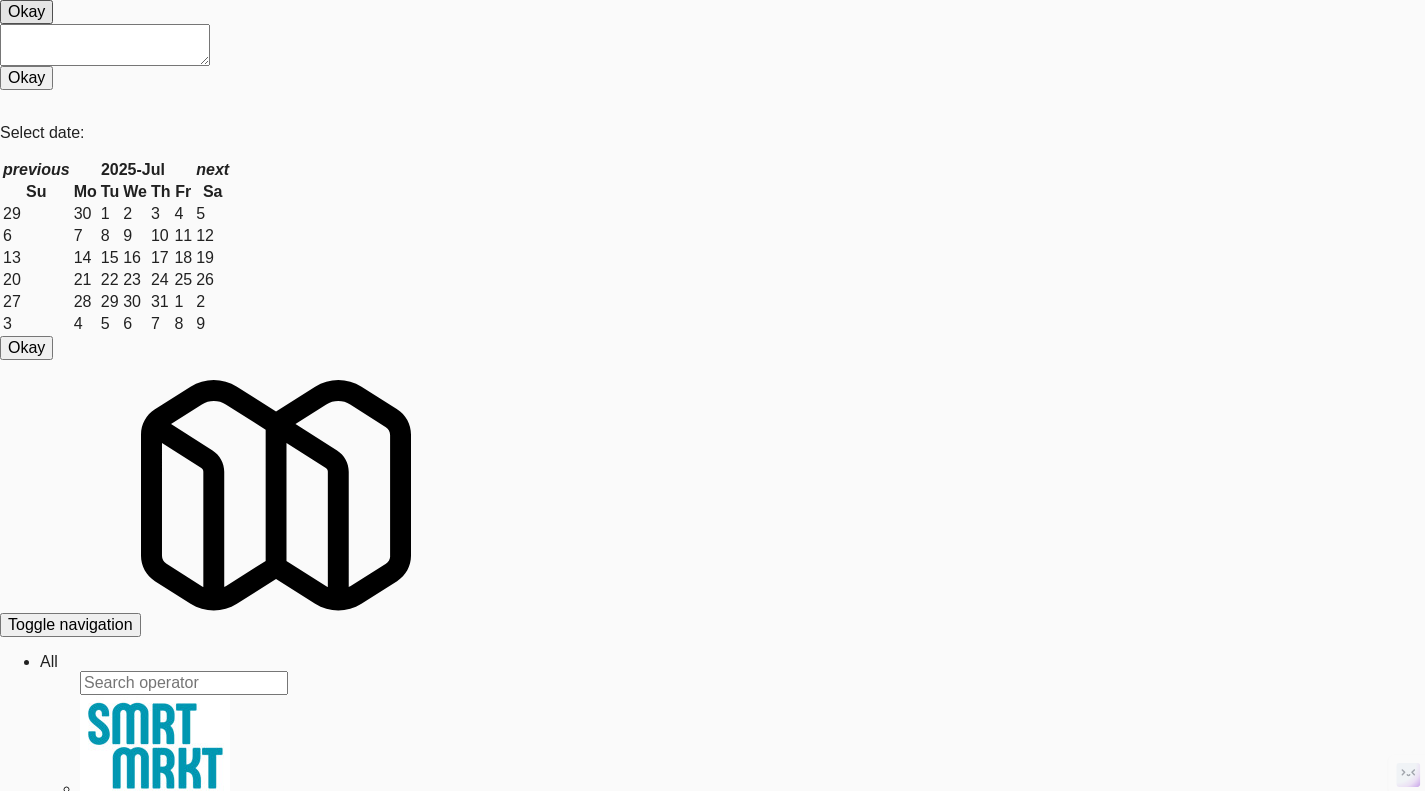 click on "View" at bounding box center (159, 30713) 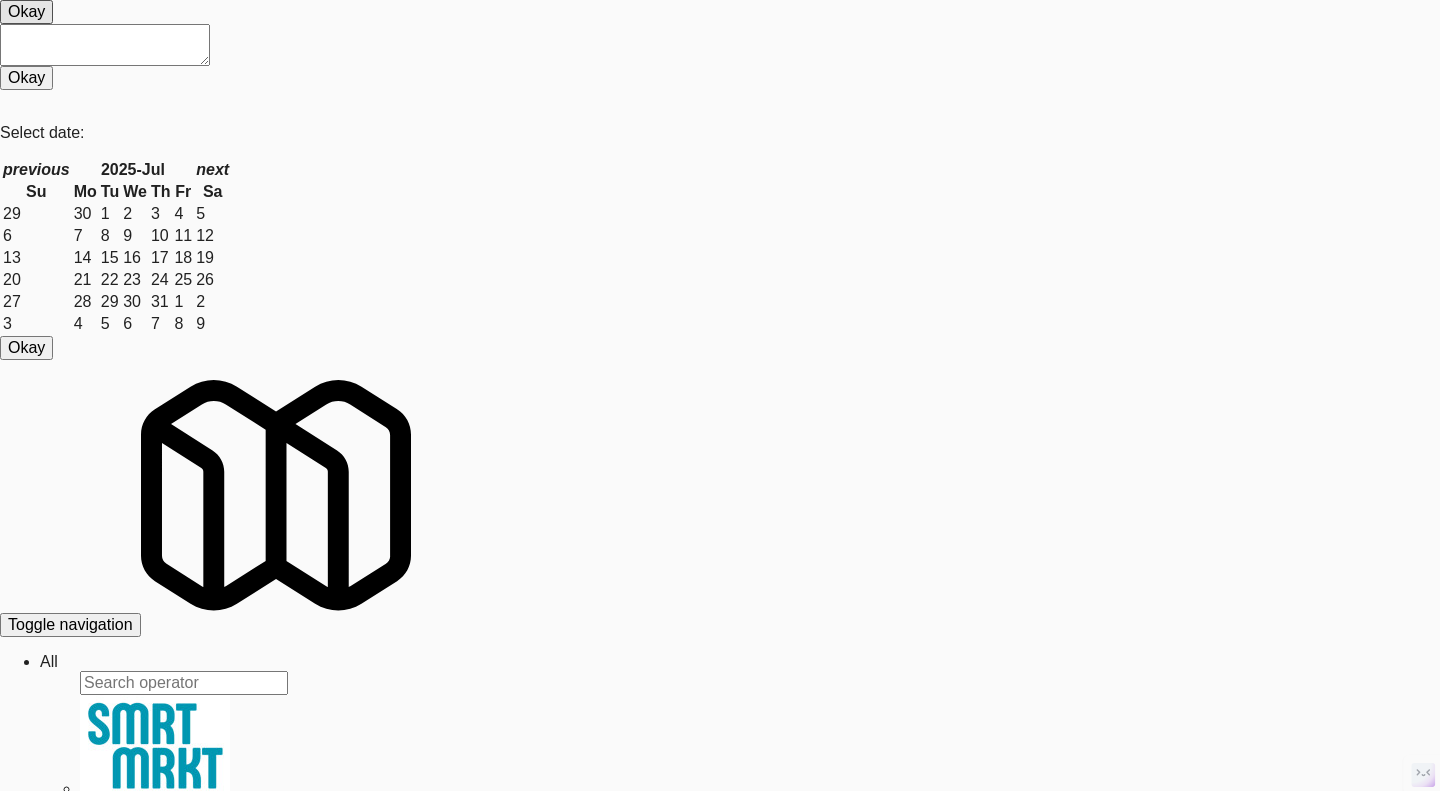 click on "System Check" at bounding box center (53, 31091) 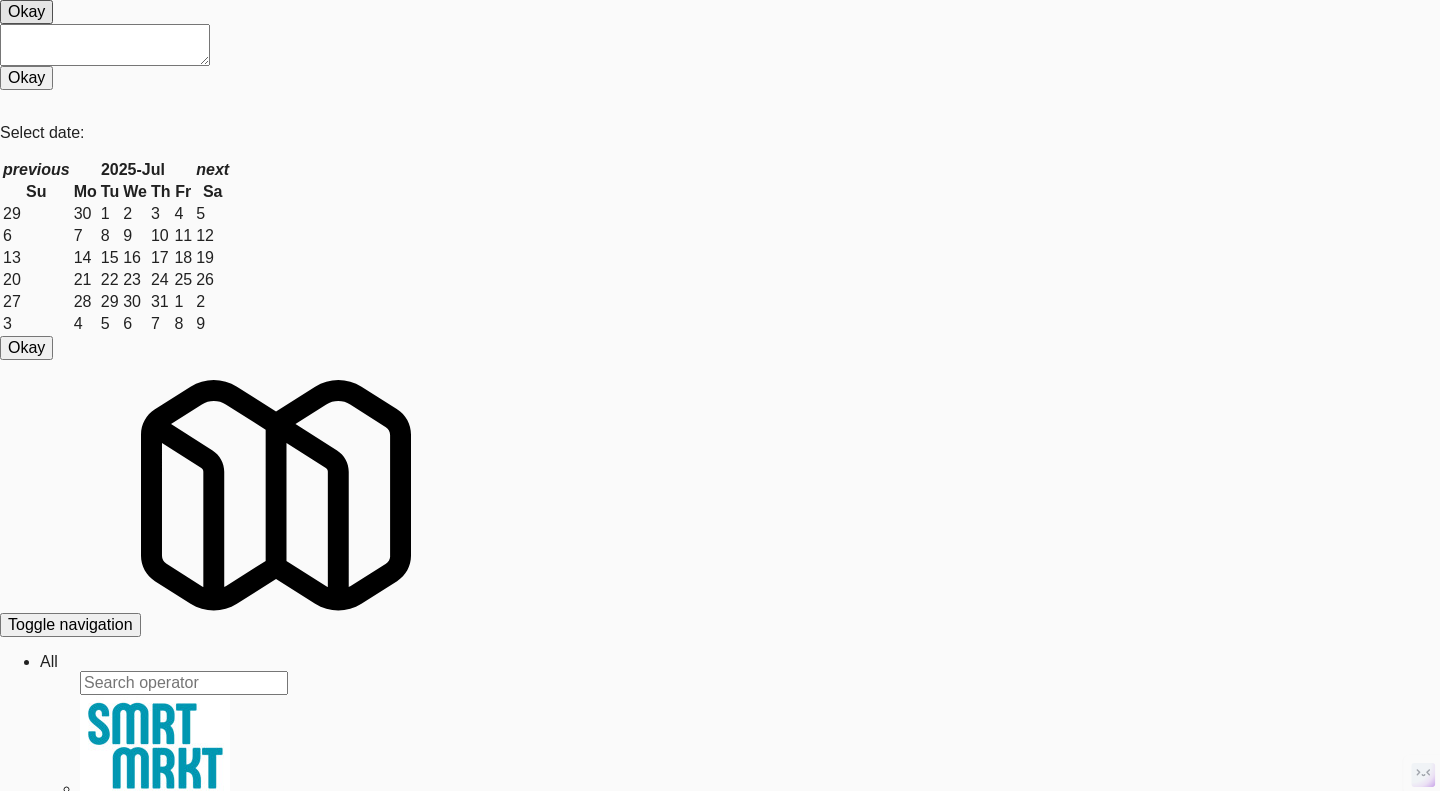 scroll, scrollTop: 500, scrollLeft: 0, axis: vertical 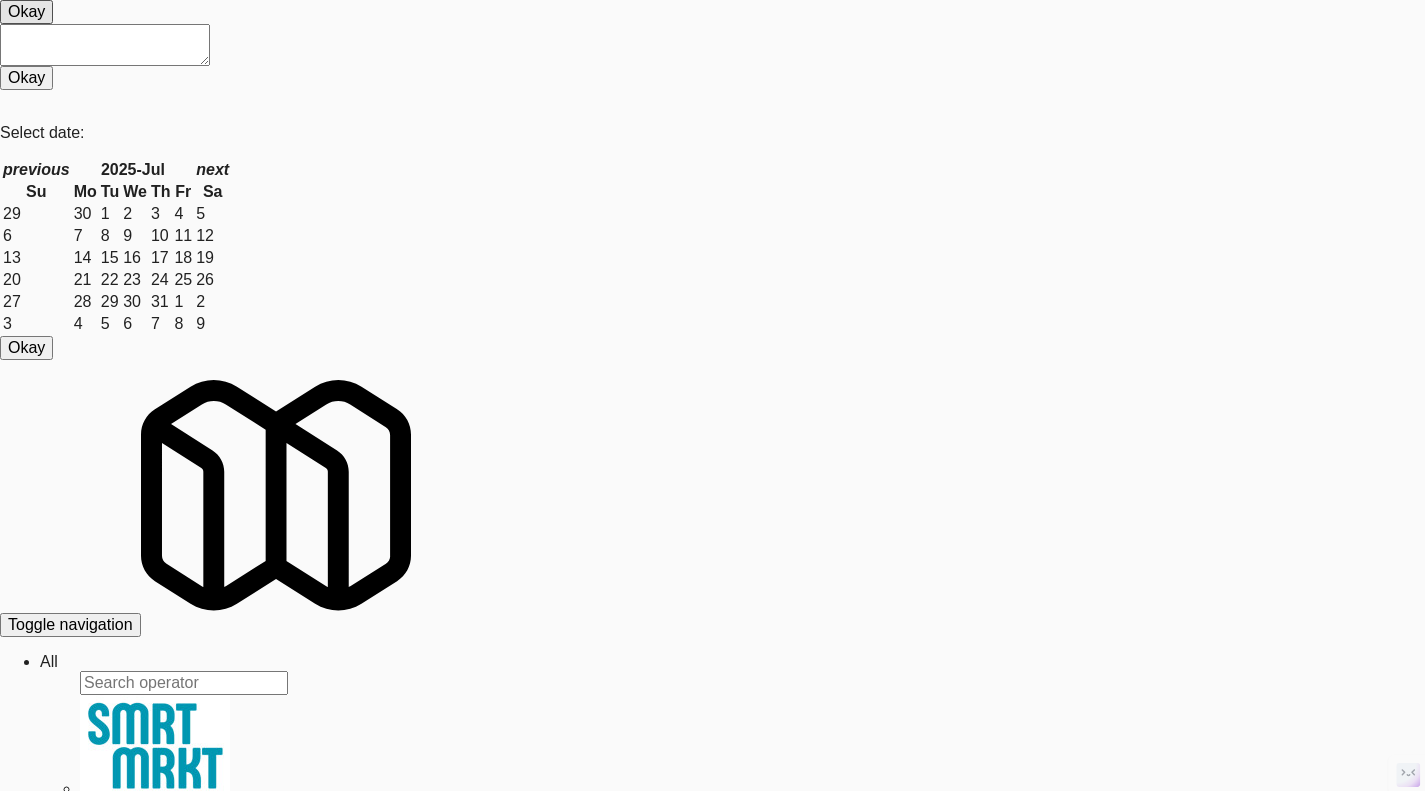 click on "View" at bounding box center (285, 30677) 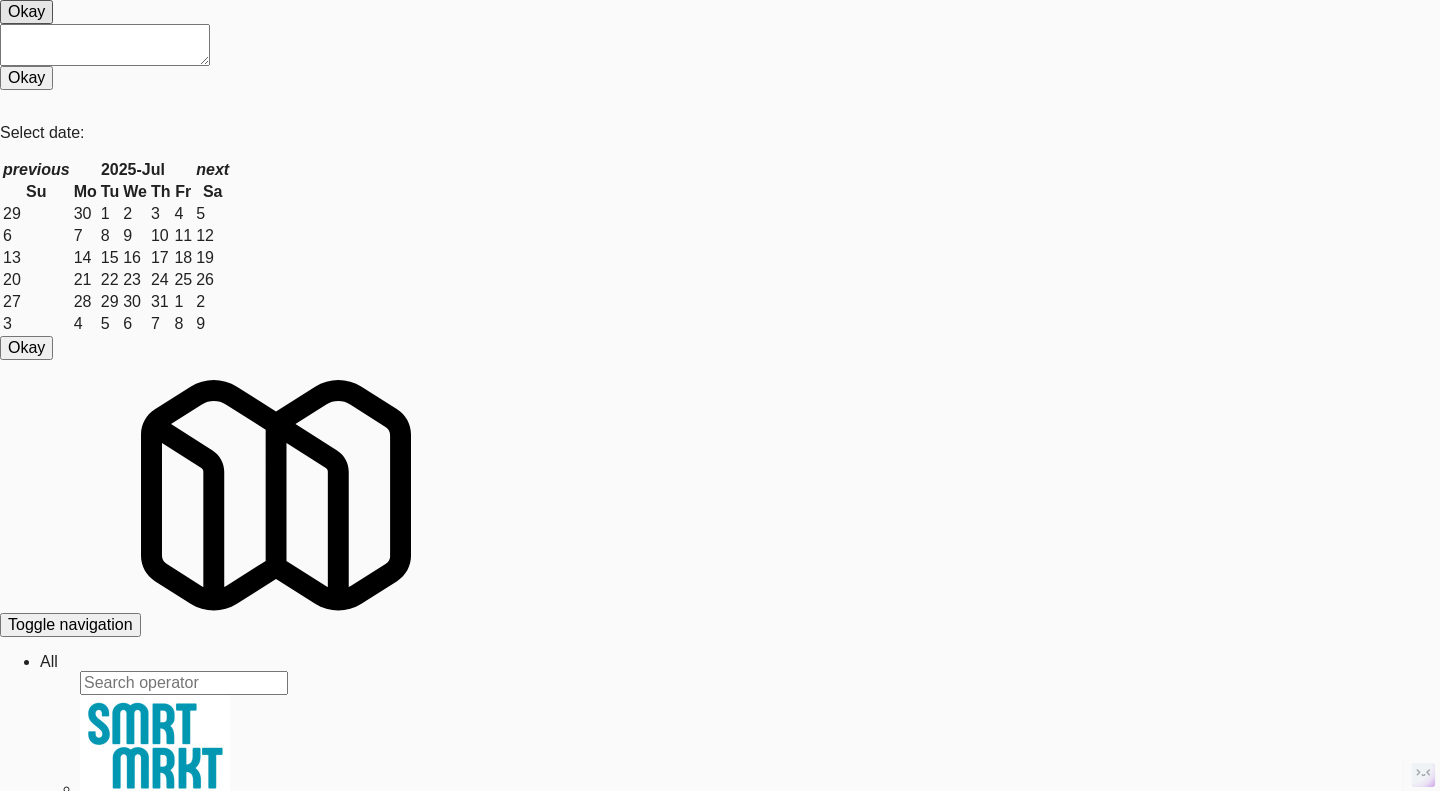 click on "Snapshot" at bounding box center (53, 31091) 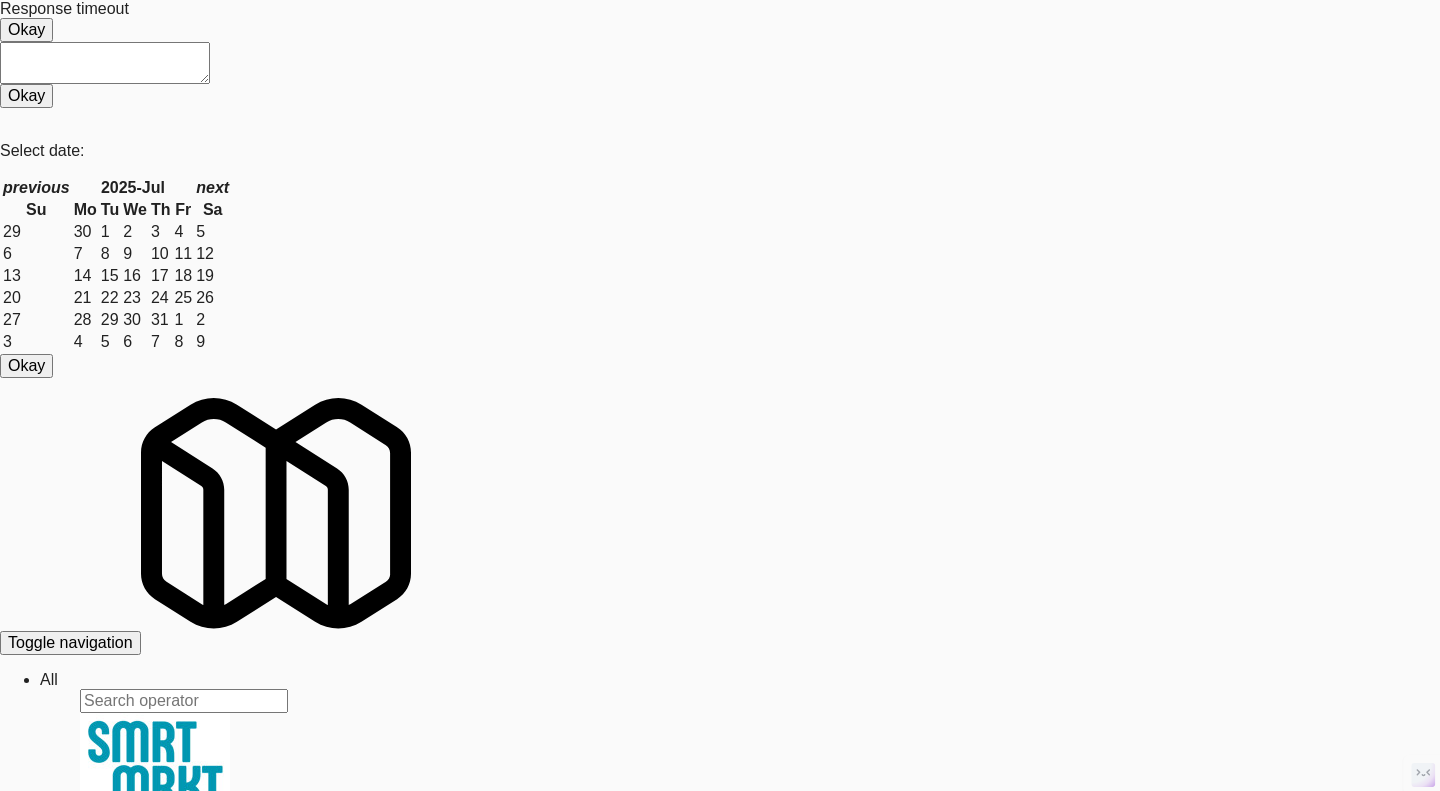 click on "Get App Snapshot" at bounding box center [73, 31237] 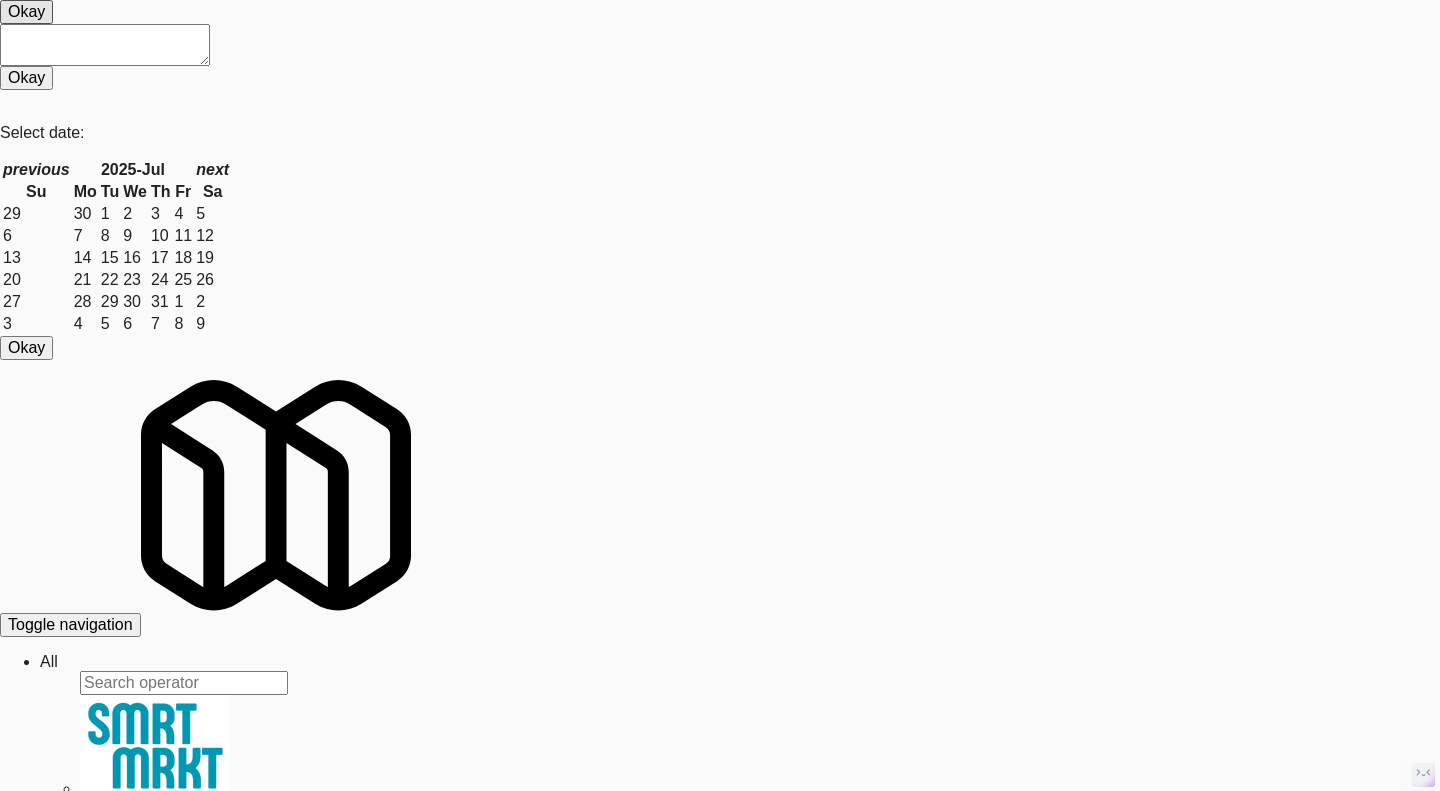 click on "Get App Snapshot" at bounding box center [73, 31219] 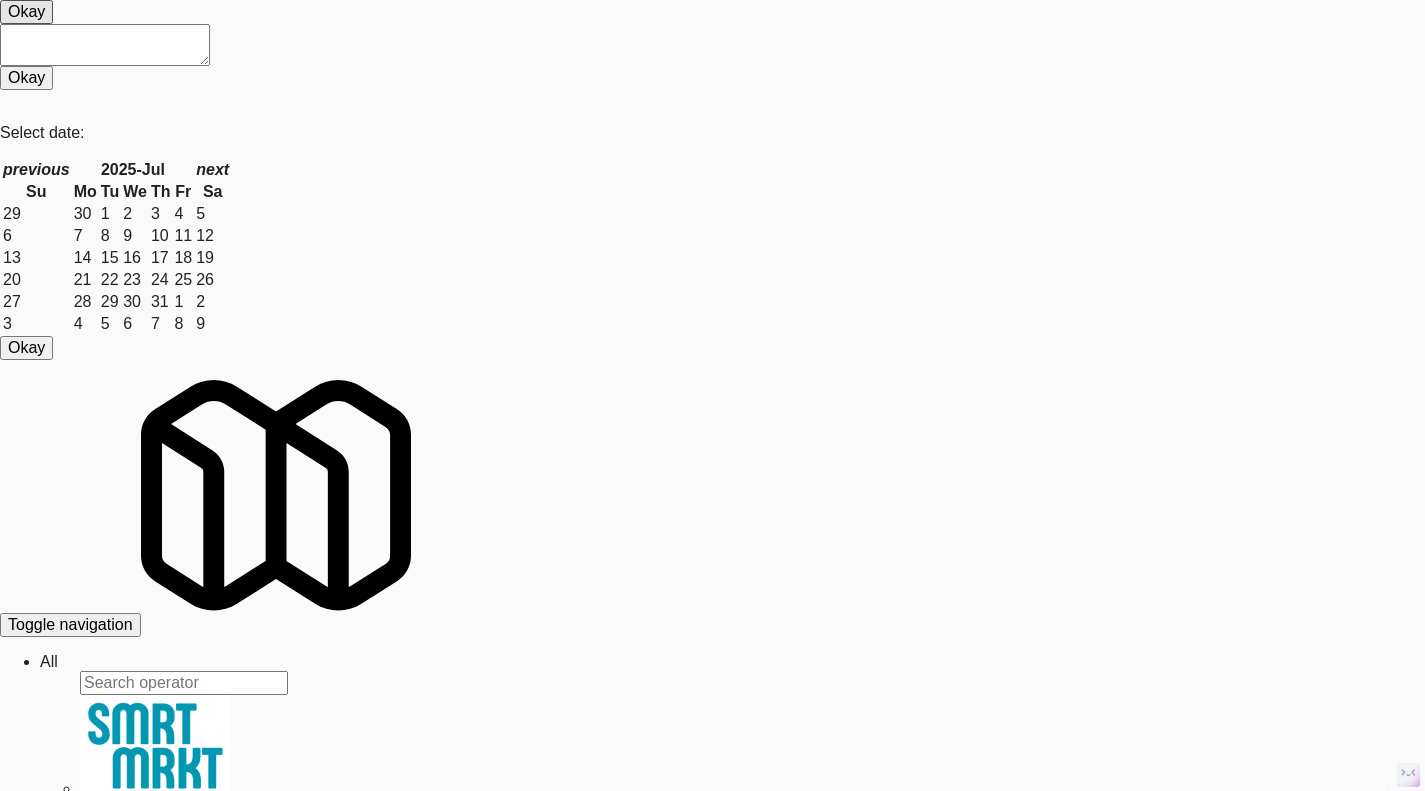 click on "View" at bounding box center (285, 30677) 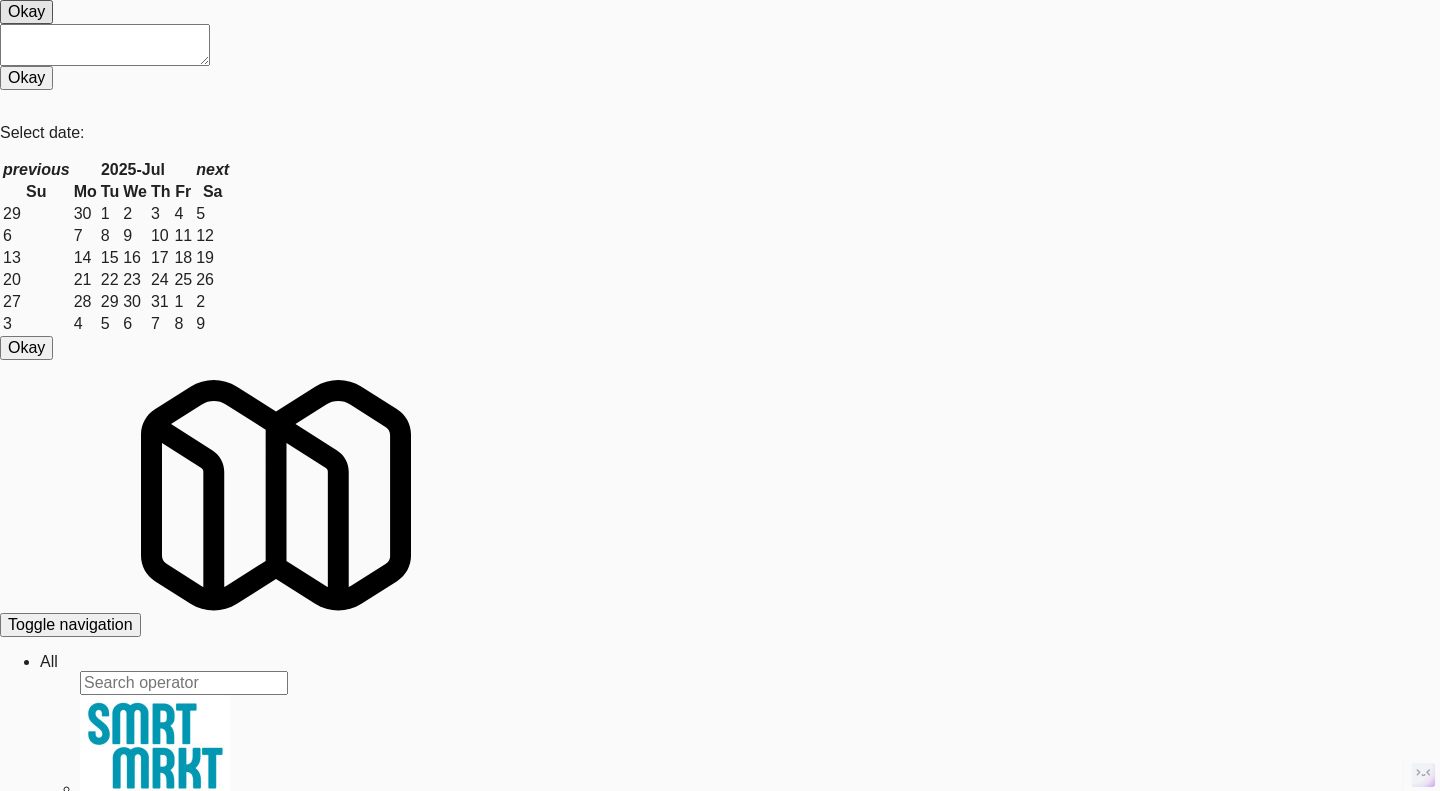 click on "Snapshot" at bounding box center [53, 31091] 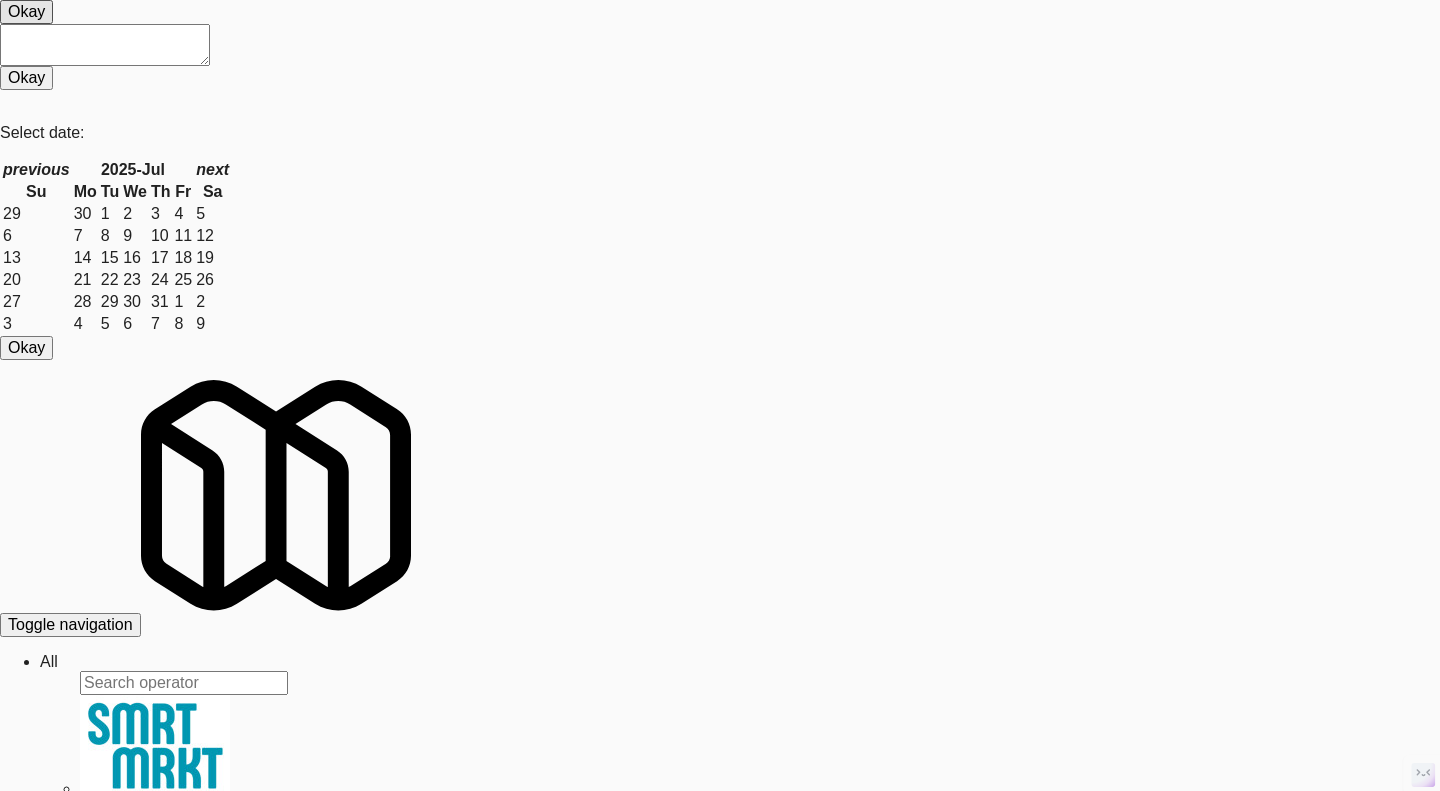click on "Info" at bounding box center (53, 31091) 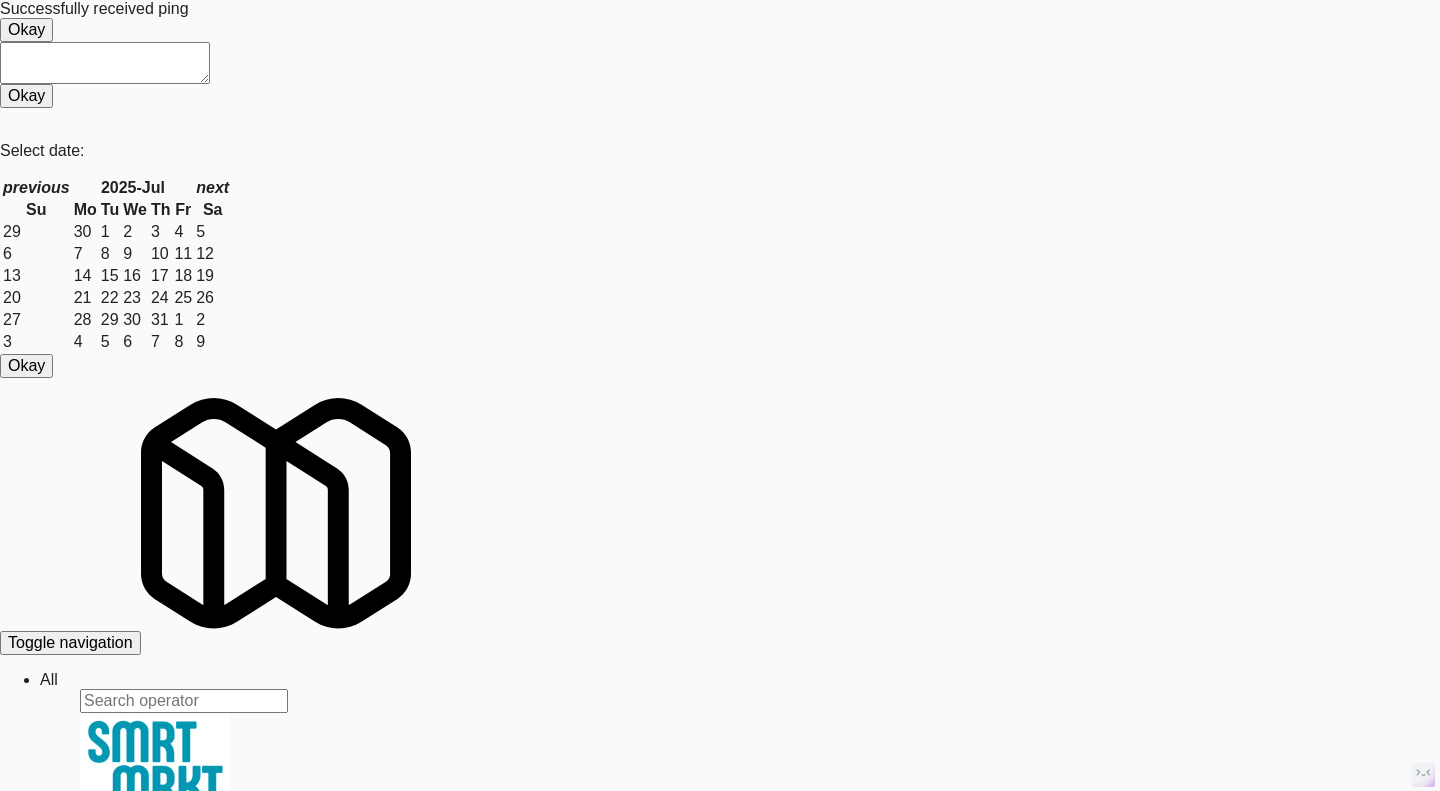 click at bounding box center [720, 31067] 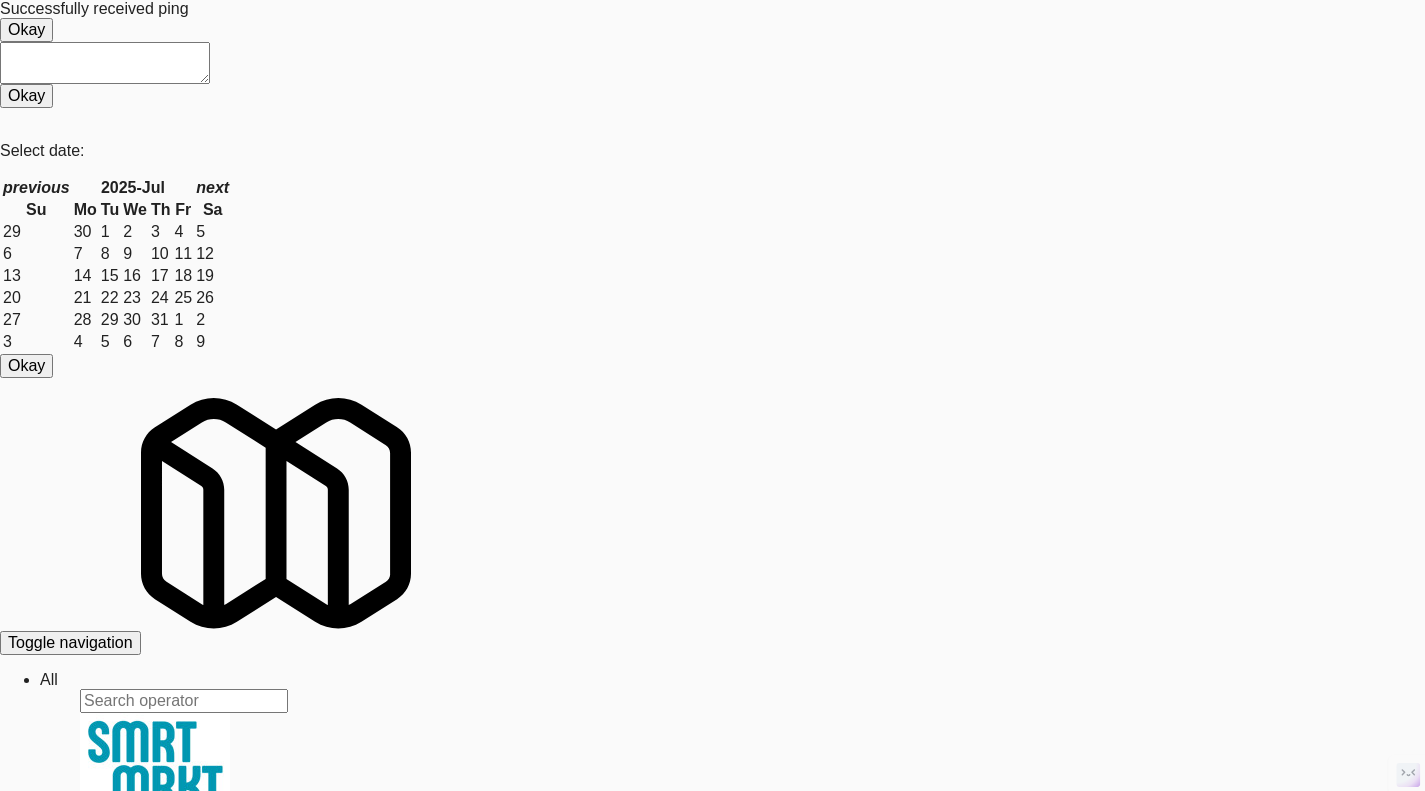 click on "View" at bounding box center (159, 30731) 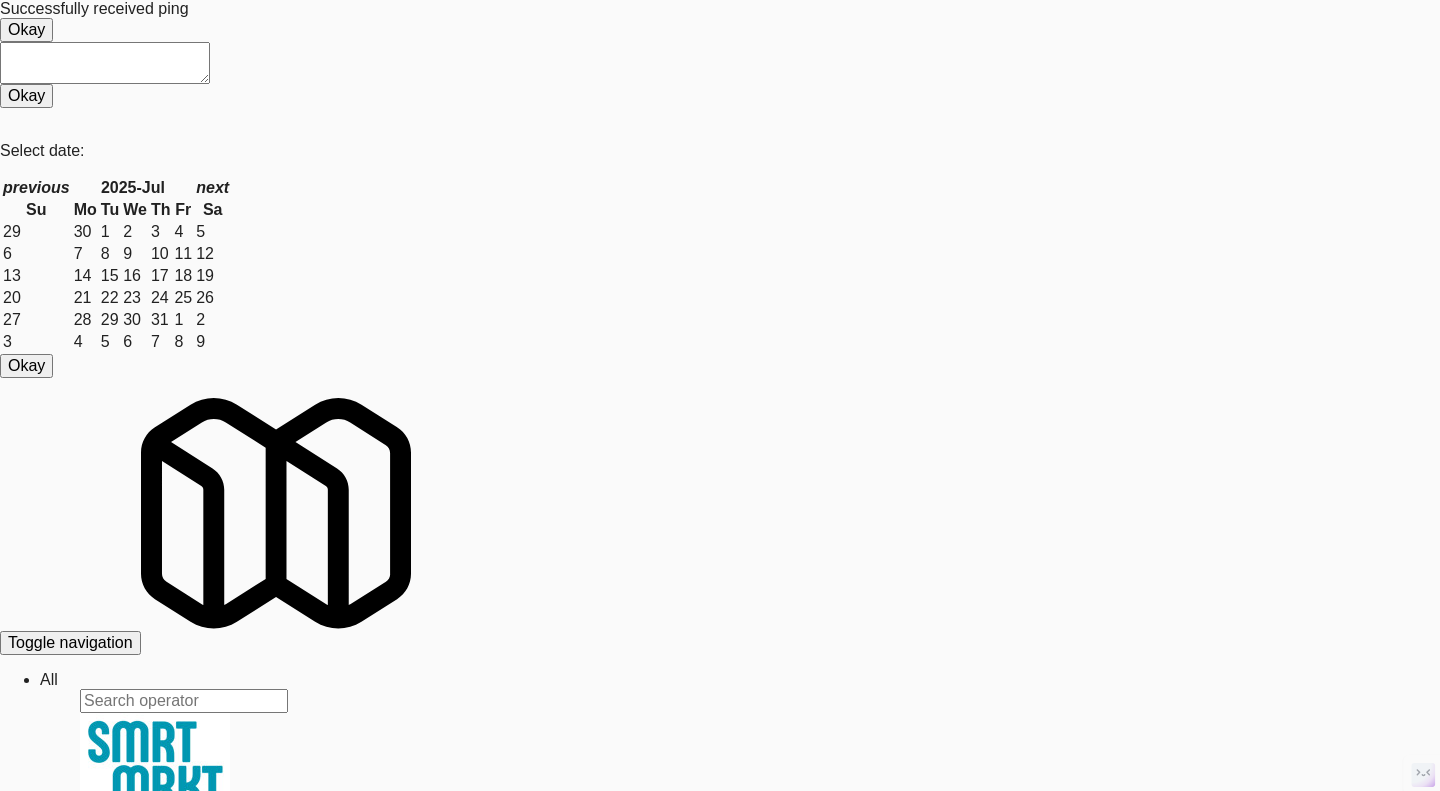 click on "Ping" at bounding box center (190, 31255) 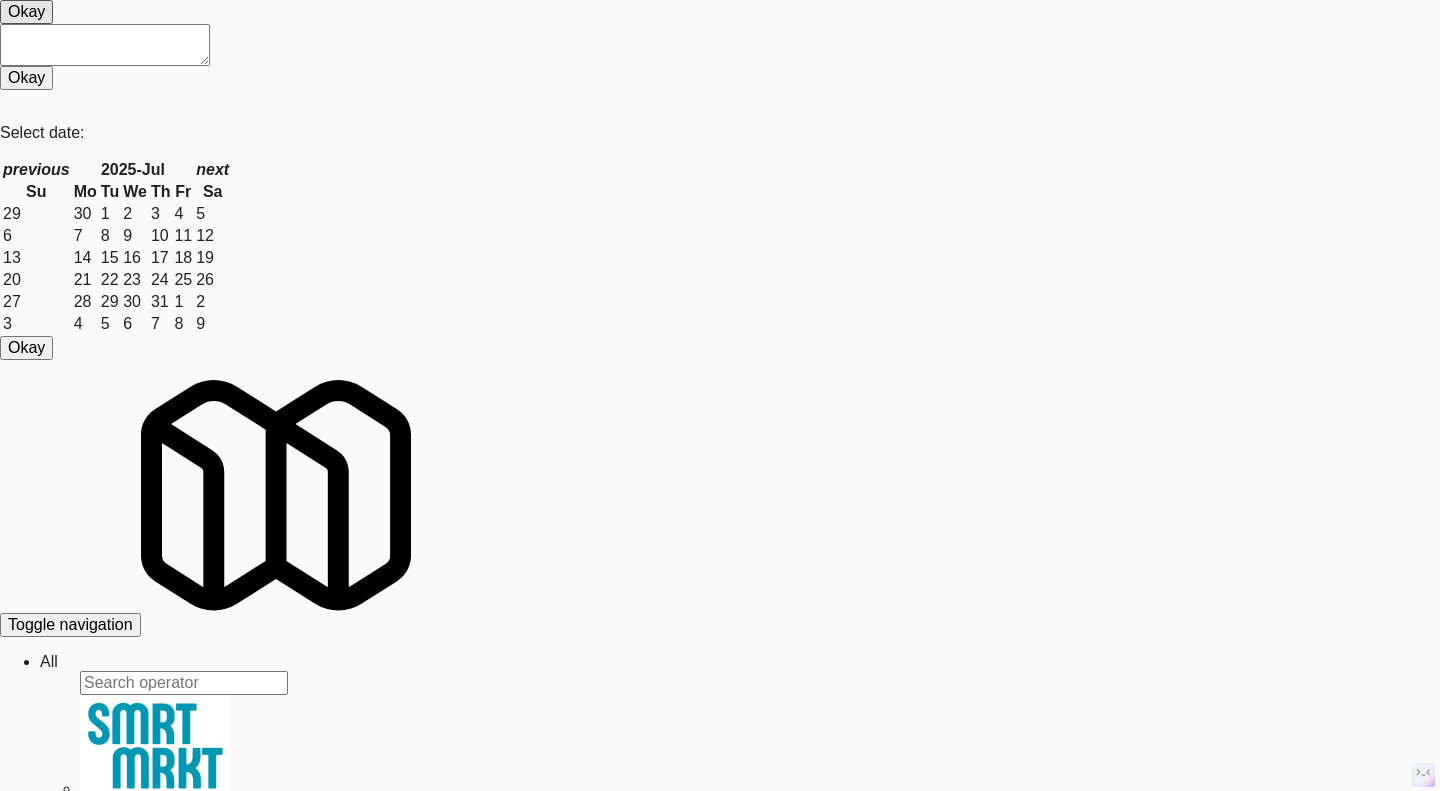 click on "Ping" at bounding box center [190, 31237] 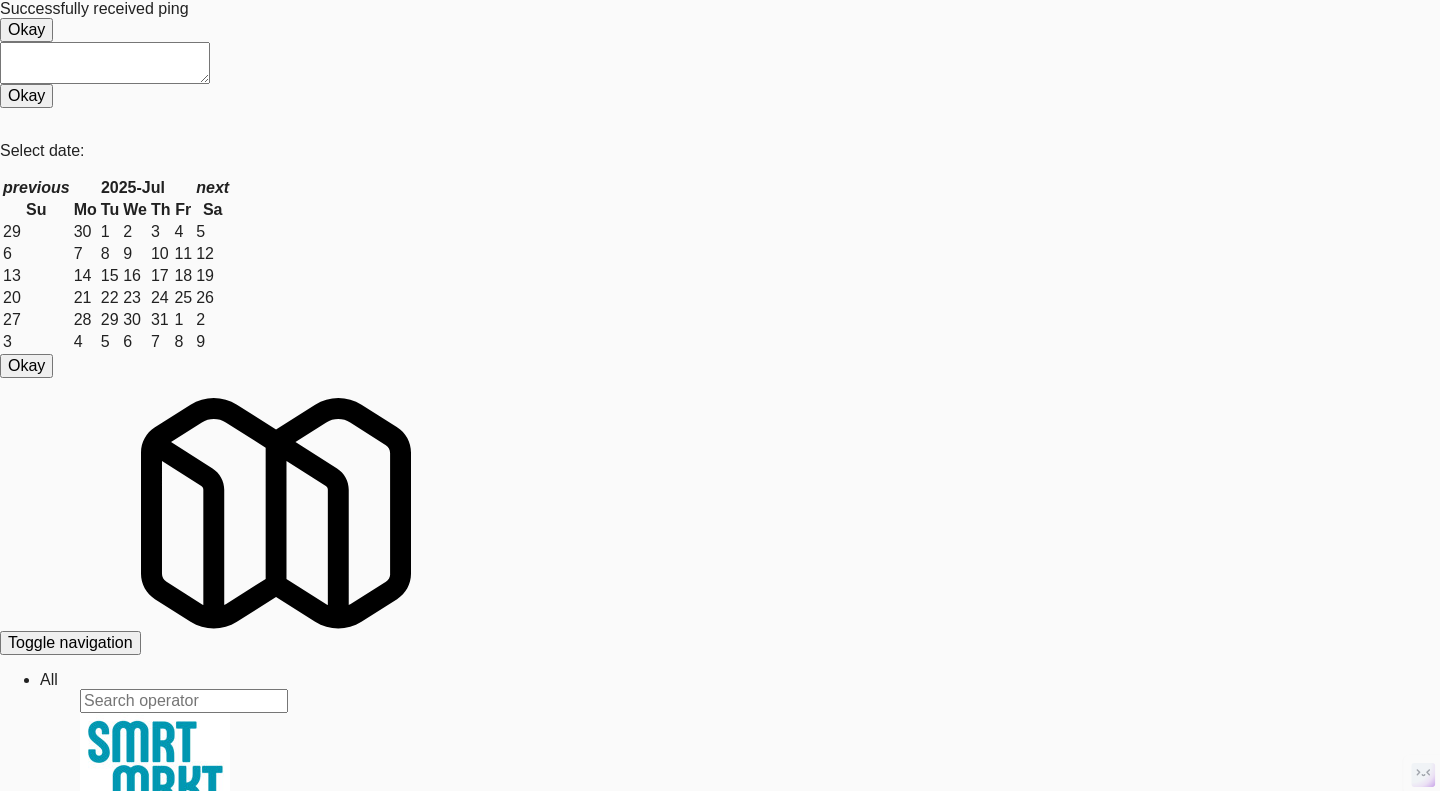 click at bounding box center (720, 31067) 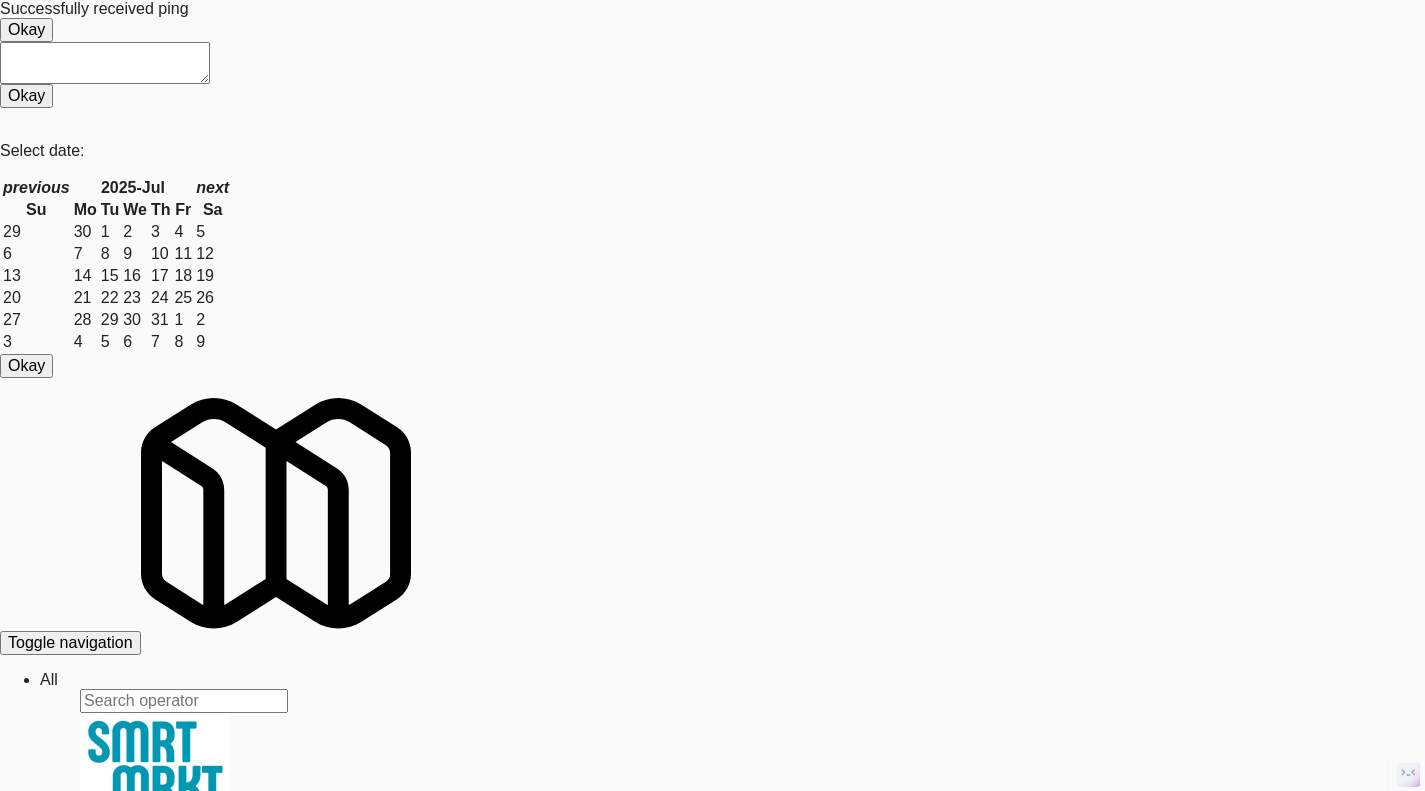 click on "1695" at bounding box center [104, 30499] 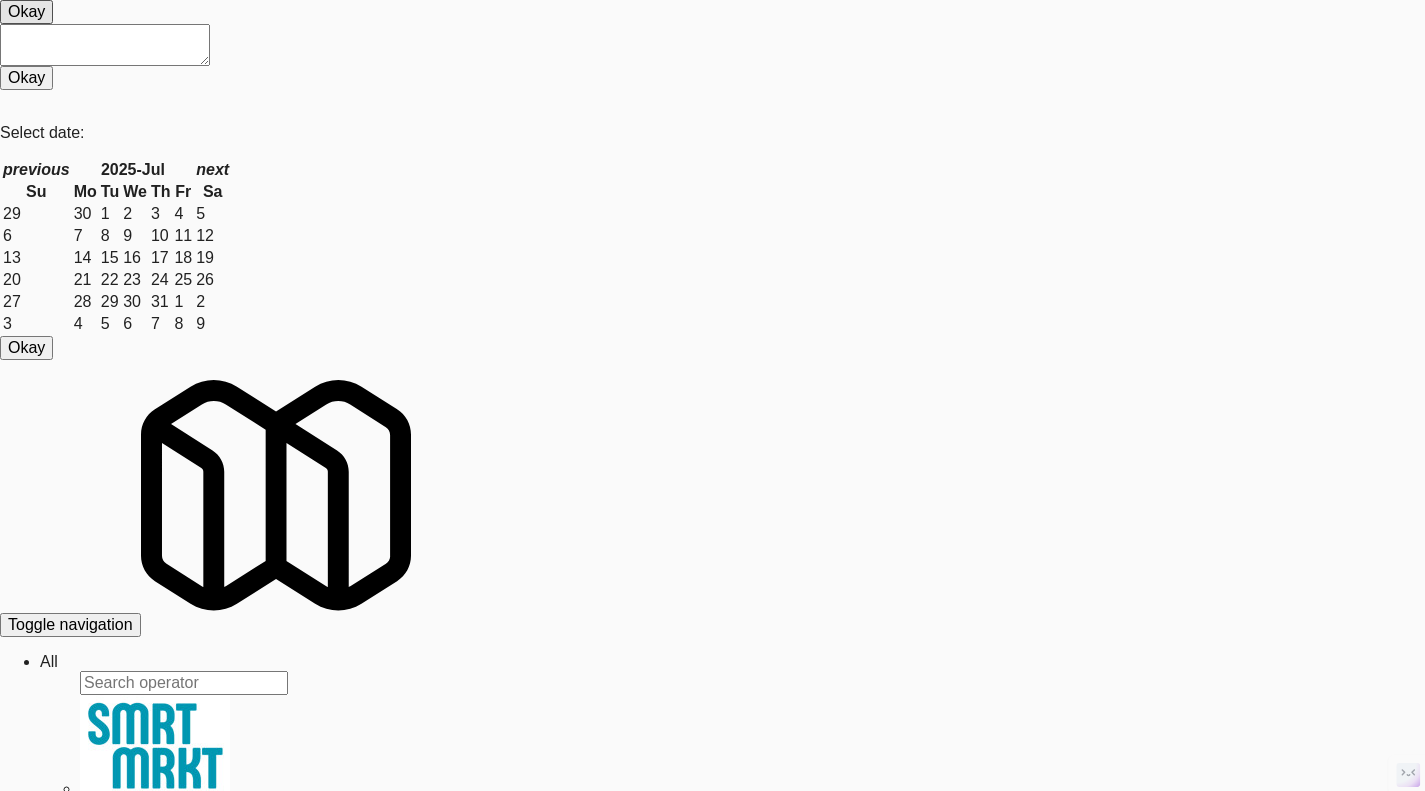 click on "Wise Vending Solutions" at bounding box center [732, 30572] 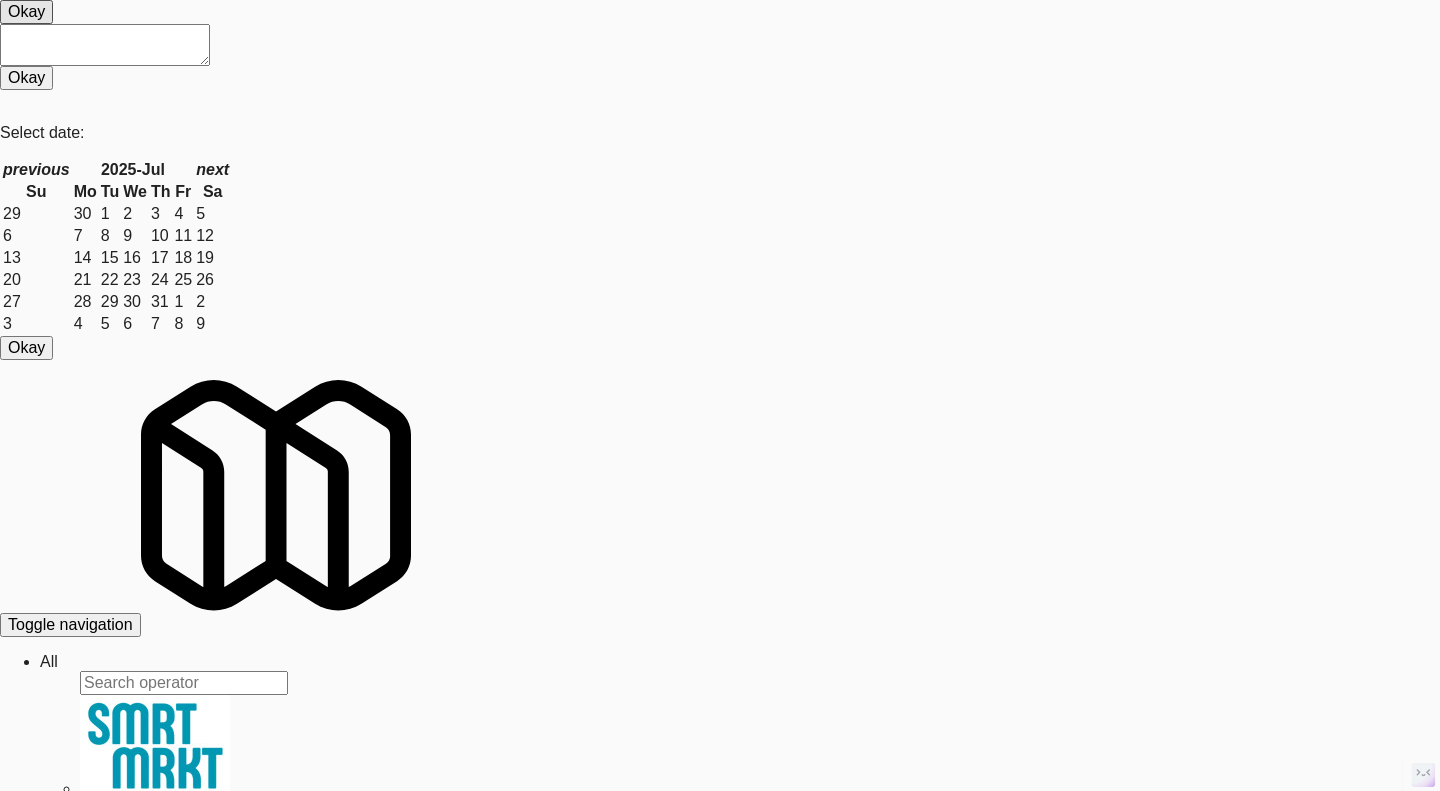 click on "Snapshot" at bounding box center [53, 31235] 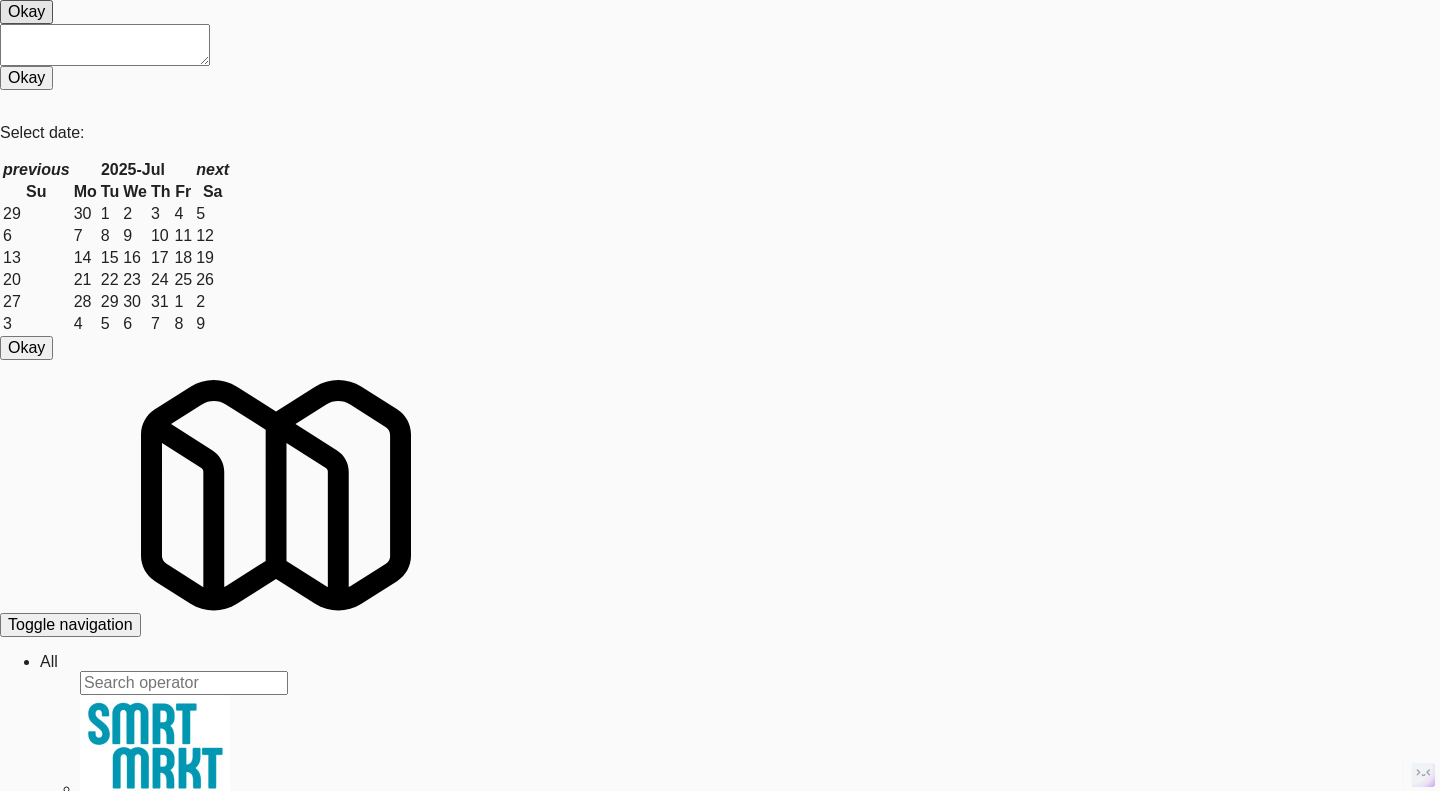 click at bounding box center (720, 31193) 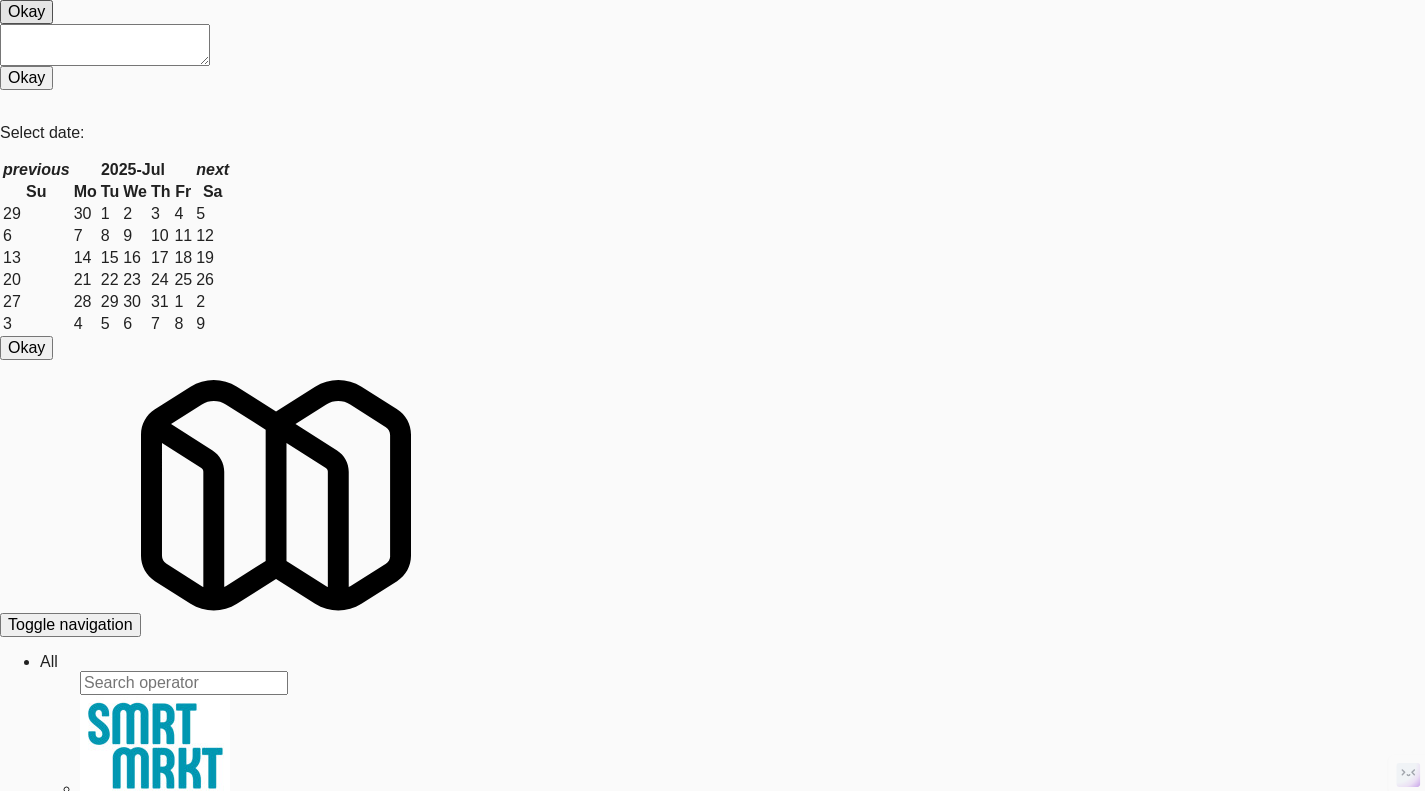 click on "Twickenham Fridge" at bounding box center [732, 30554] 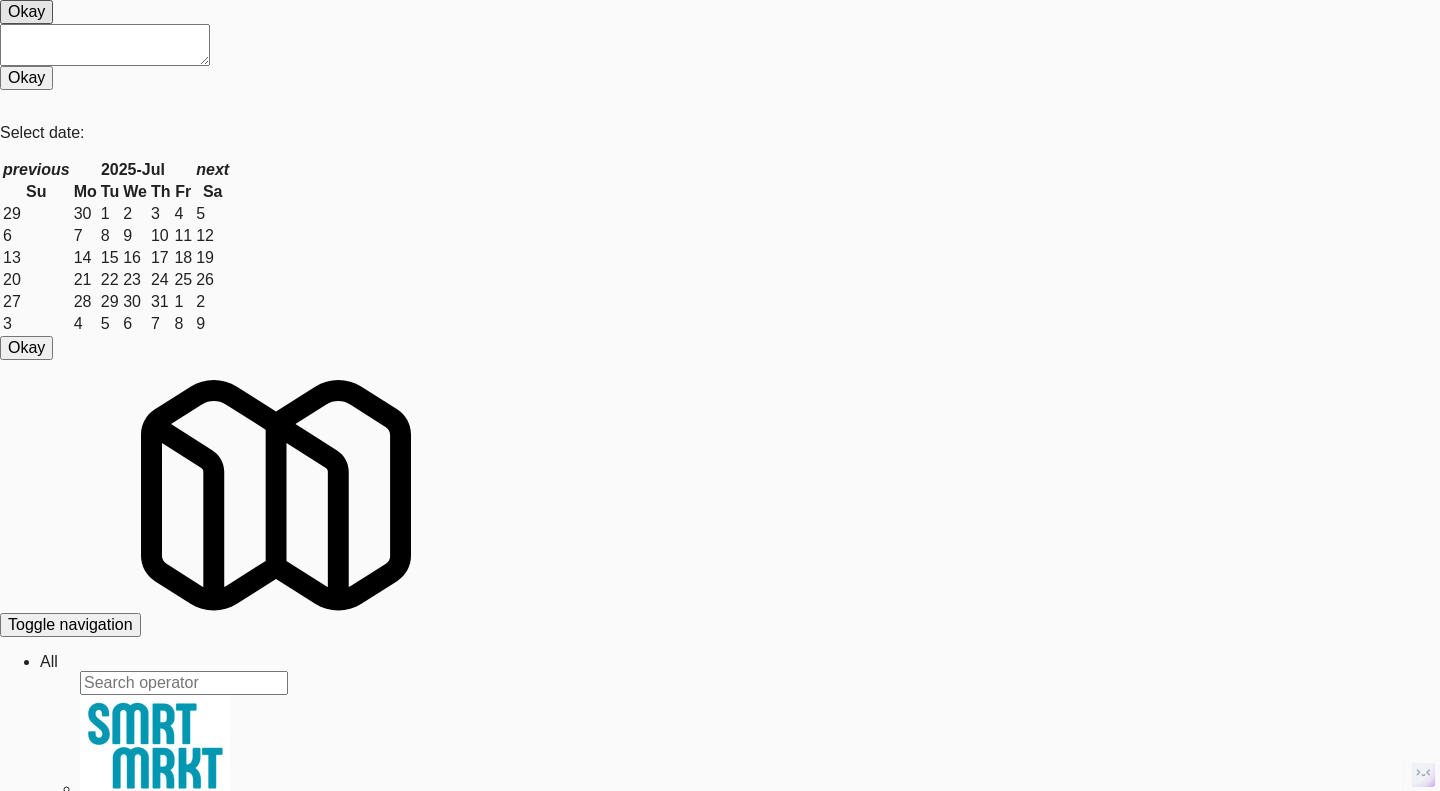 click on "Snapshot" at bounding box center (53, 31235) 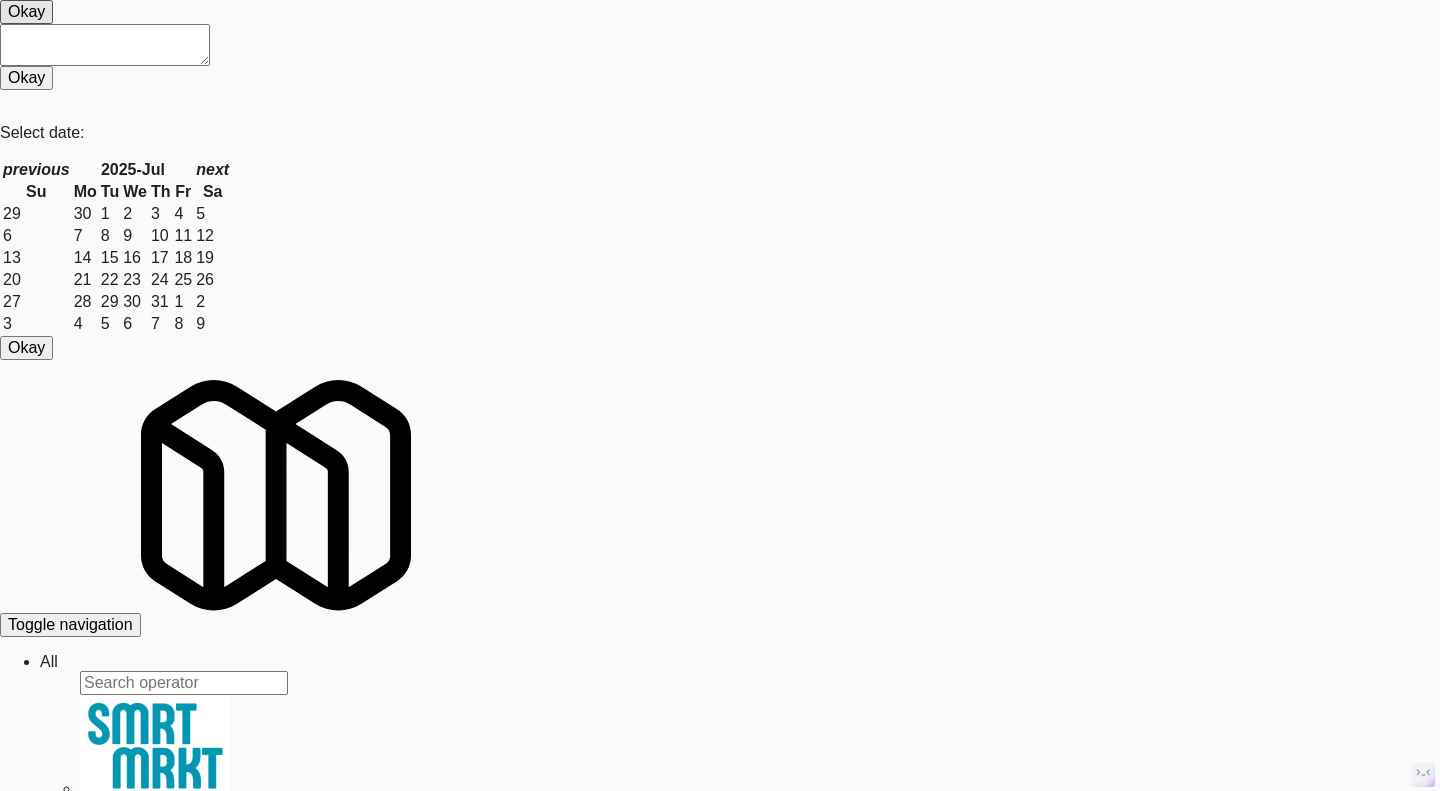 click on "Info Config System Check Snapshot Device Calls SSH Calls Get App Snapshot" at bounding box center [720, 31505] 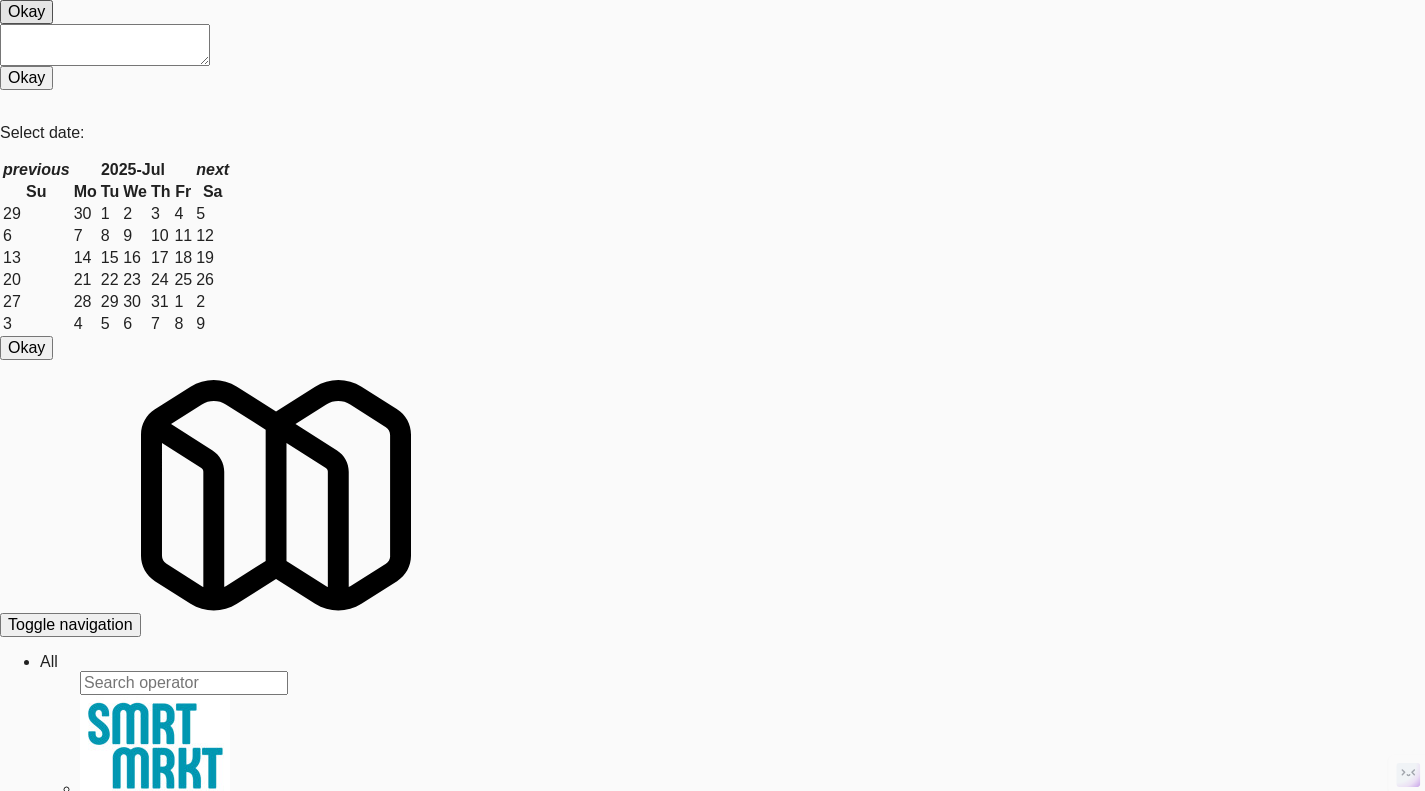 click on "Wise Vending Solutions" at bounding box center [732, 30572] 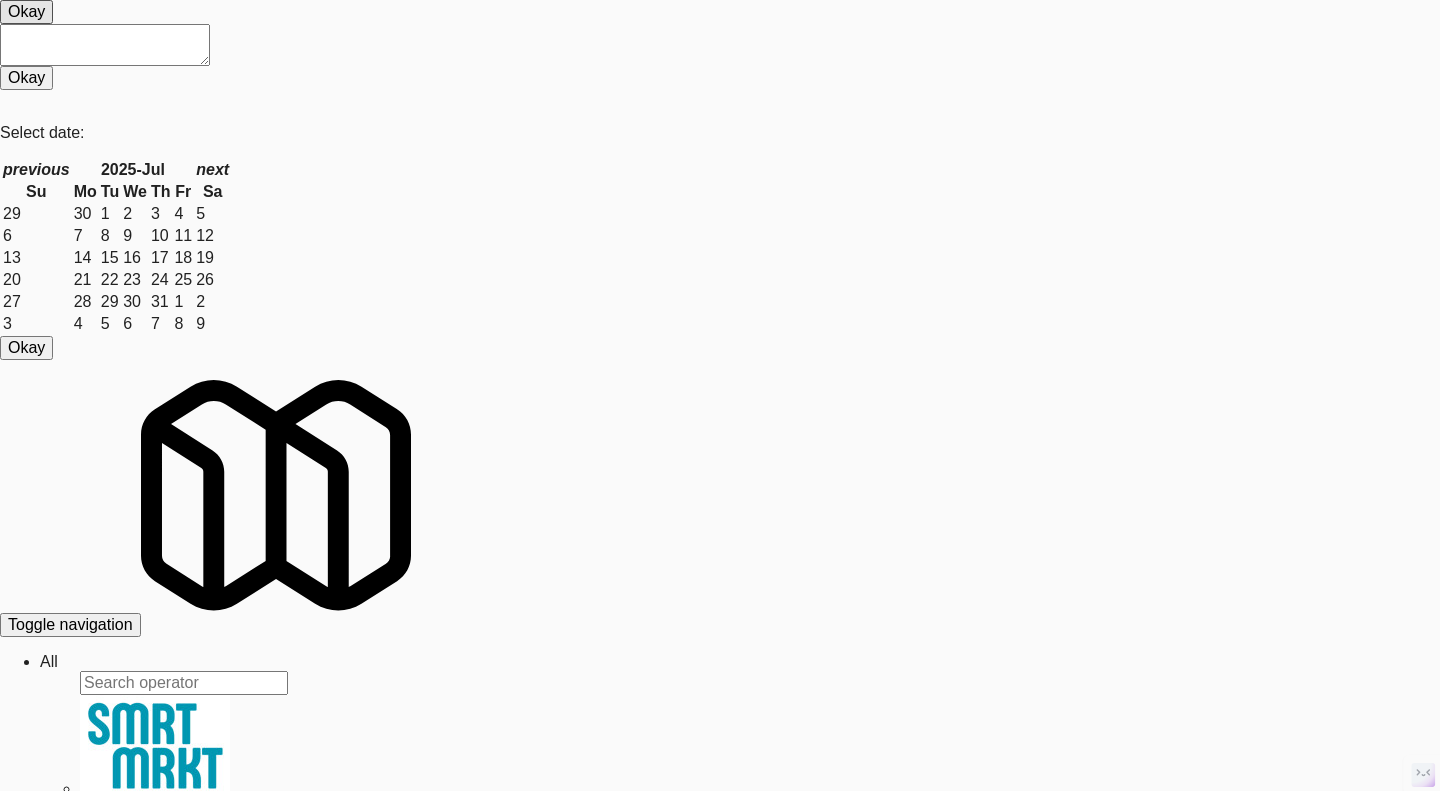 click on "Snapshot" at bounding box center [53, 31235] 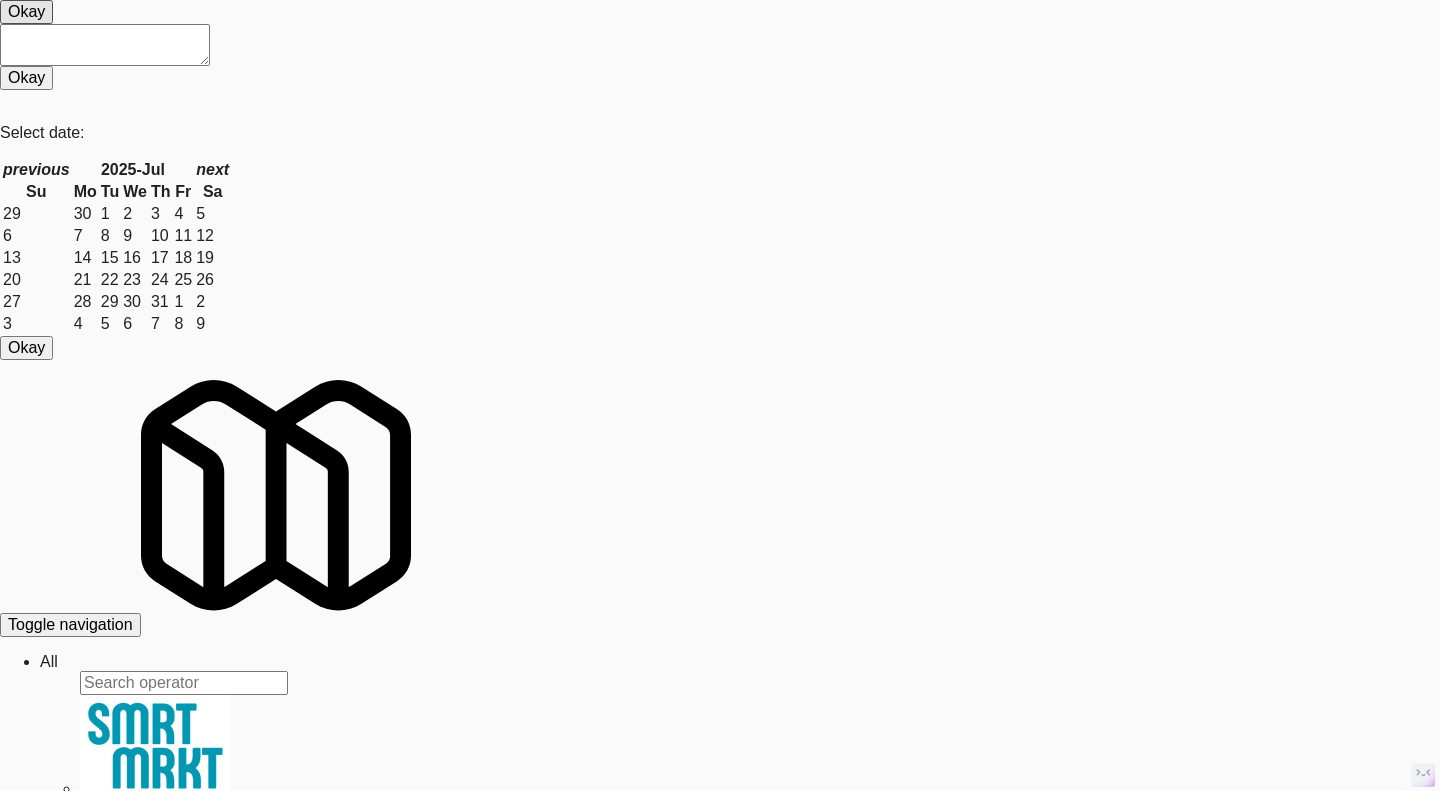 click at bounding box center [720, 31193] 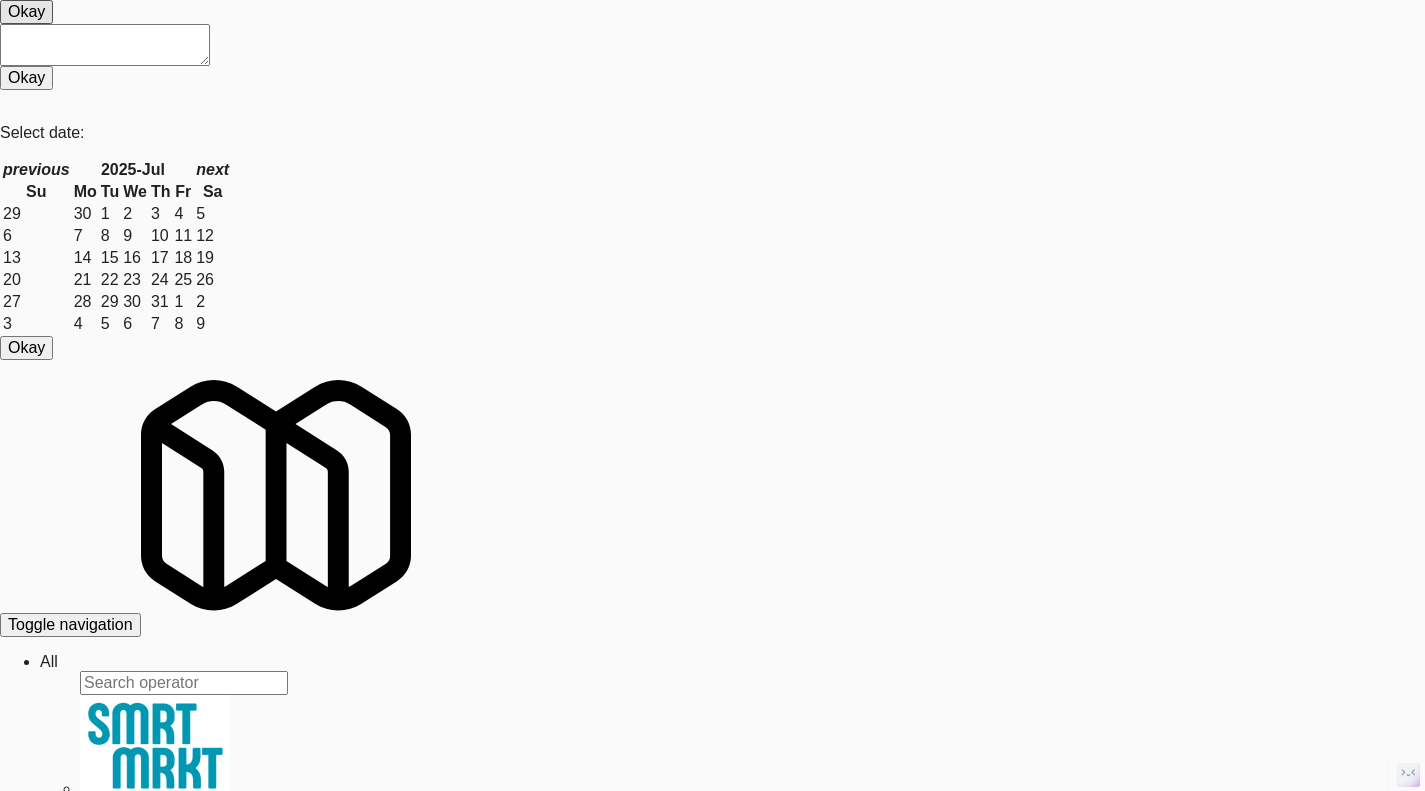 click on "View" at bounding box center (285, 30821) 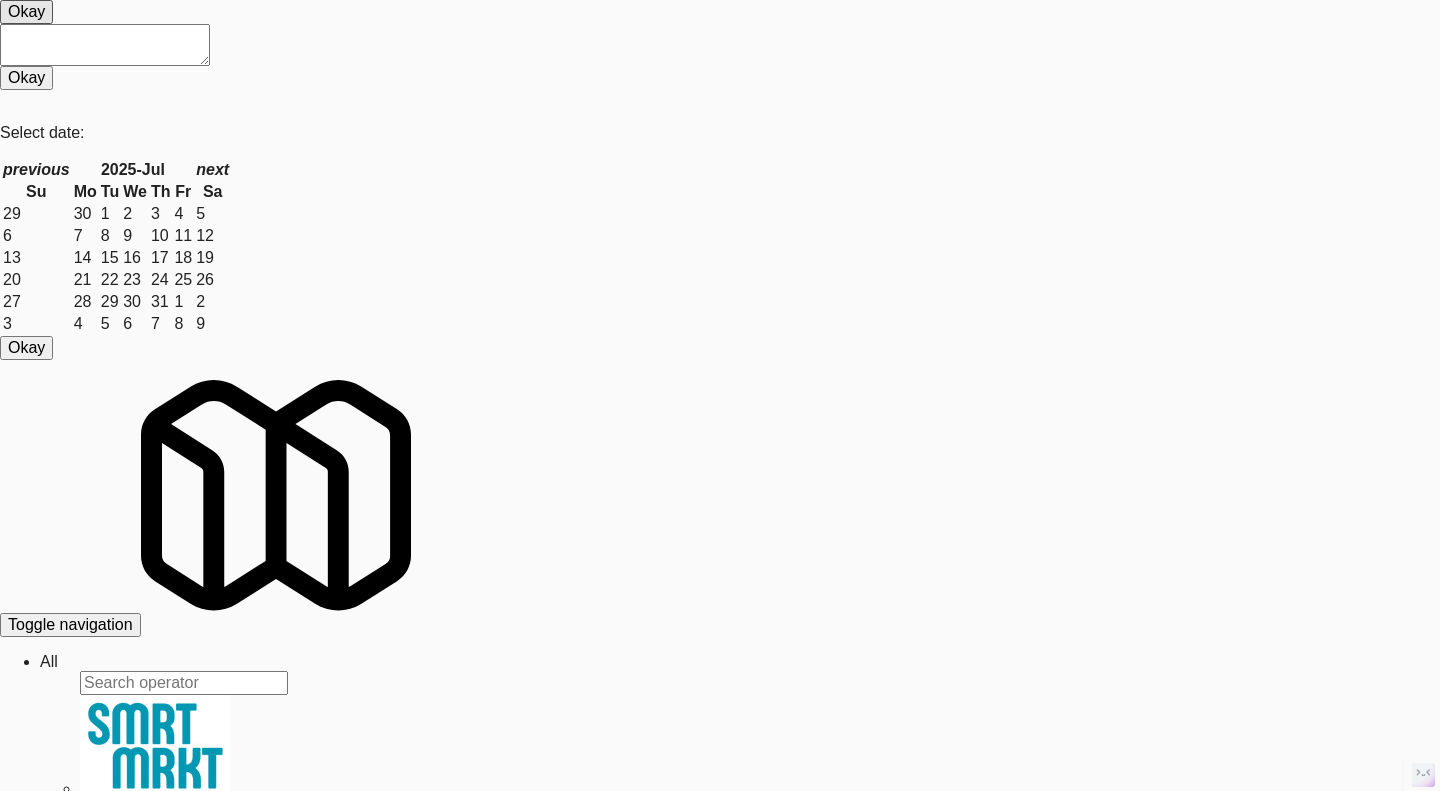click at bounding box center [174, 31380] 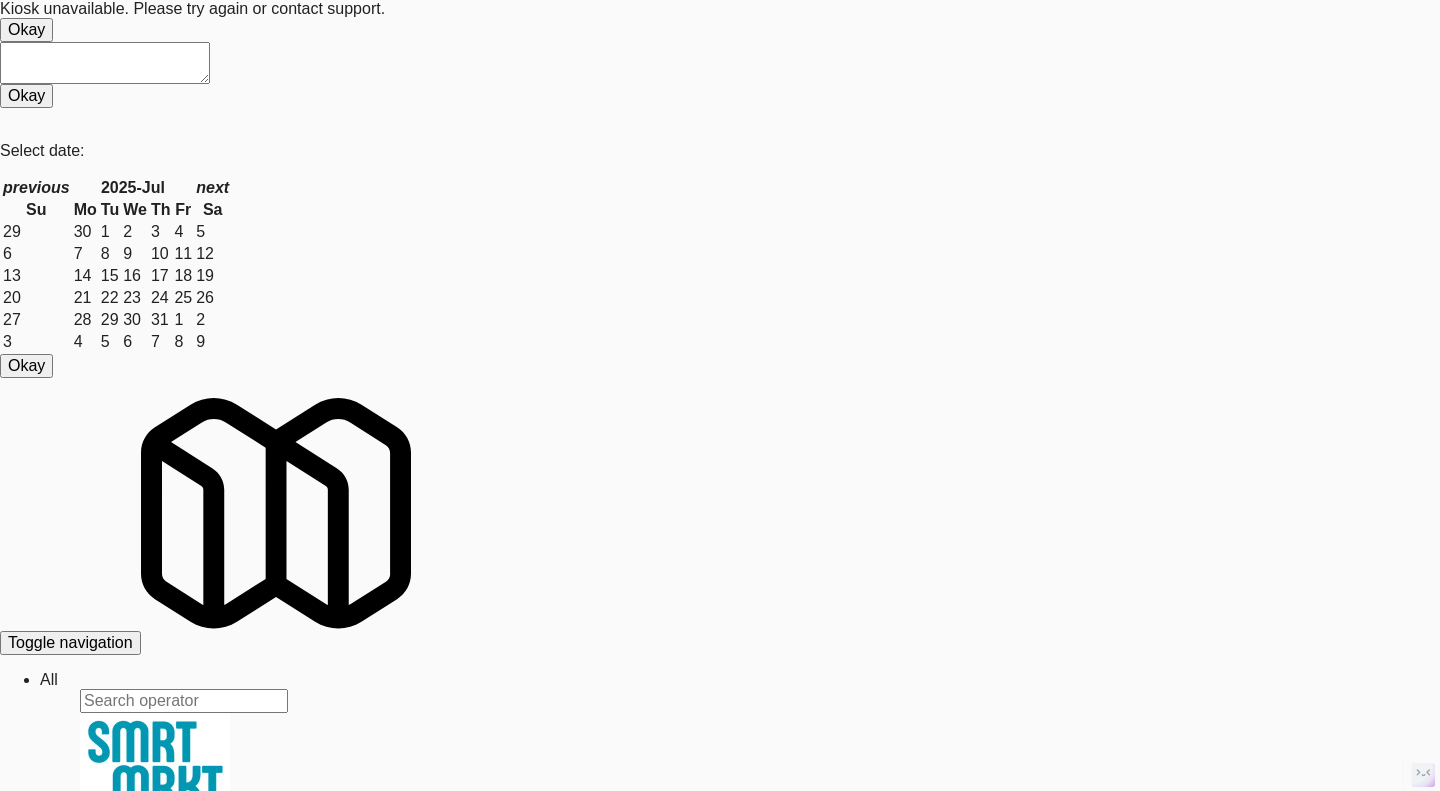 click at bounding box center [720, 31211] 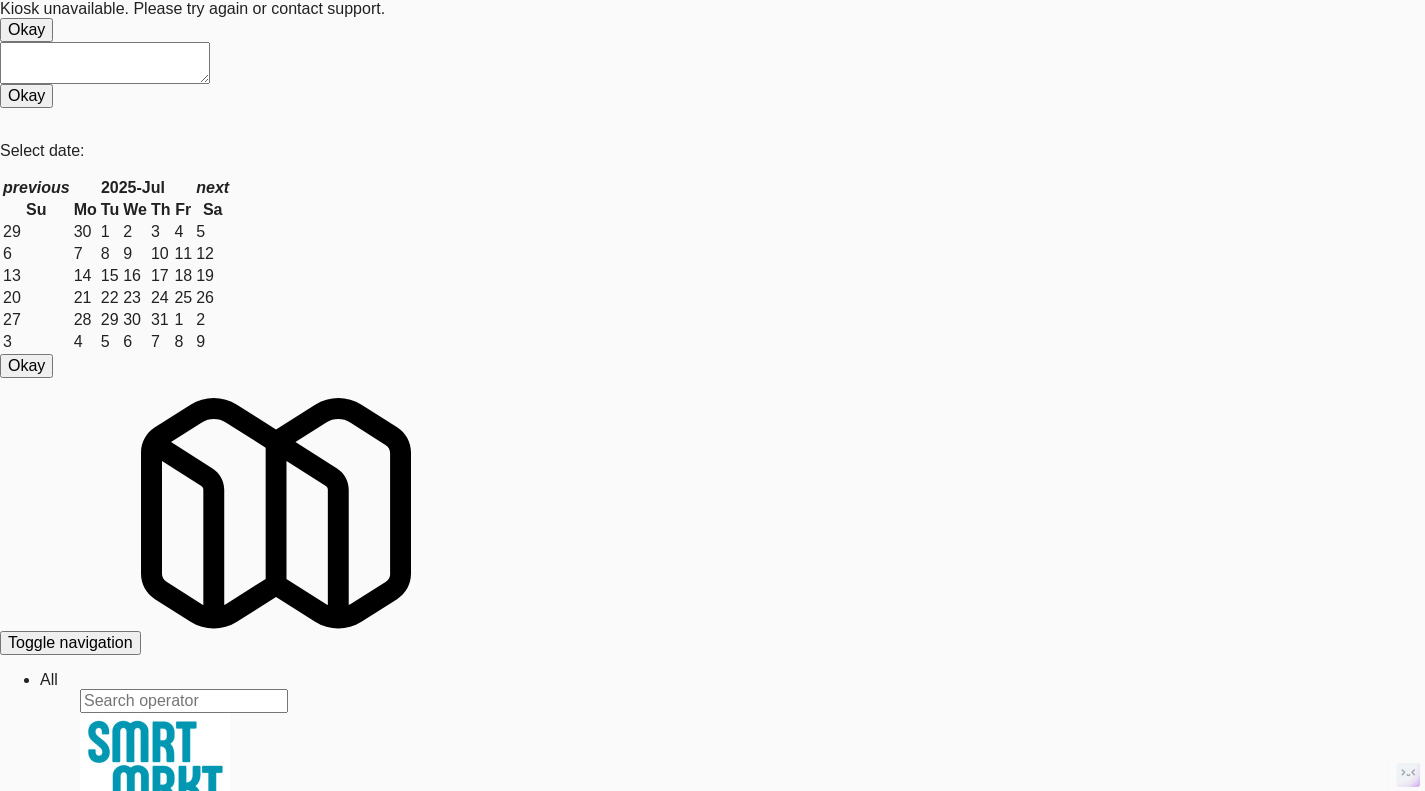 click on "Twickenham Fridge" at bounding box center (732, 30572) 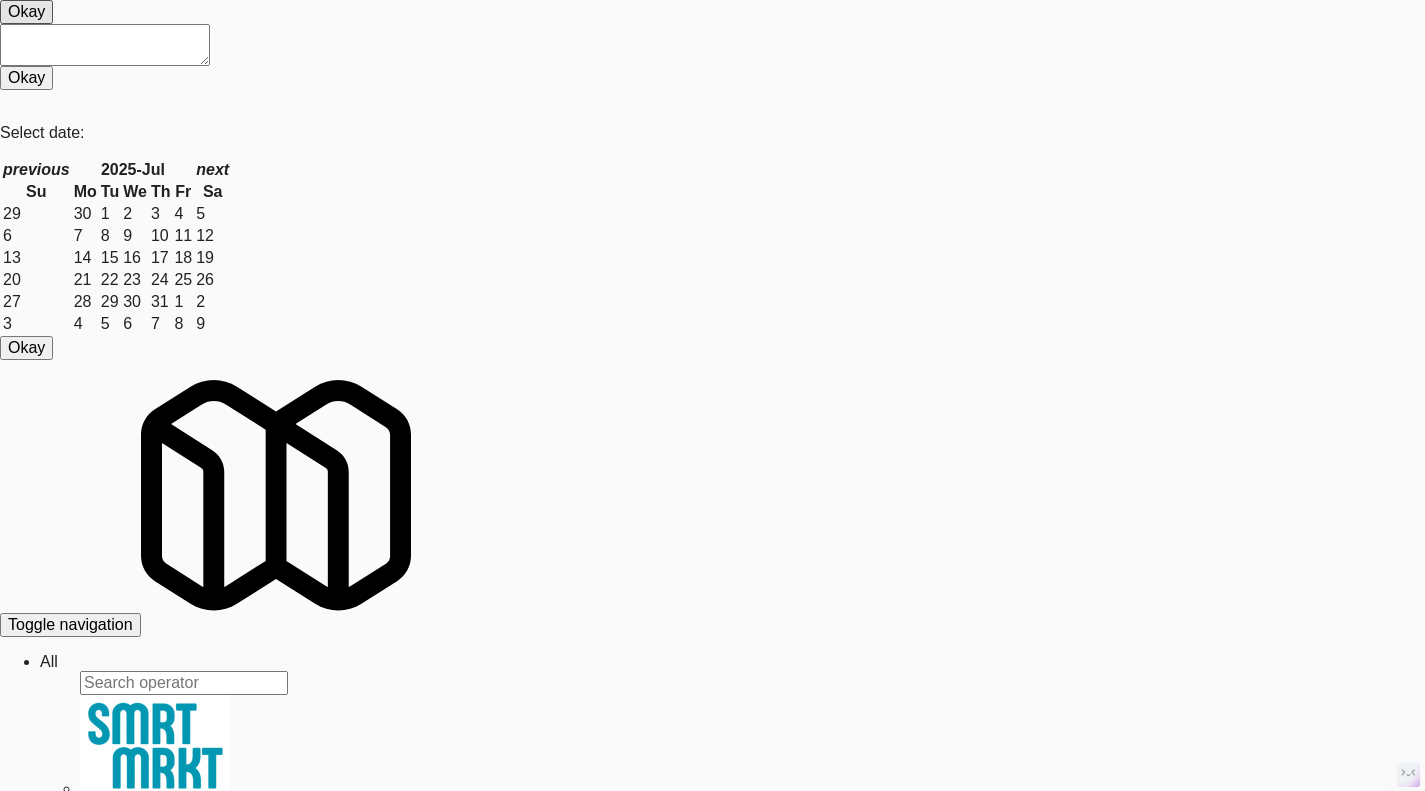 click on "View" at bounding box center (295, 30821) 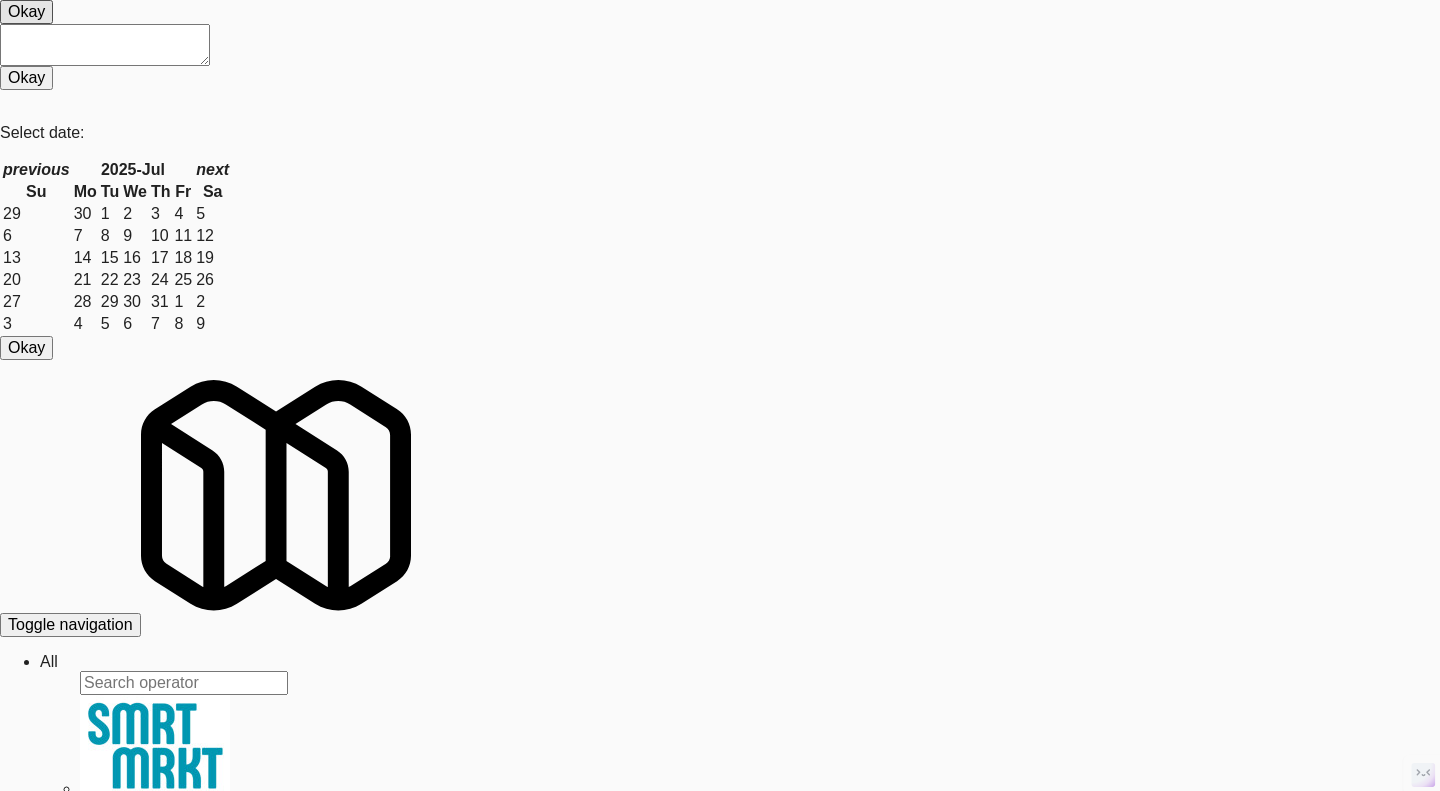 click at bounding box center (720, 31193) 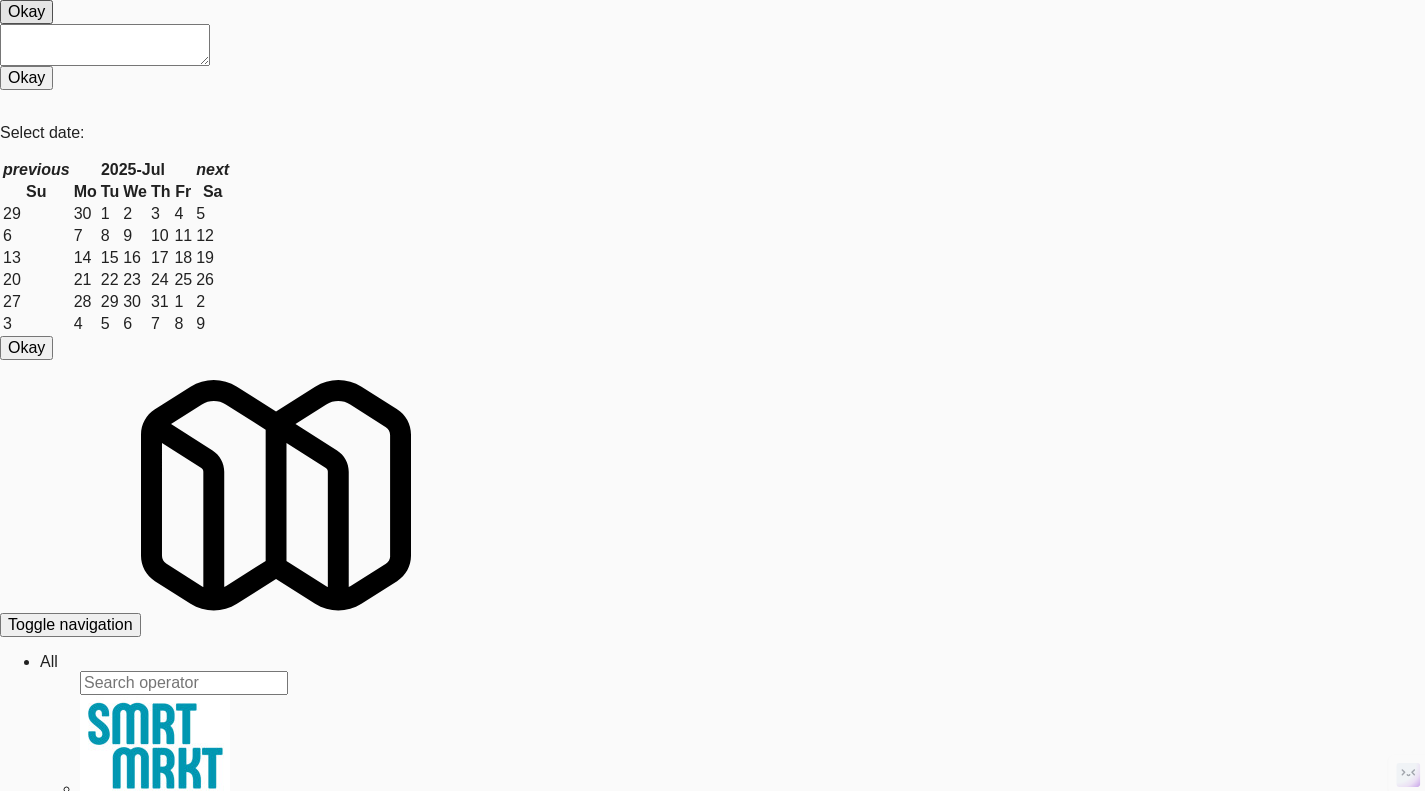 click on "Vista at Council Square - Cooler" at bounding box center (732, 30554) 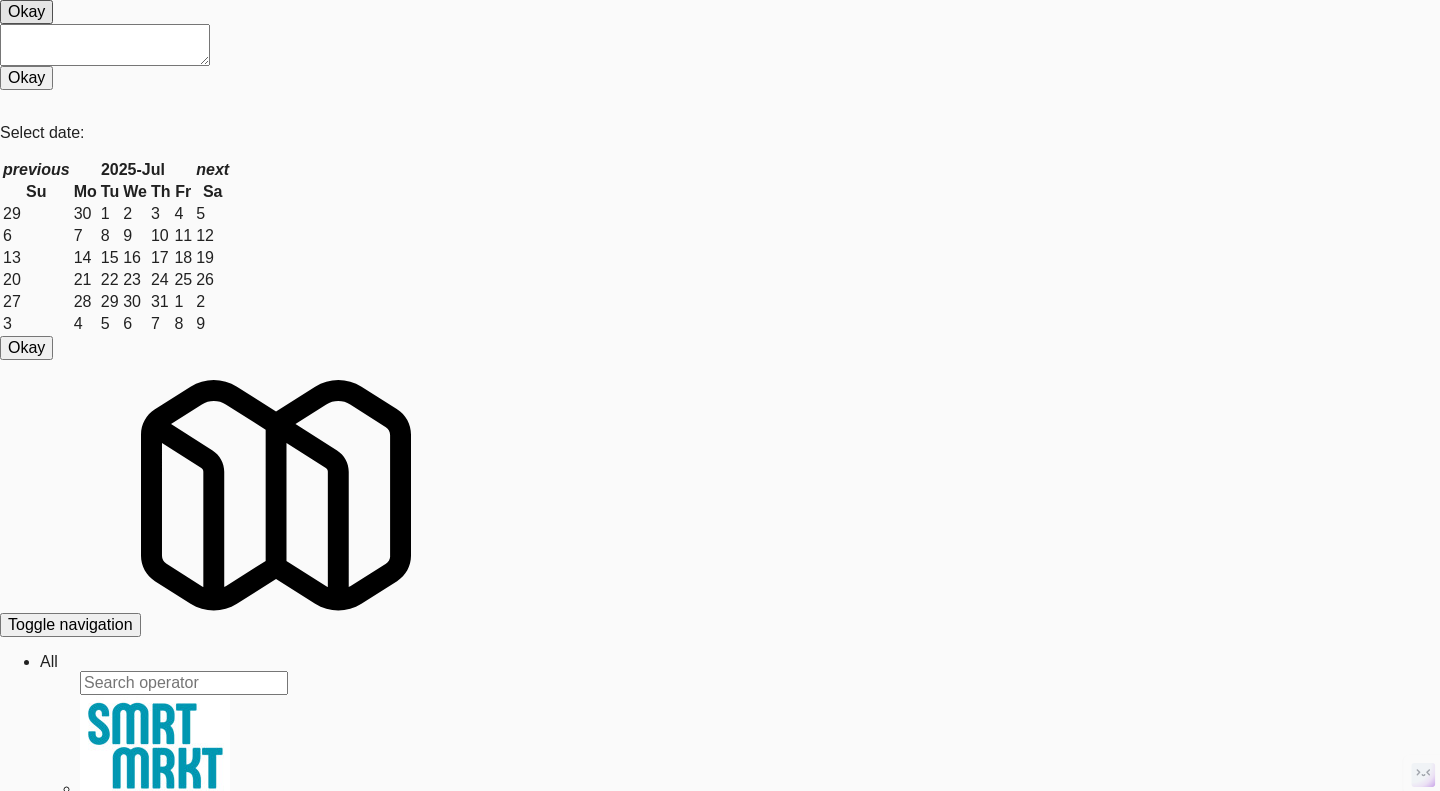 click at bounding box center (720, 31193) 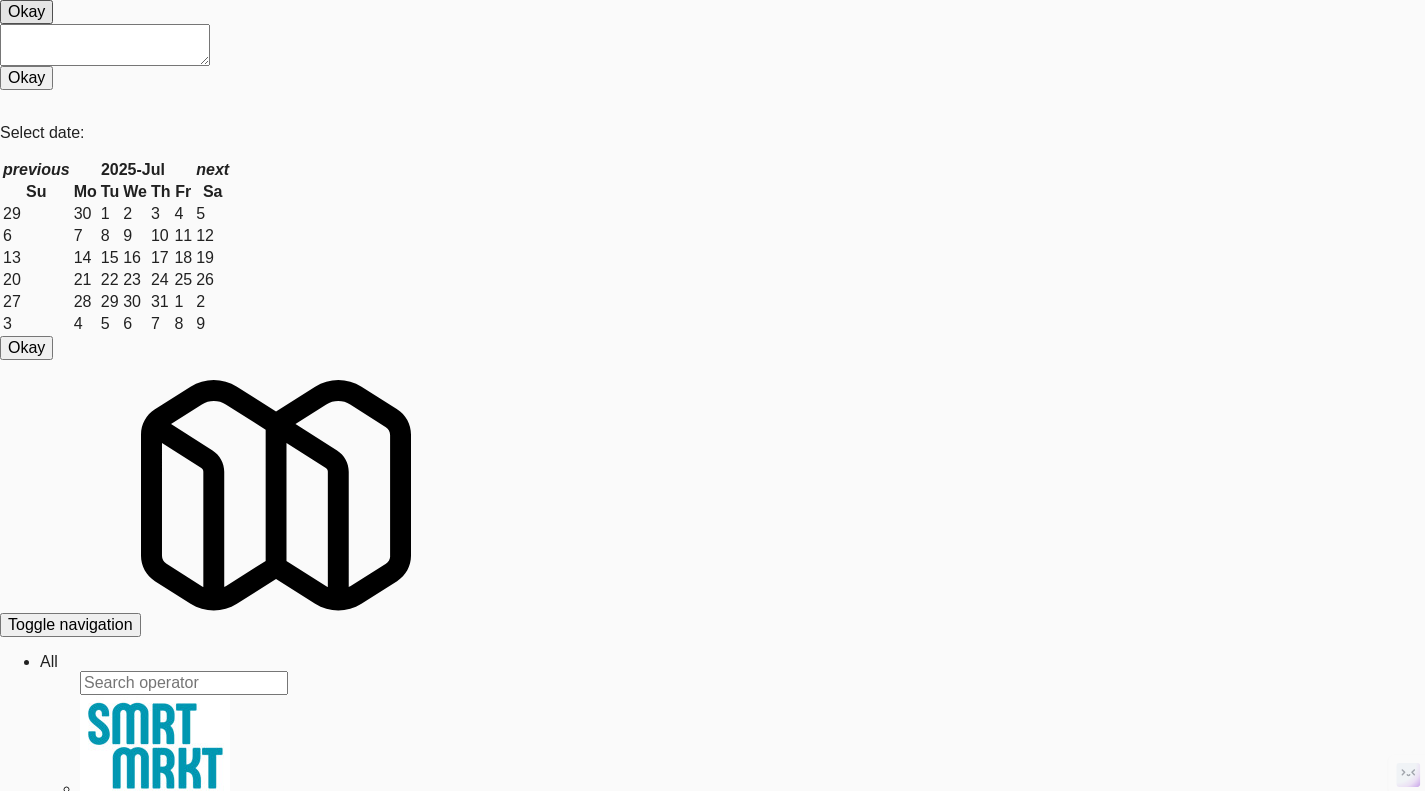click on "wise" at bounding box center (104, 30481) 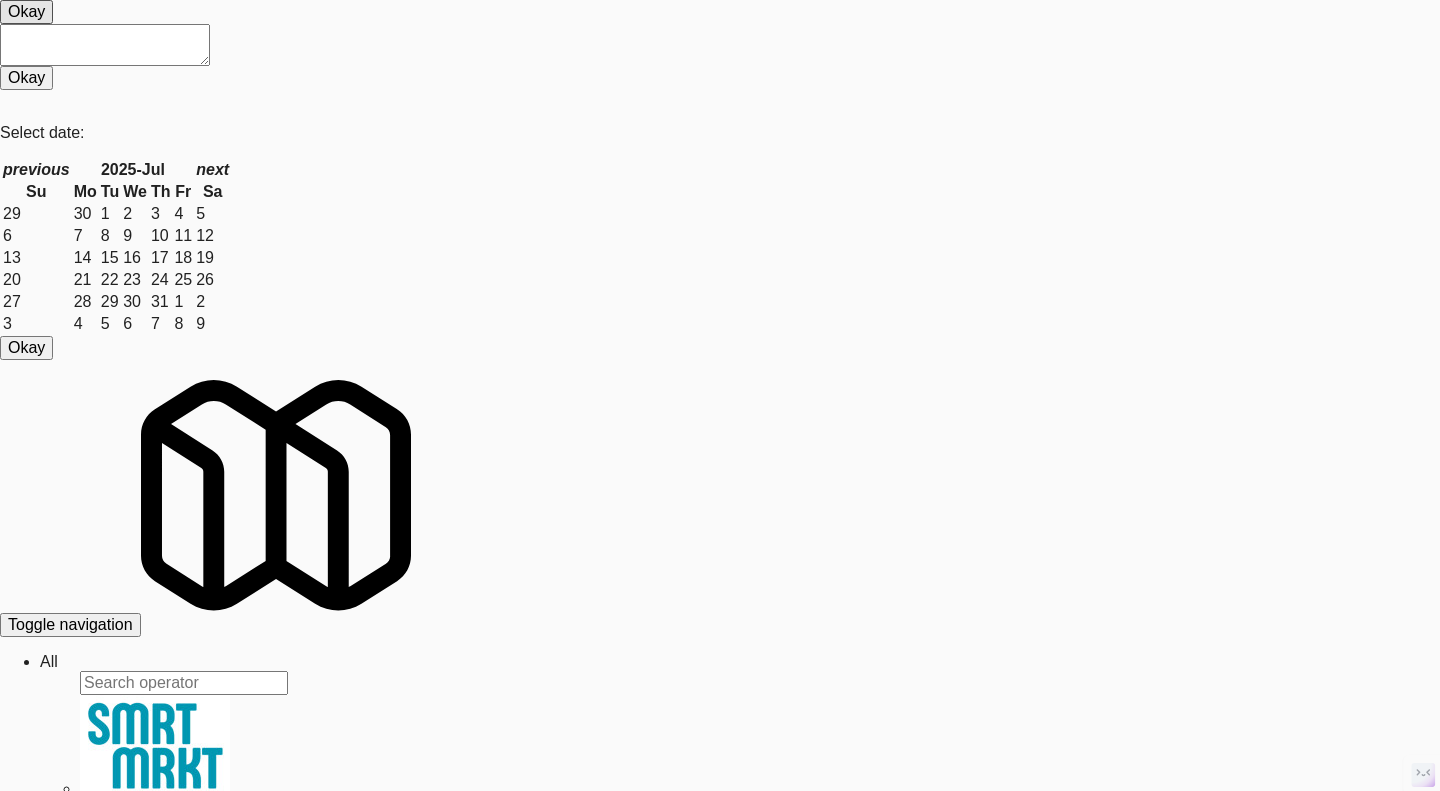 click on "× Info Config System Check Snapshot Device Calls SSH Calls     0000573243413943  Castles  Reboot   Reload App  Ping More  Ping Server  Restart Server   Force Reload App Unlock Fridge Turn ON Maintenance Enter Admin Section ID 0000573243413943 Serial Number unknown Last Connected 15 minutes ago Local IP Address 192.168.11.4 Public IP Address 96.255.98.18 Wifi Mac Address 02:00:00:00:00:00 Current Release 83cb8f877d Build Id Unknown Release Channel Name Production Running Since a day ago Frontend Version 1.0.111 Backend Version Unknown Maintenance Mode Maintenance Mode   OFF   Use Custom Text System Status Clear Error No Error    View User  FullStory Logs Link  App    KioskNodeLogger   KioskBrowserLogger   CabinetPOSLogger Components    Kiosk   Cooler   Cooker   Imbera   Camera   Sandstar   AdyenWebhooks   SandstarWebhooks   Proxy   S3Client   KitchenMateAPIClient   Update   TuyaLocalClient   NodeSocket   Device Levels    debug   info   warn   error   fatal   CabinetPOSLogger/FridgeSocket  INFO   INFO" at bounding box center (720, 34792) 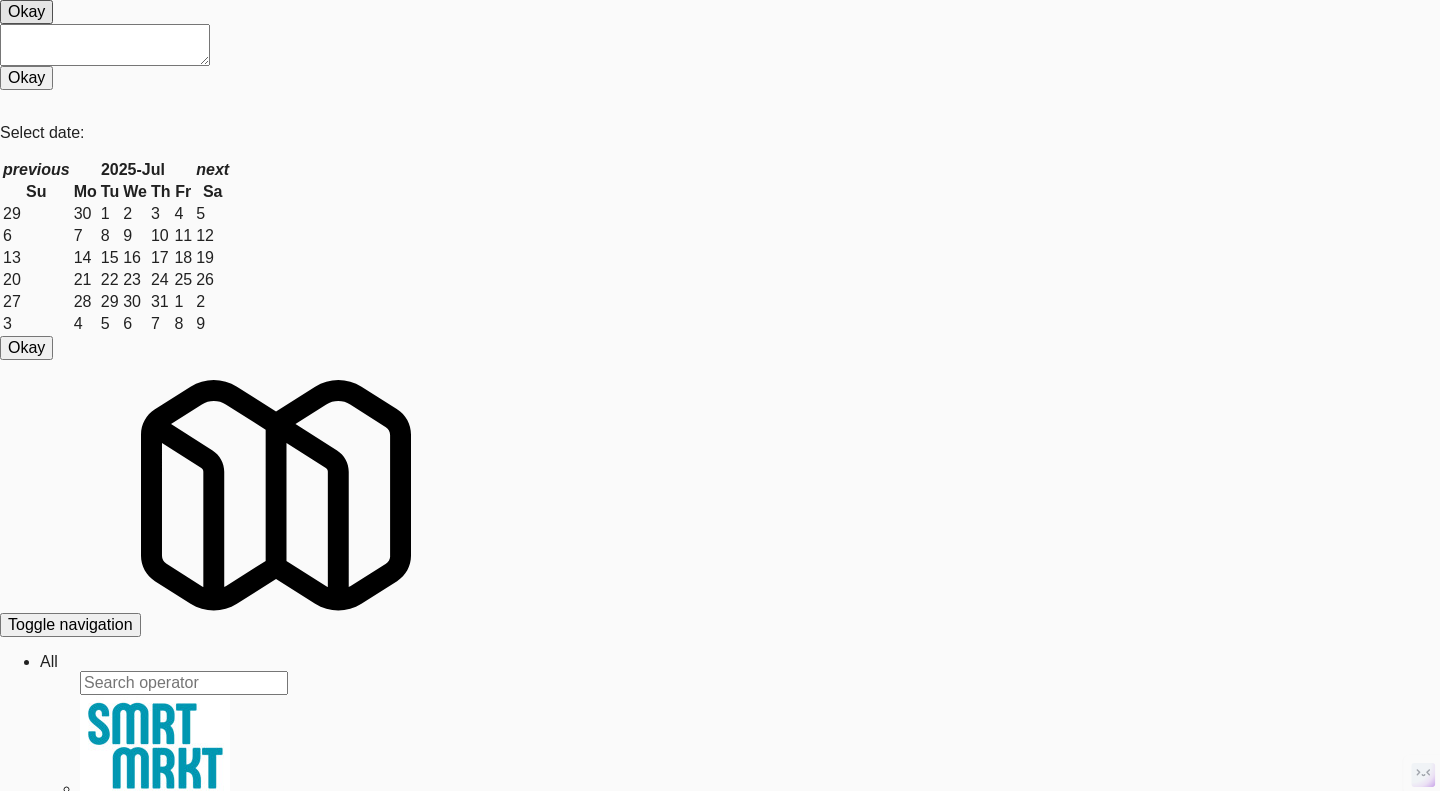 click at bounding box center (720, 33317) 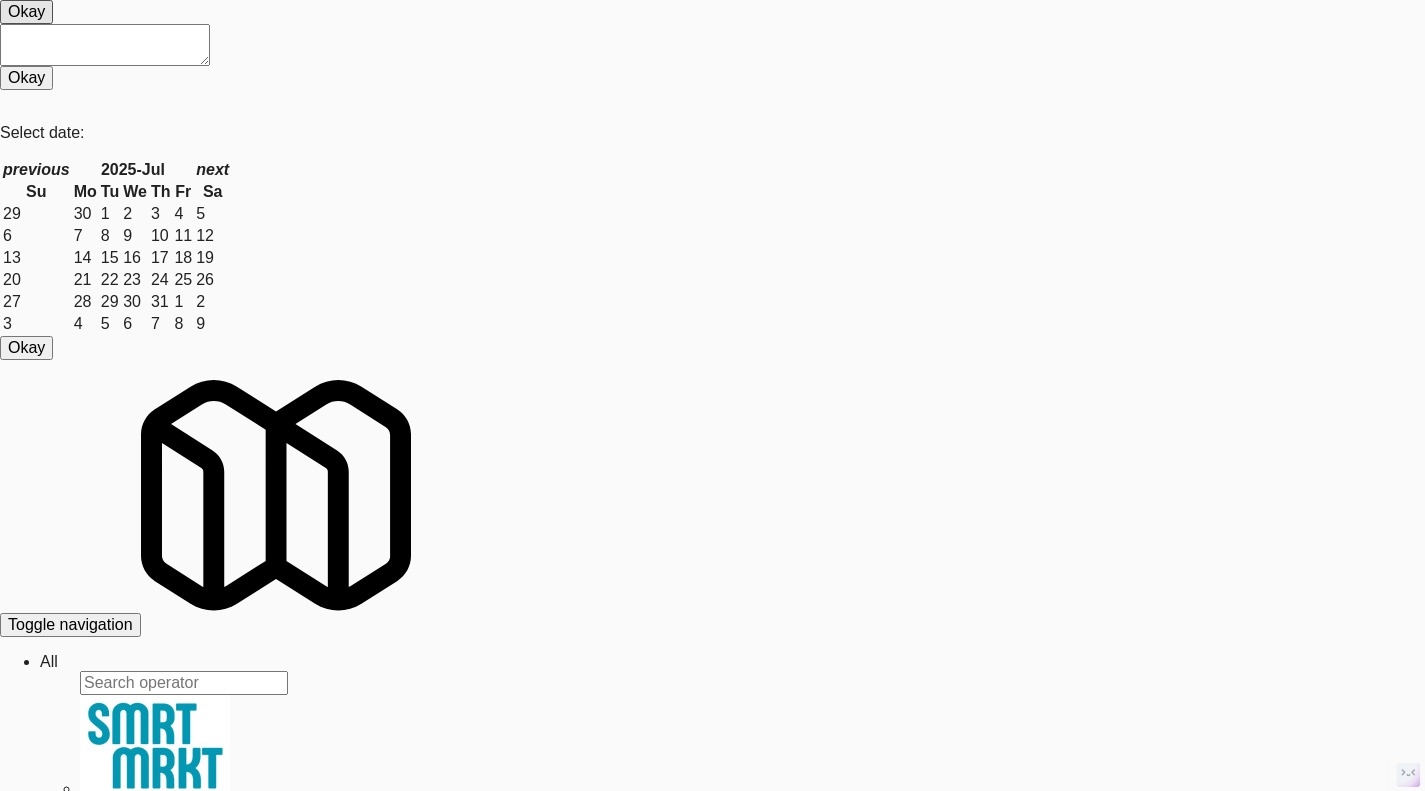 click on "Pennys DC" at bounding box center (732, 30572) 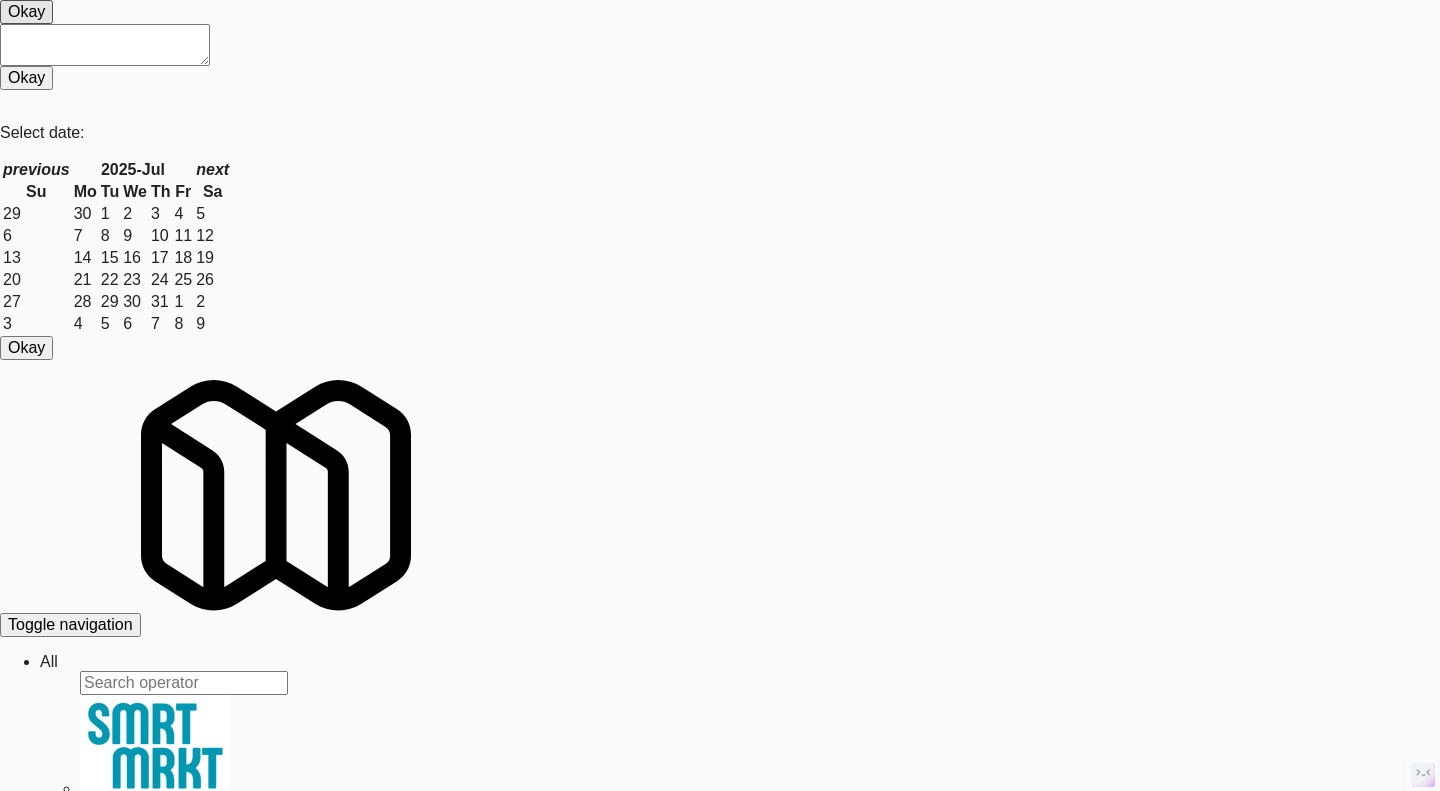 click at bounding box center (720, 33317) 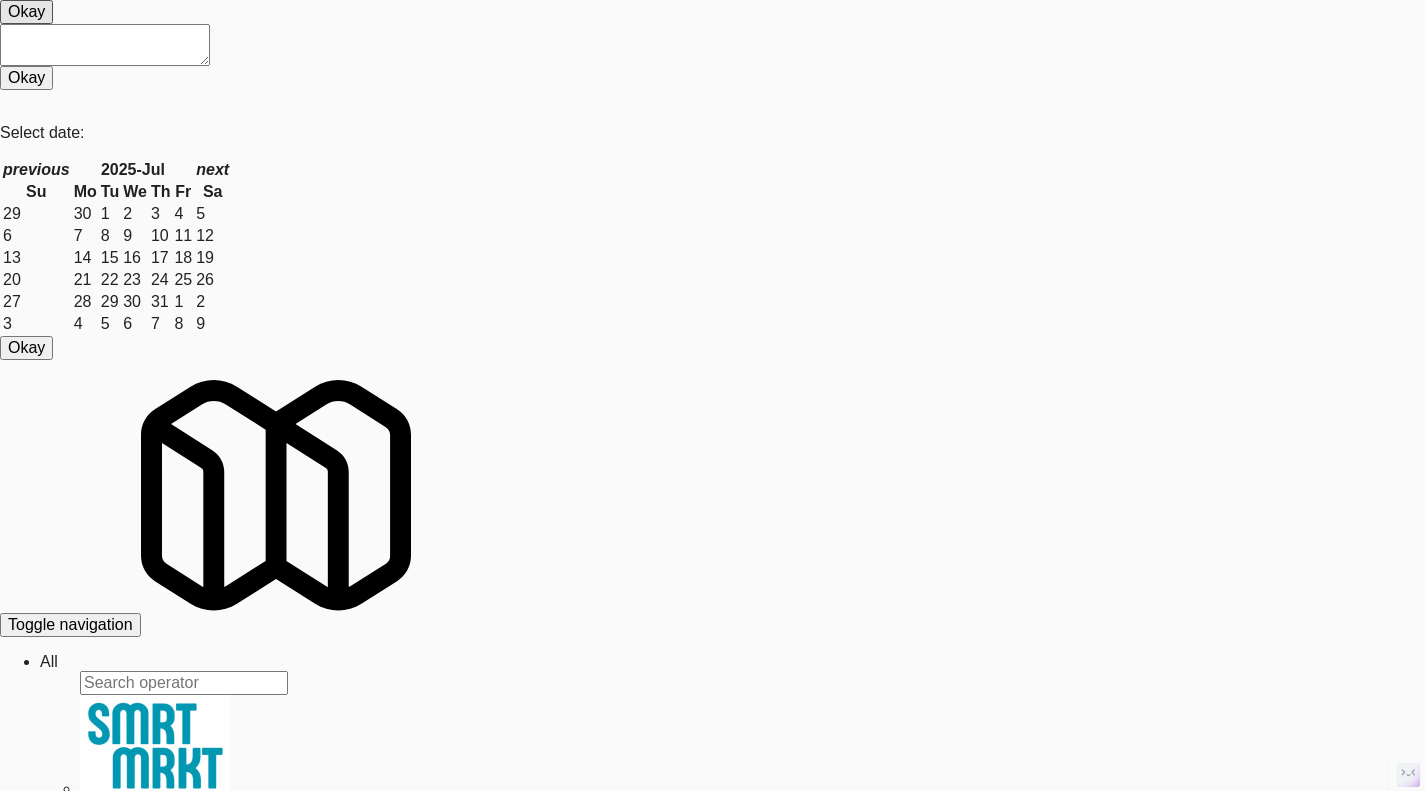 click on "27 Atlantic" at bounding box center (732, 30554) 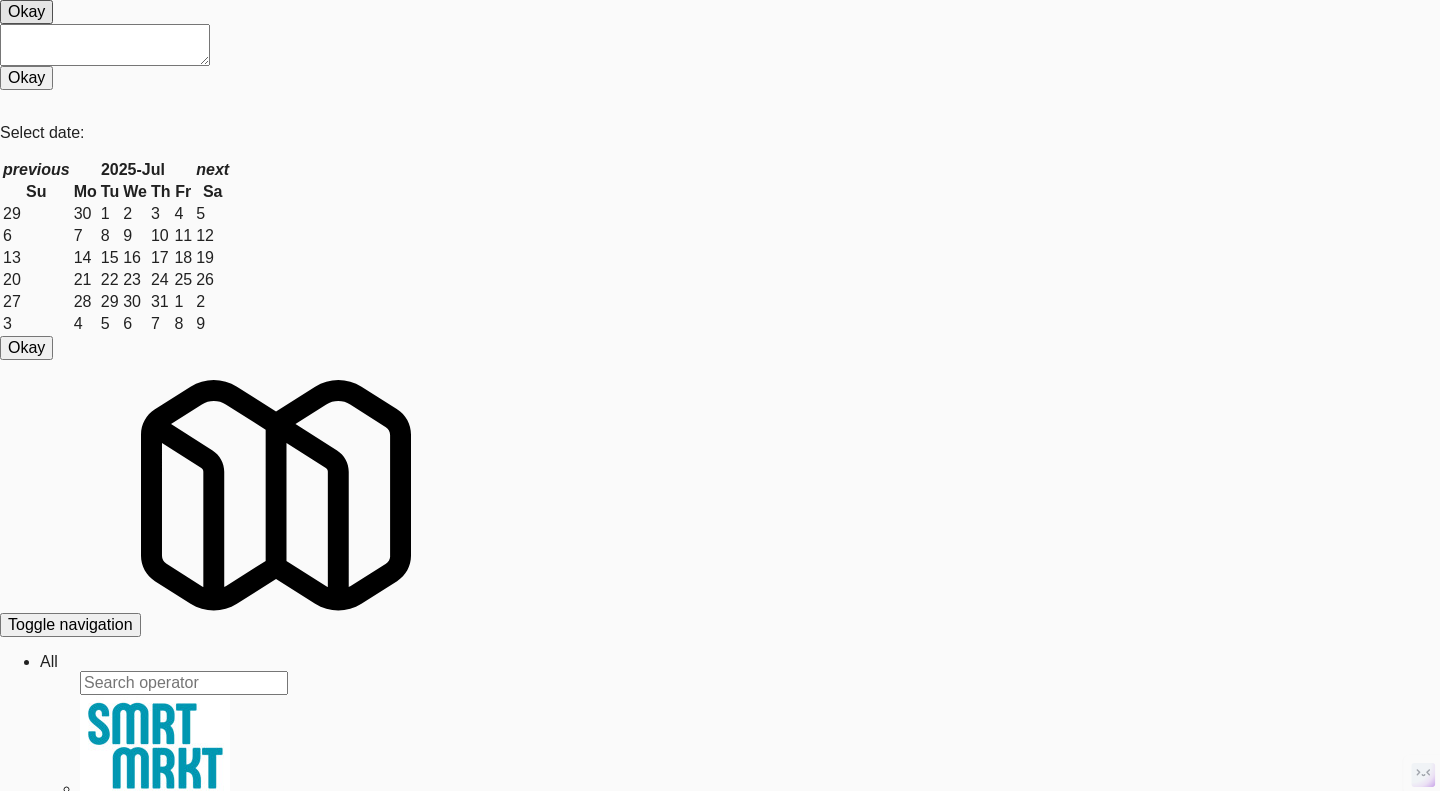click at bounding box center [720, 33317] 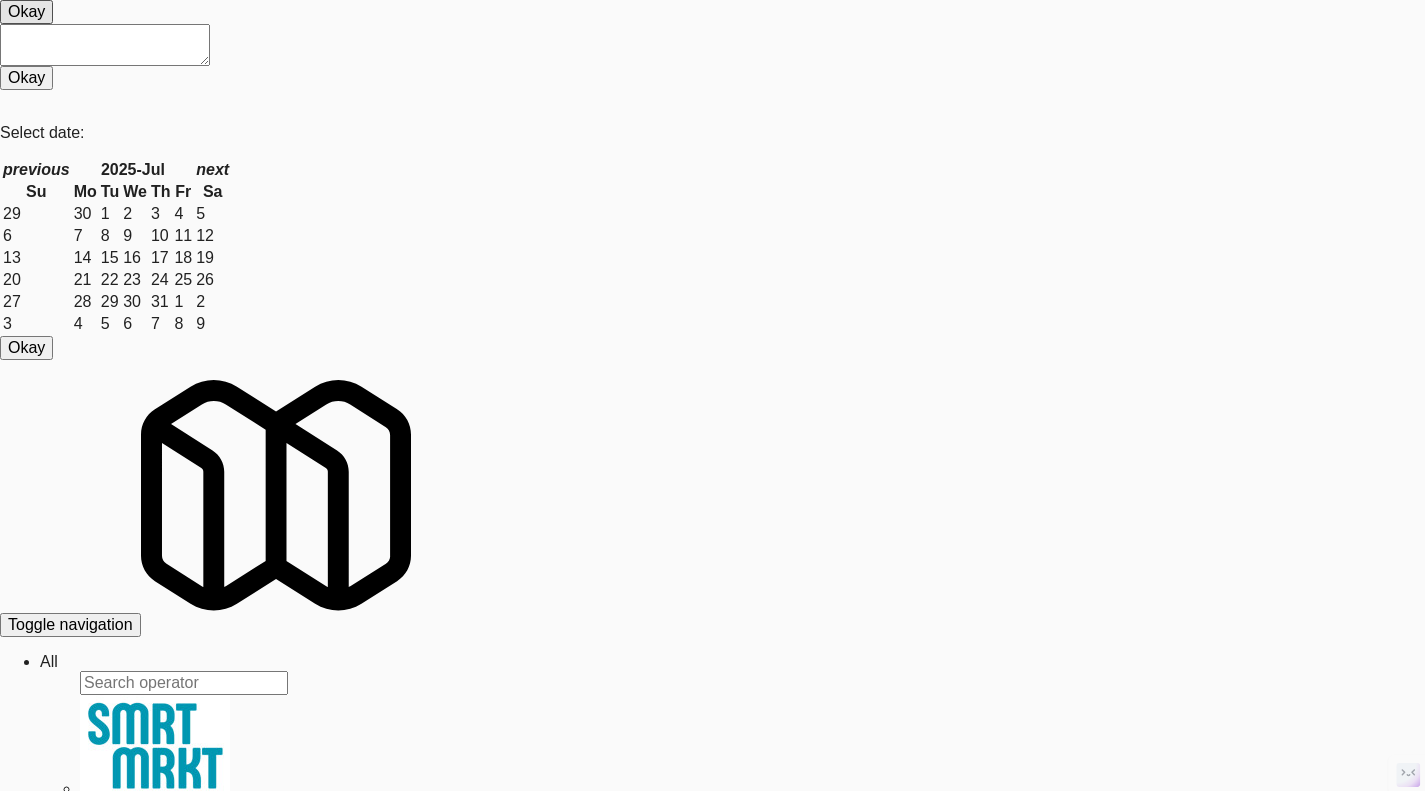 click on "Archer Tower Fridge" at bounding box center (732, 30554) 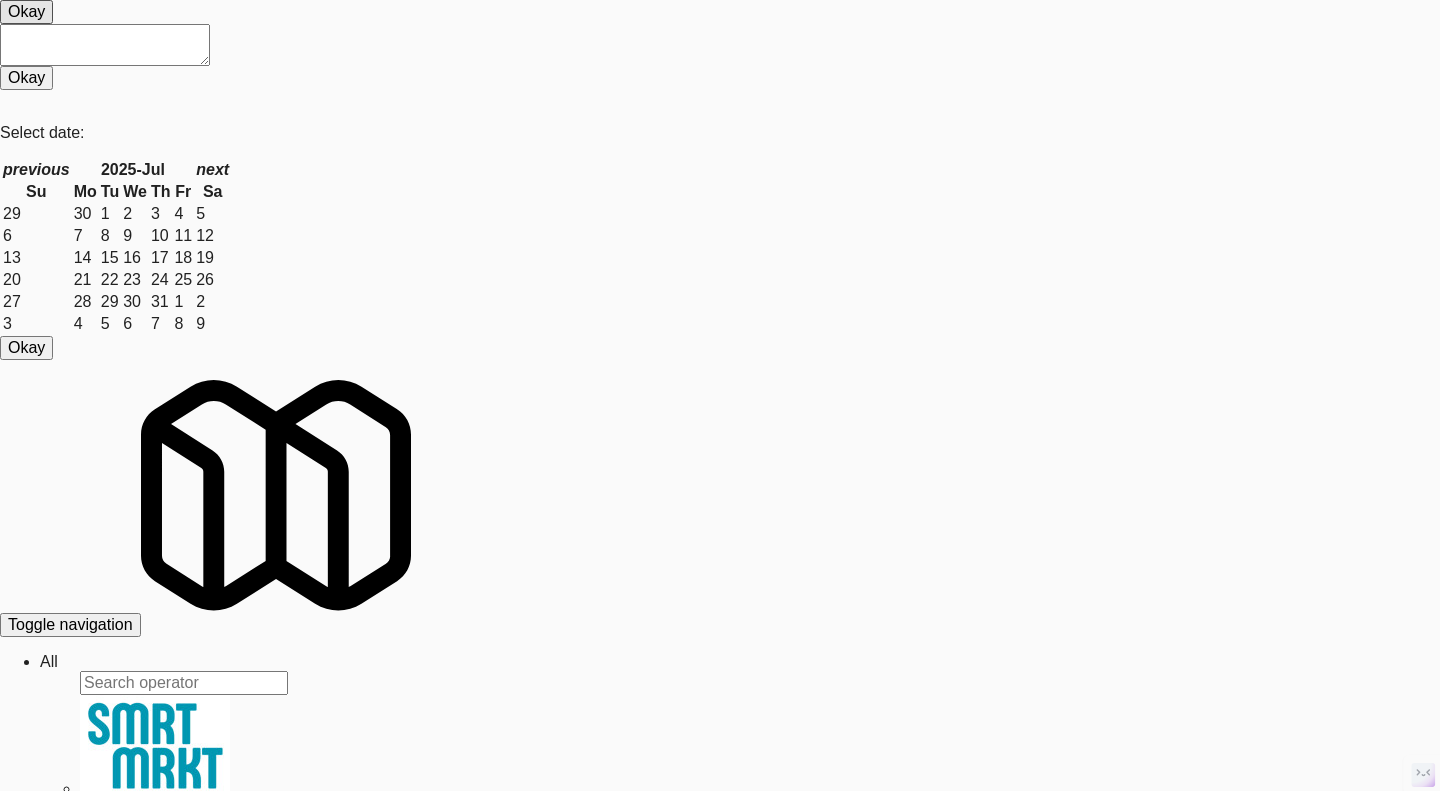 click at bounding box center [720, 33317] 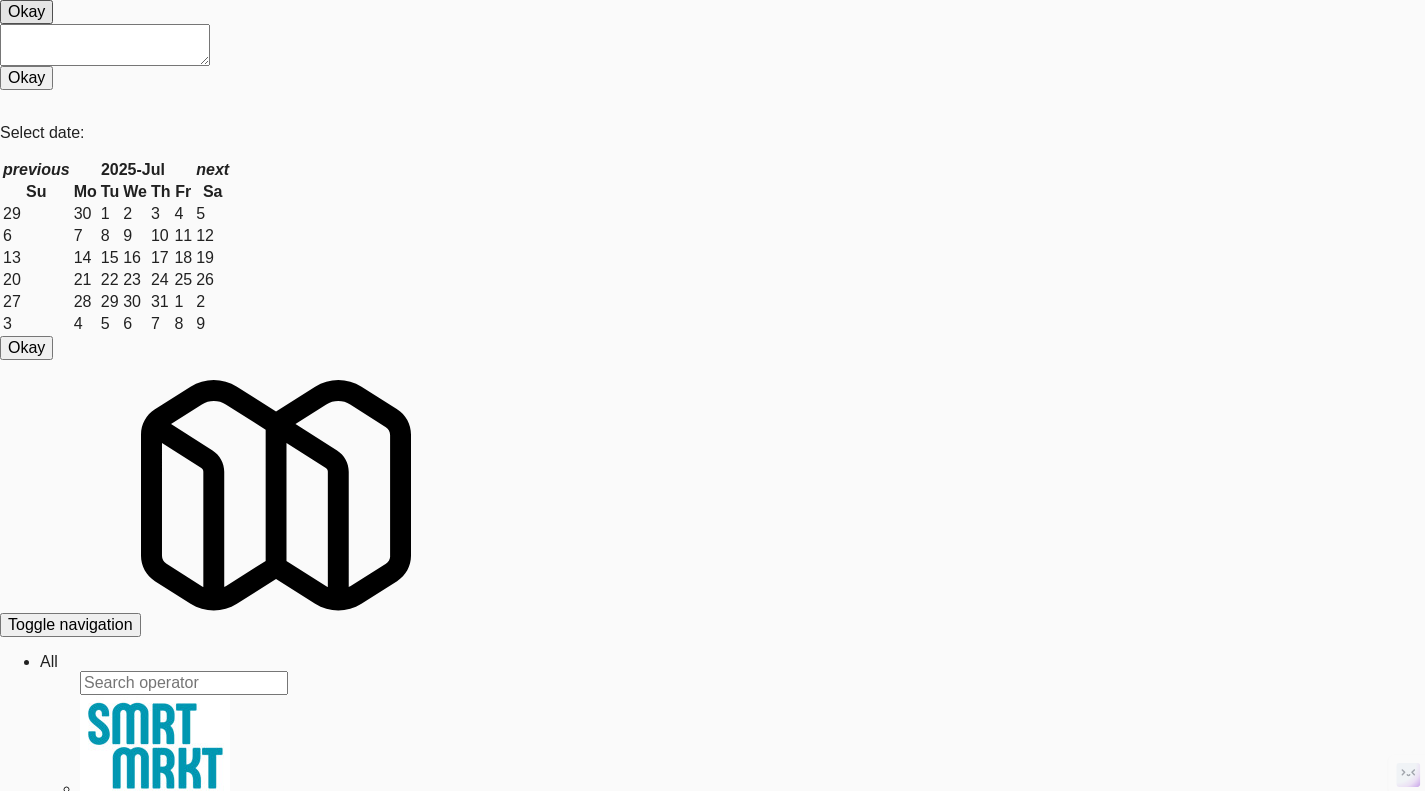 scroll, scrollTop: 200, scrollLeft: 0, axis: vertical 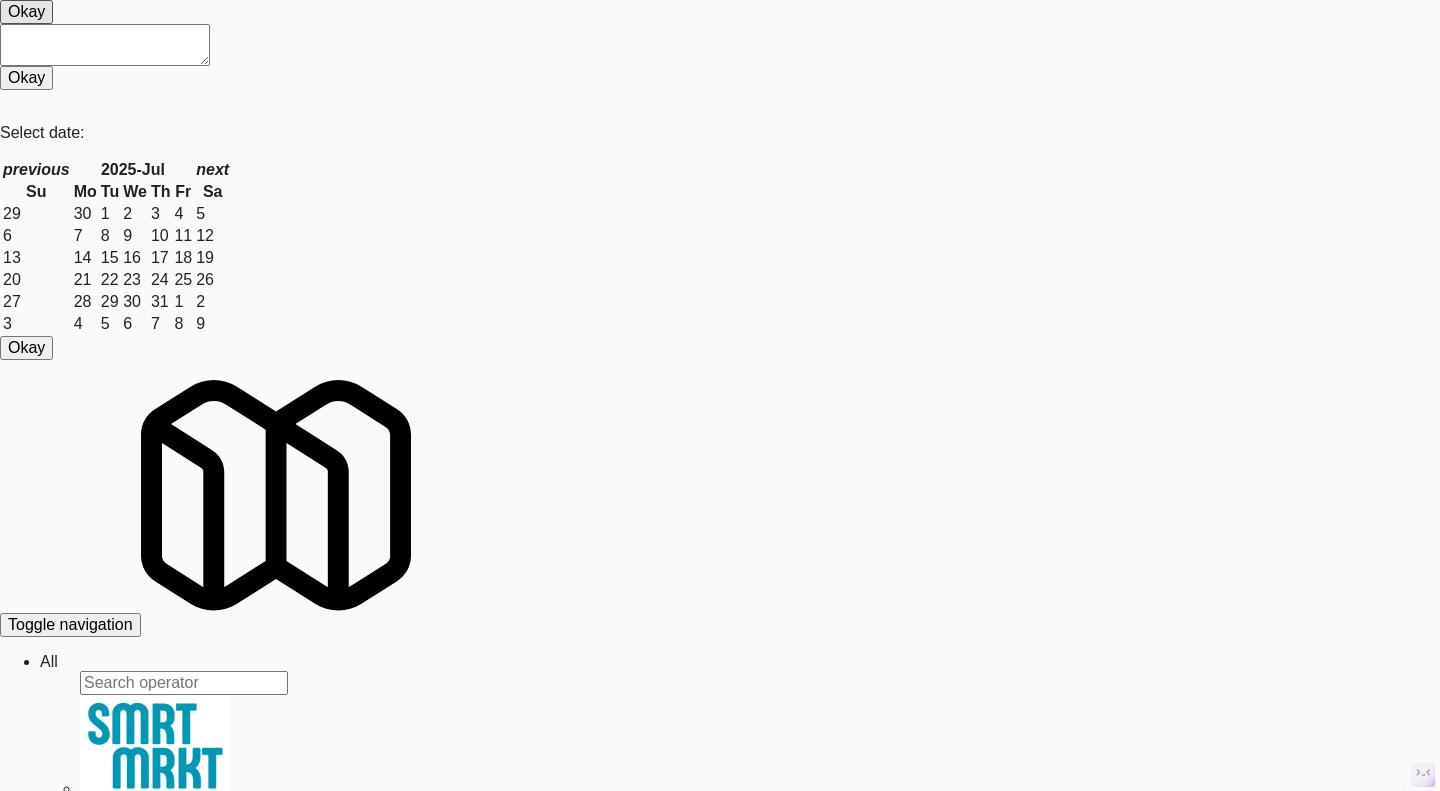 click at bounding box center (720, 33317) 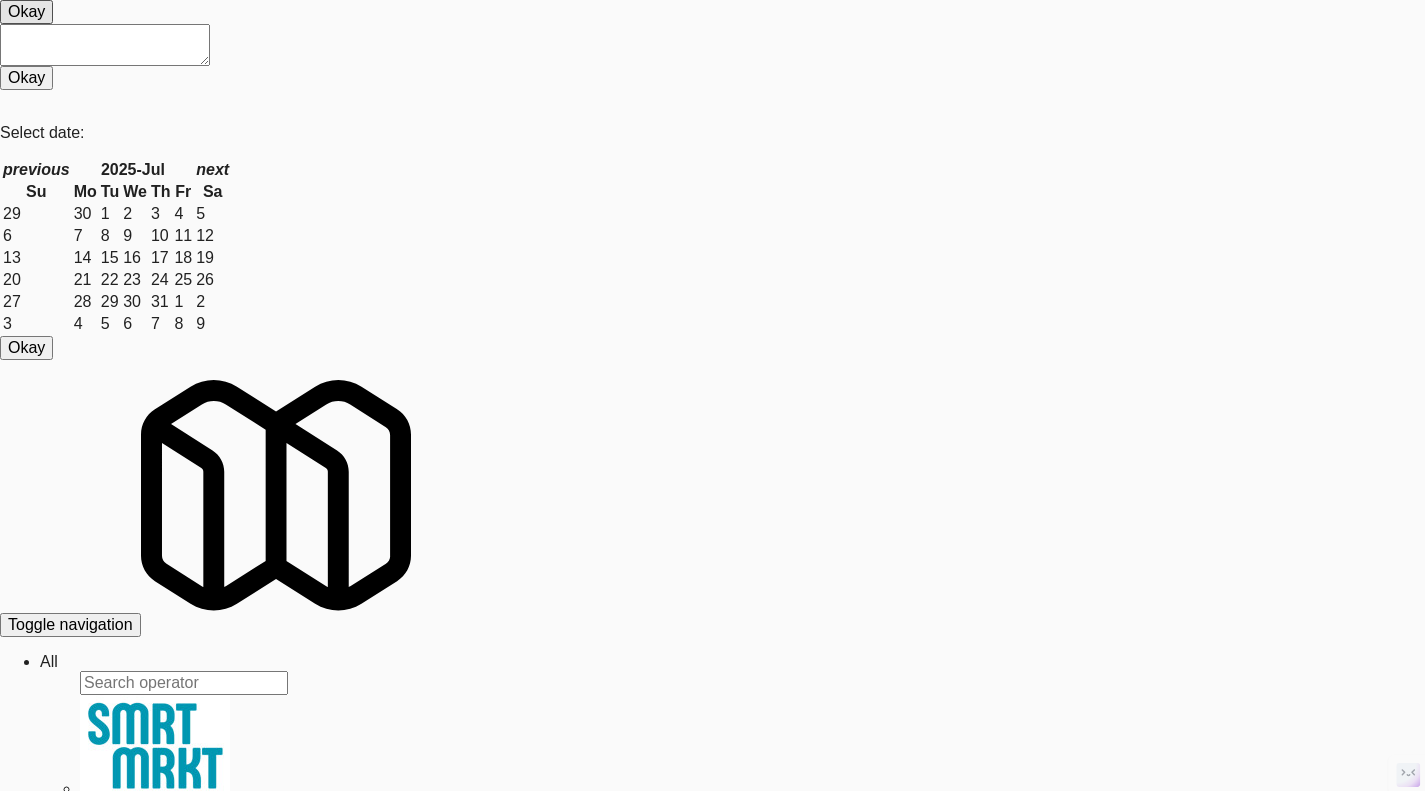 click on "Aura - Cooler Combo" at bounding box center (732, 30554) 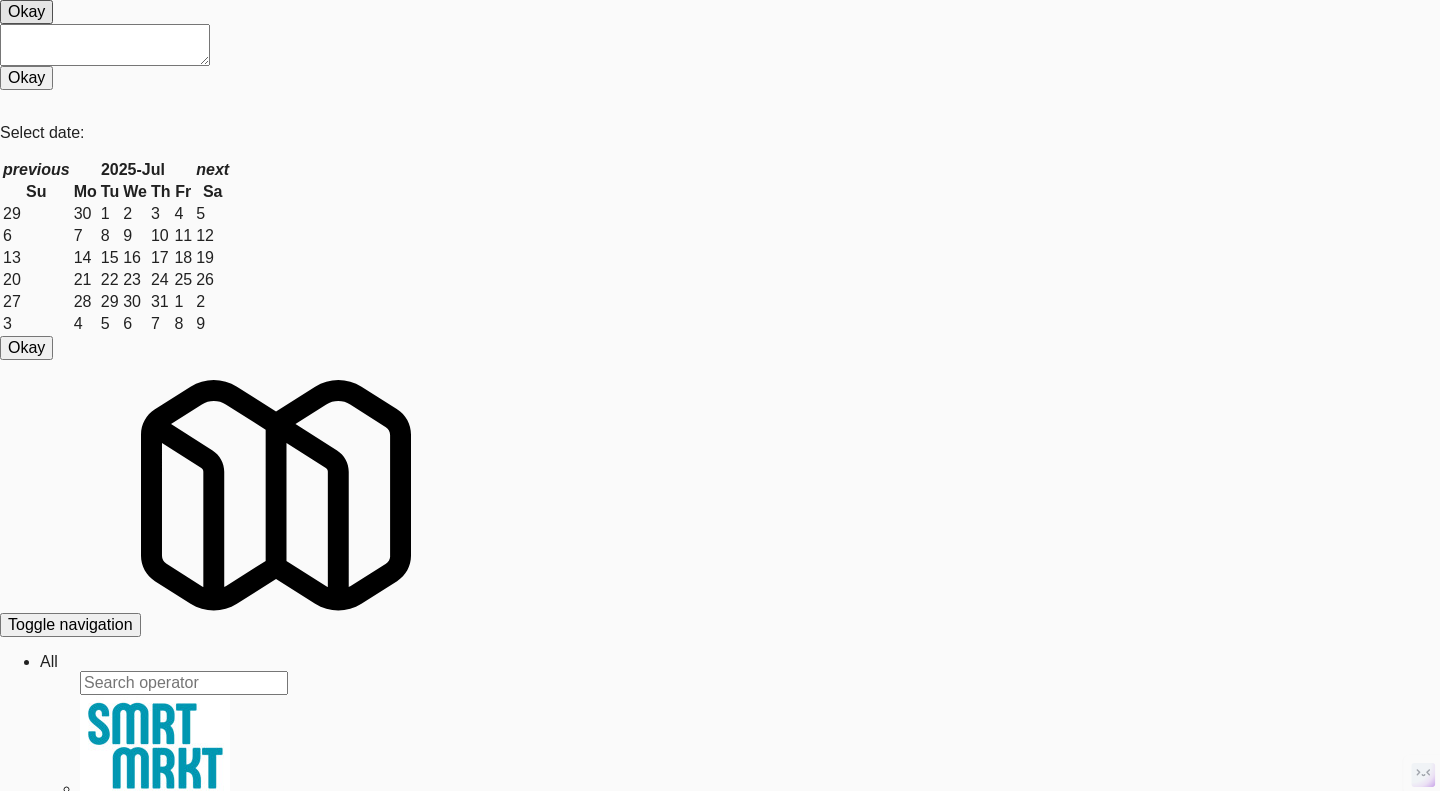 click at bounding box center [720, 33317] 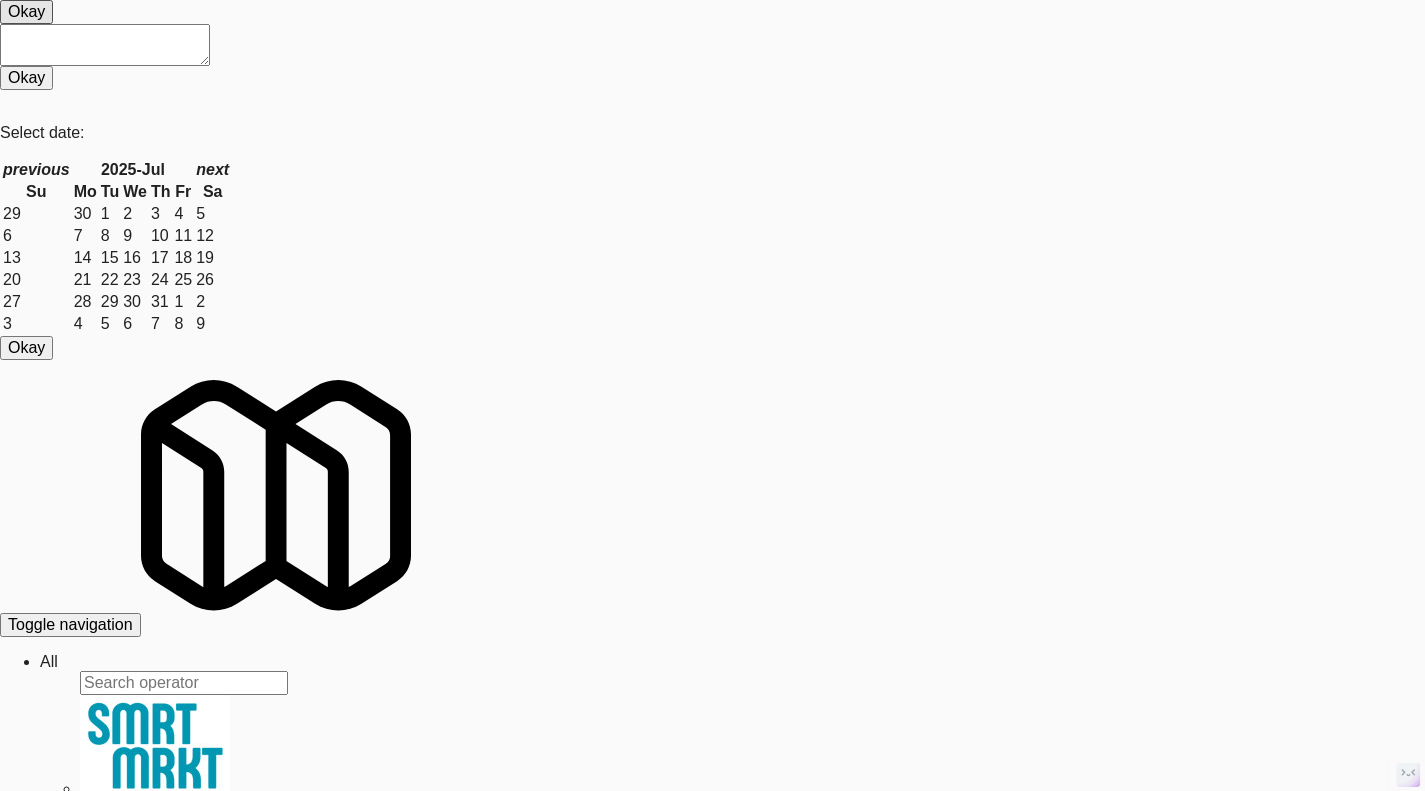click on "View" at bounding box center [292, 32945] 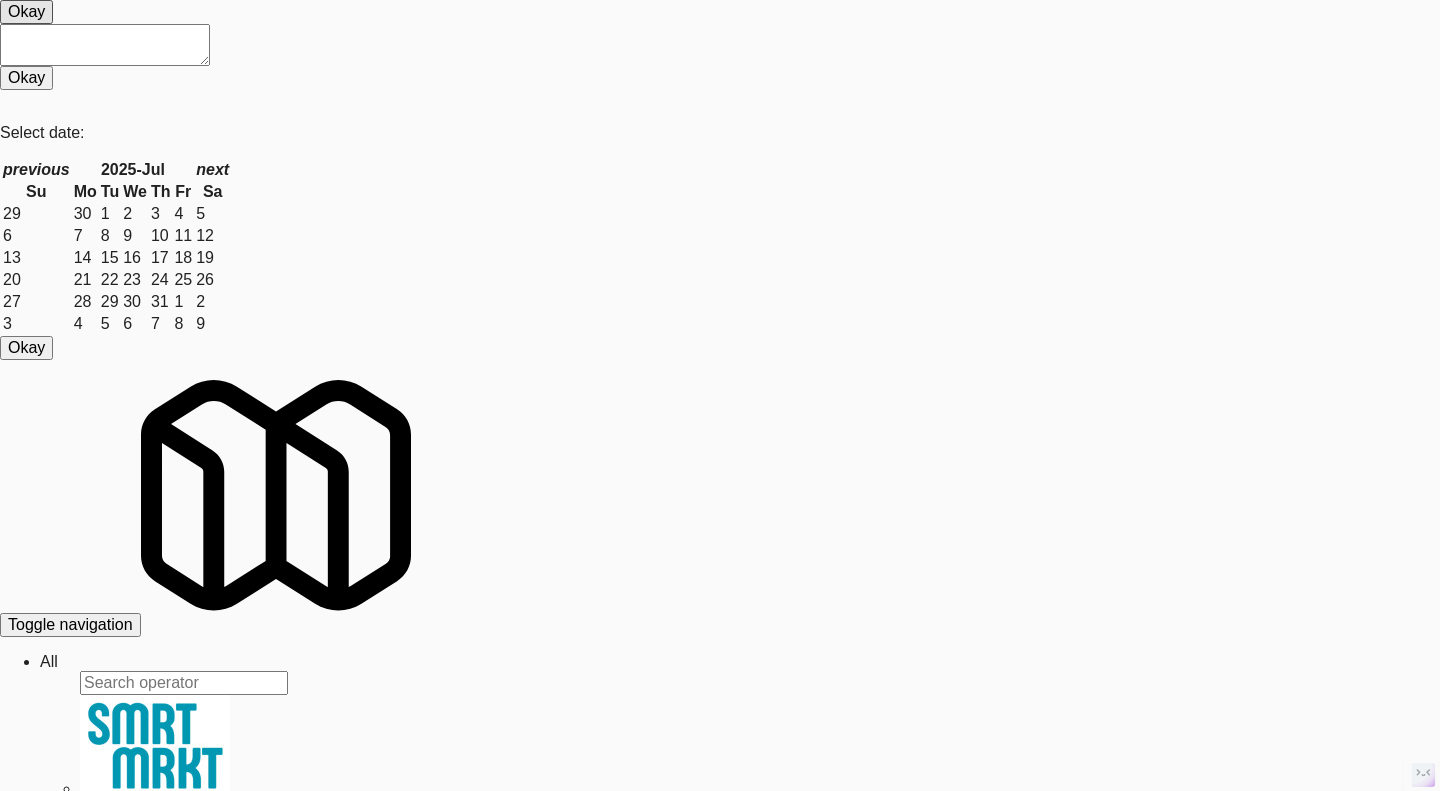 click at bounding box center (720, 33317) 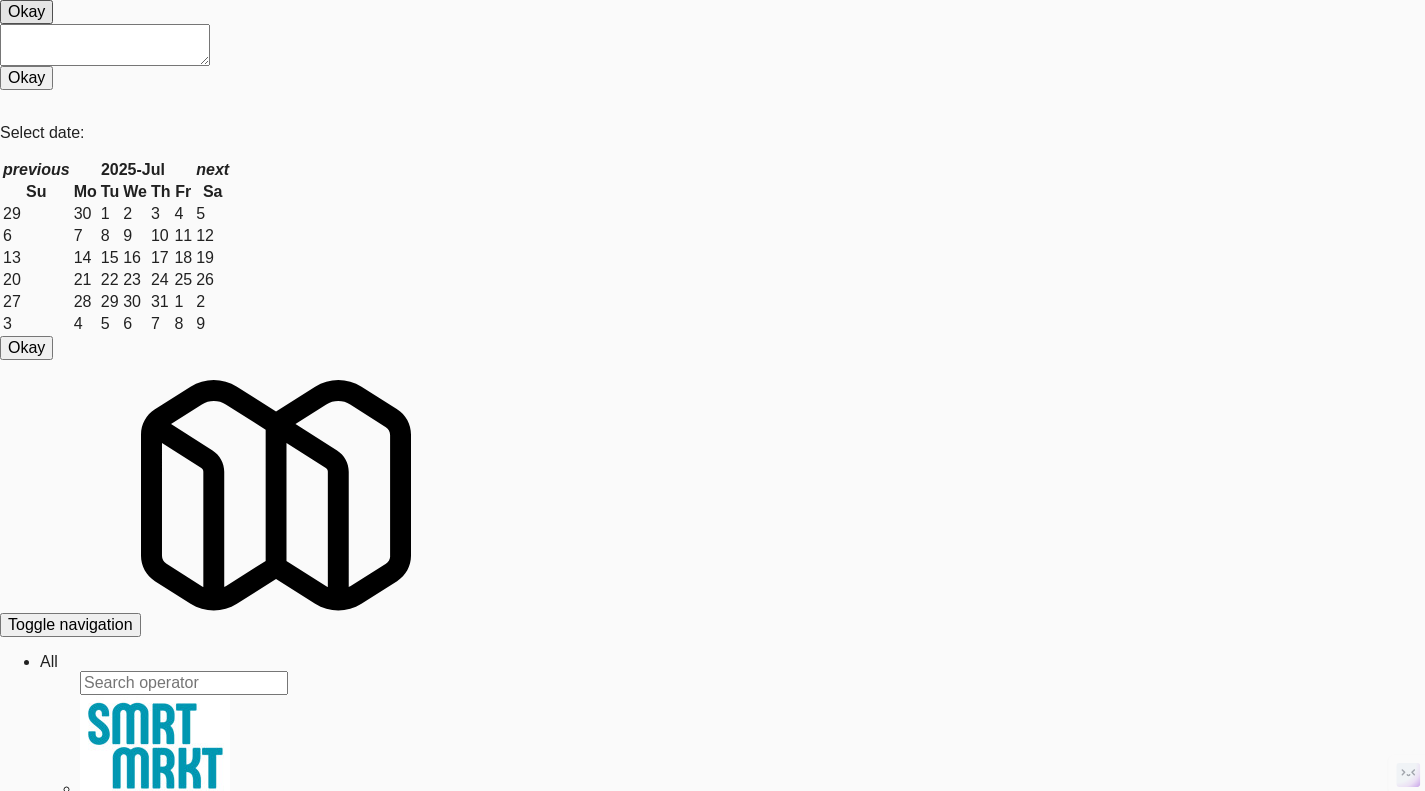 click on "mp" at bounding box center [104, 30481] 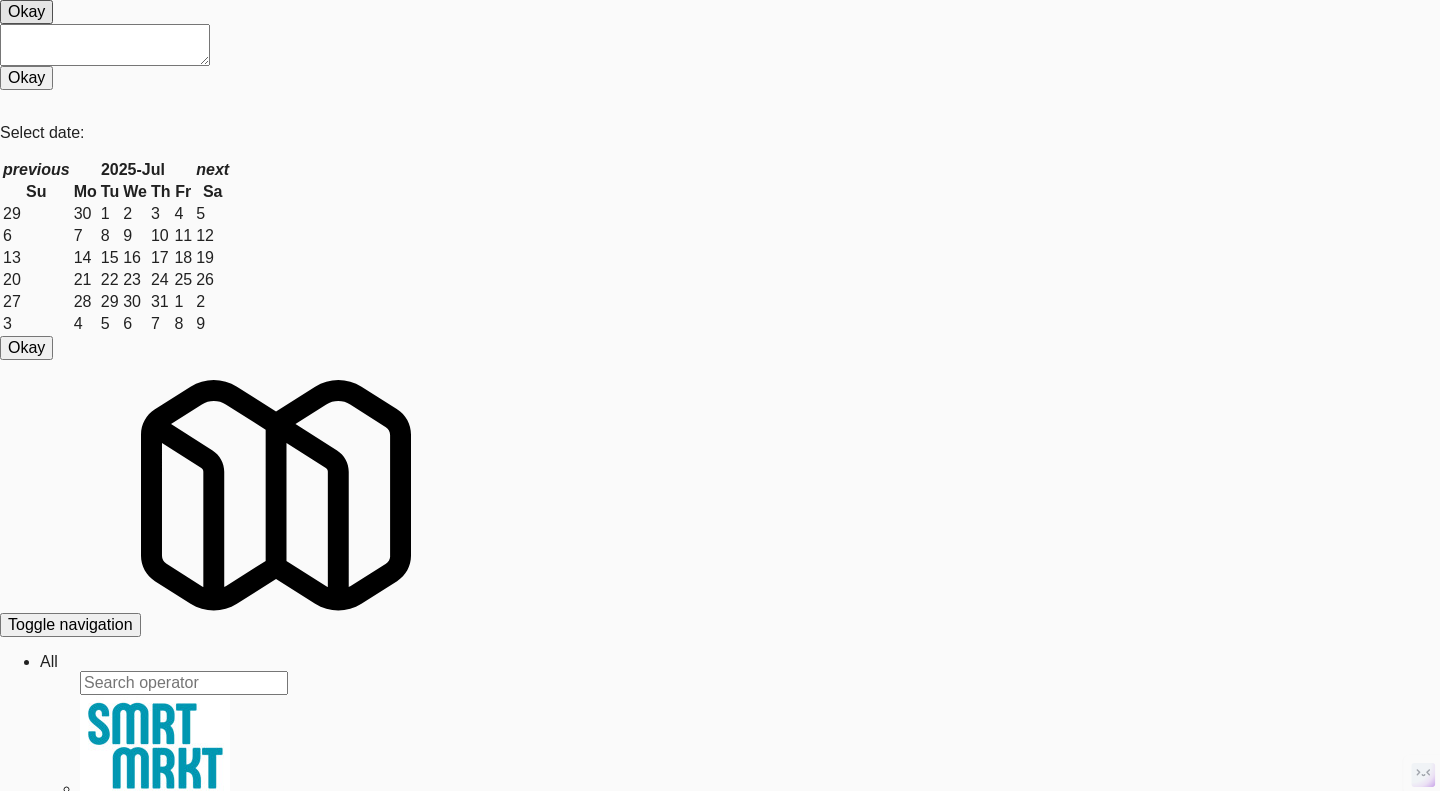 click on "Snapshot" at bounding box center [53, 31091] 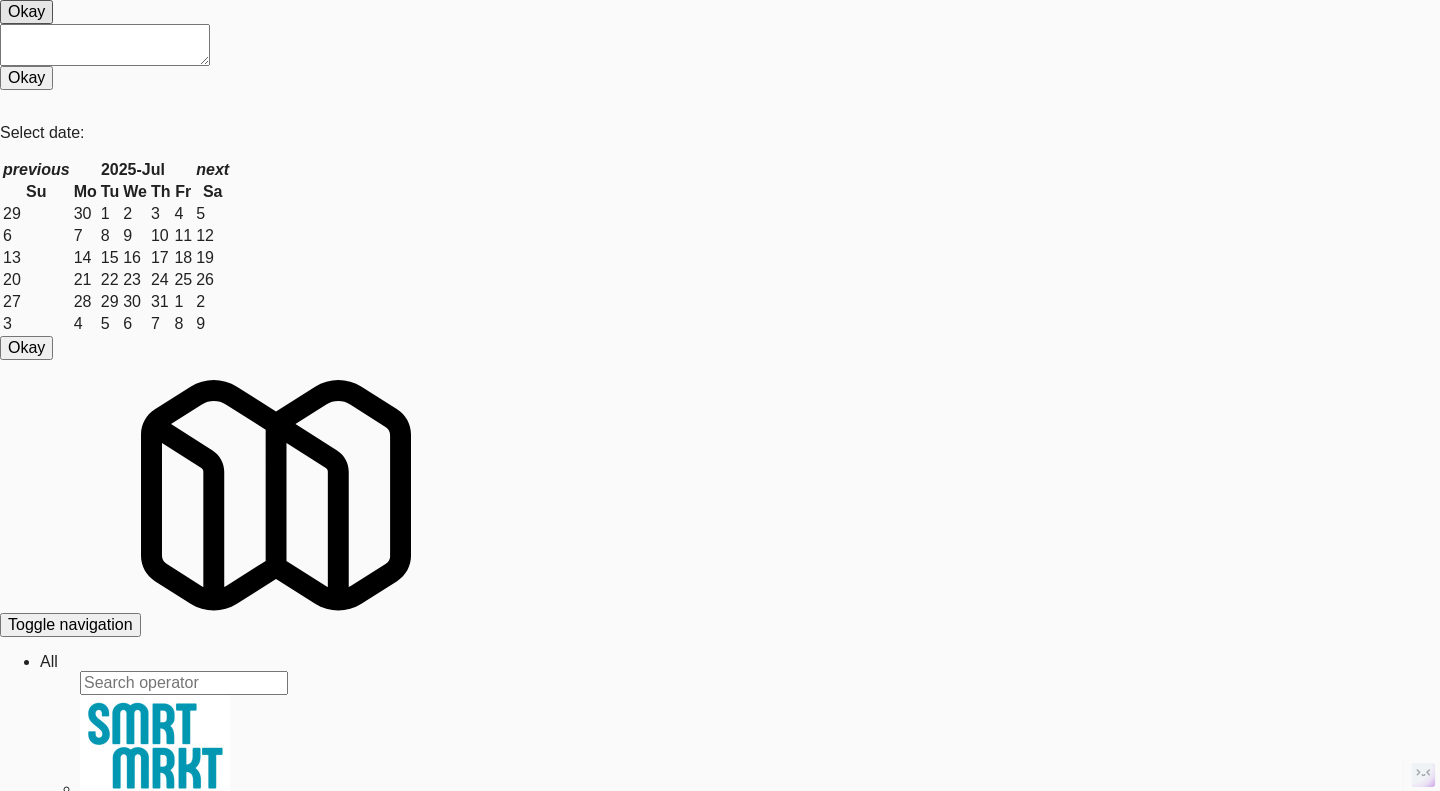 click on "Get App Snapshot" at bounding box center [73, 31219] 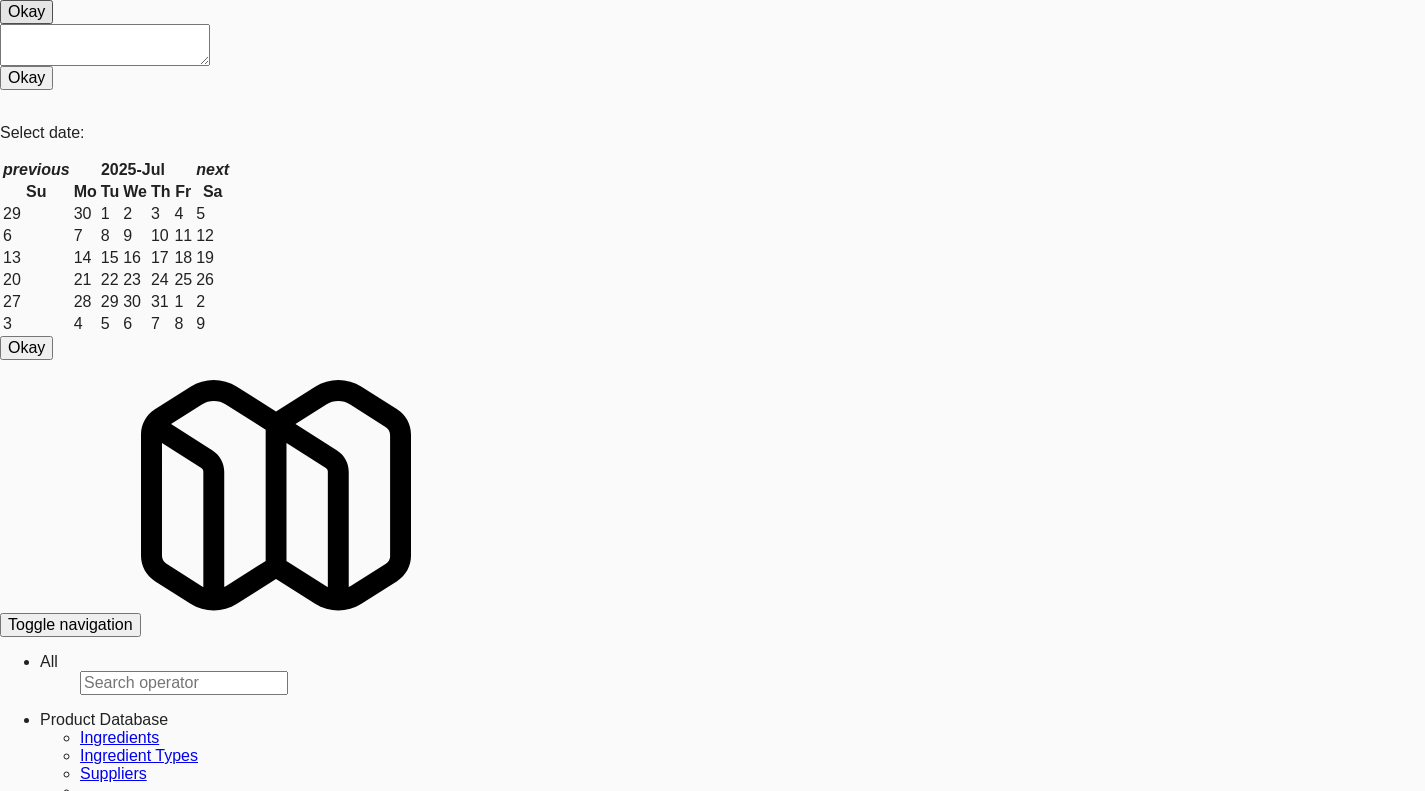 scroll, scrollTop: 0, scrollLeft: 0, axis: both 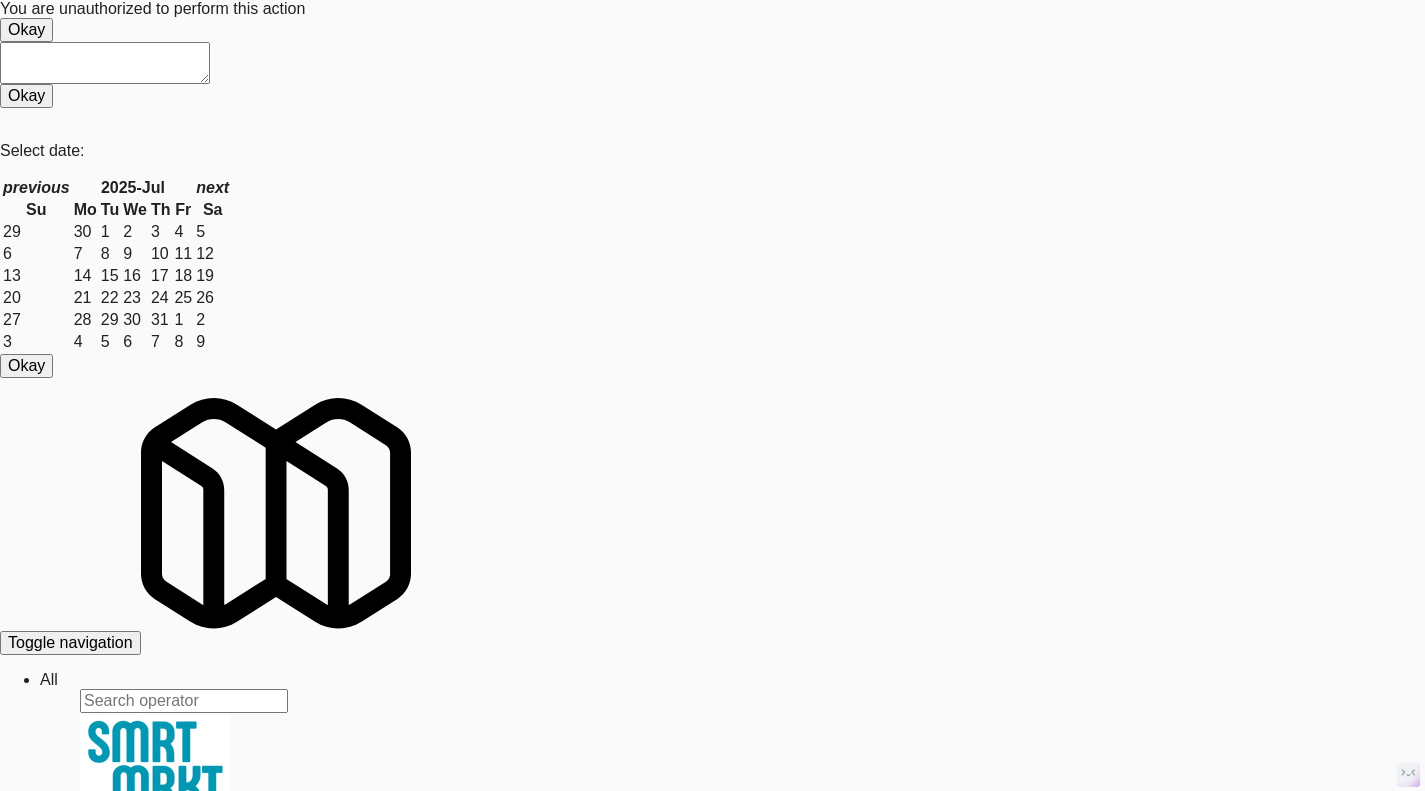 click on "Assets" at bounding box center (40, 69681) 